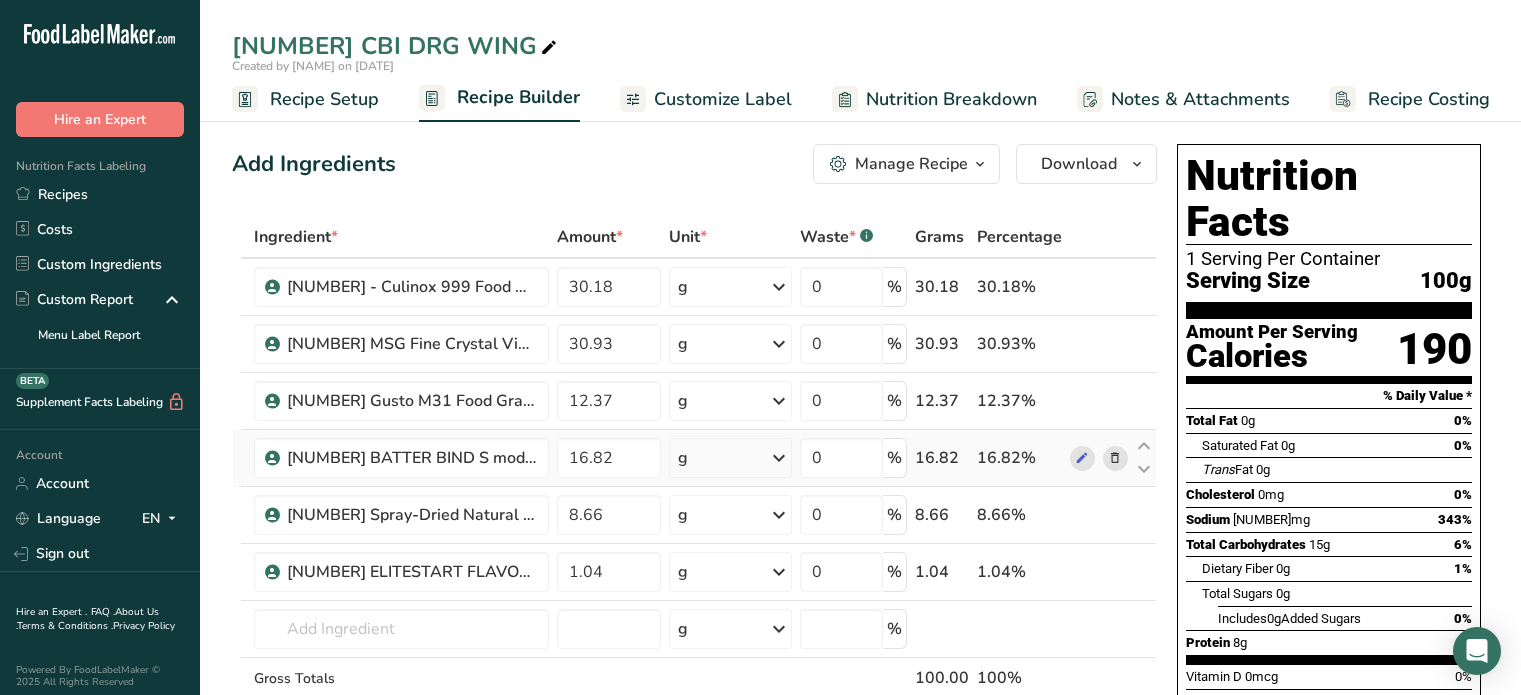 scroll, scrollTop: 100, scrollLeft: 0, axis: vertical 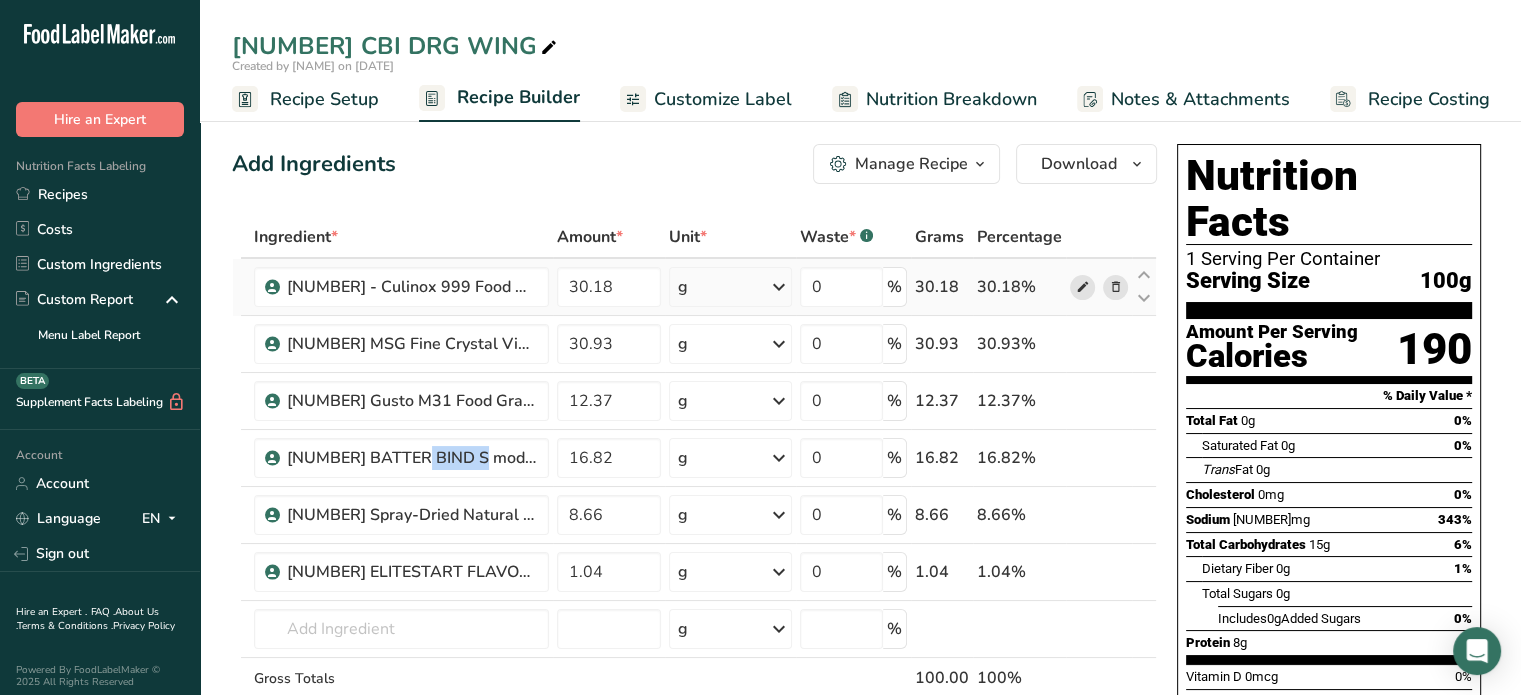 click at bounding box center [1082, 287] 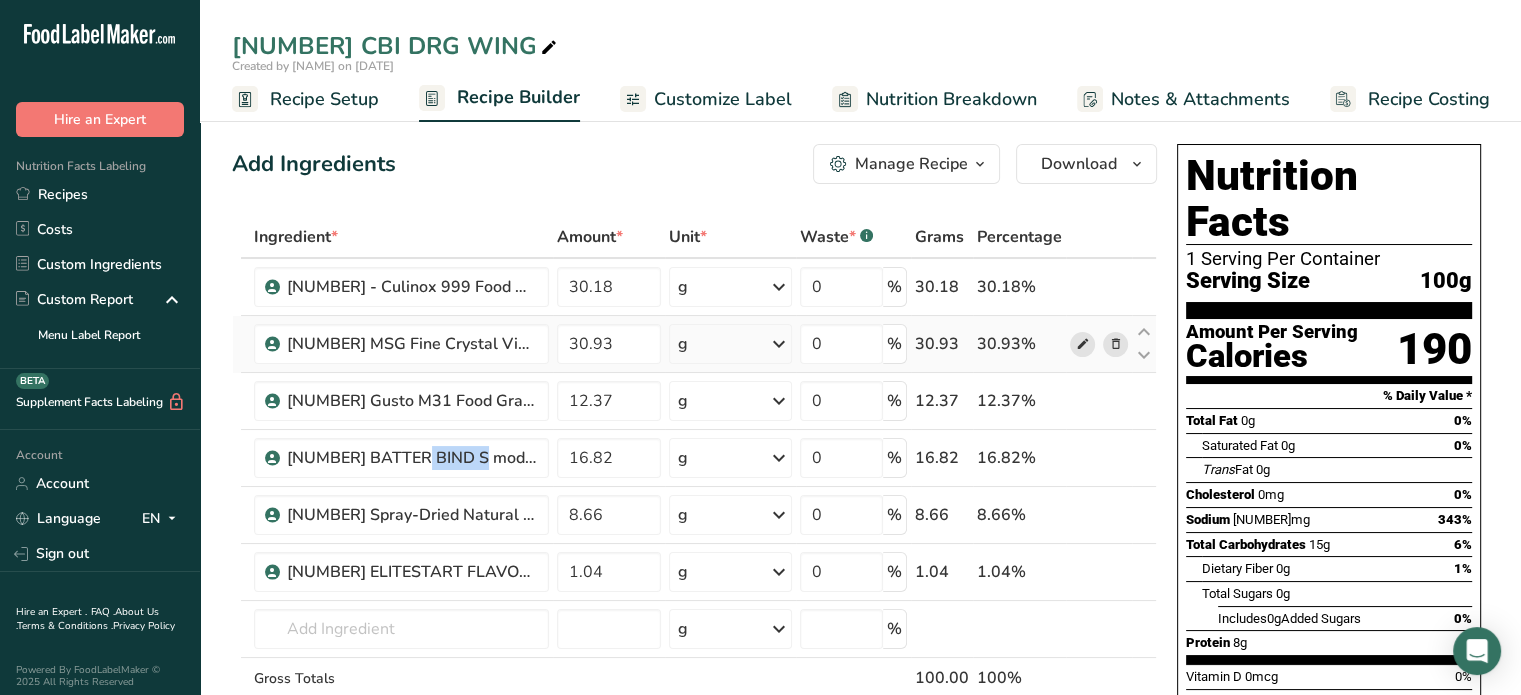 click at bounding box center (1082, 344) 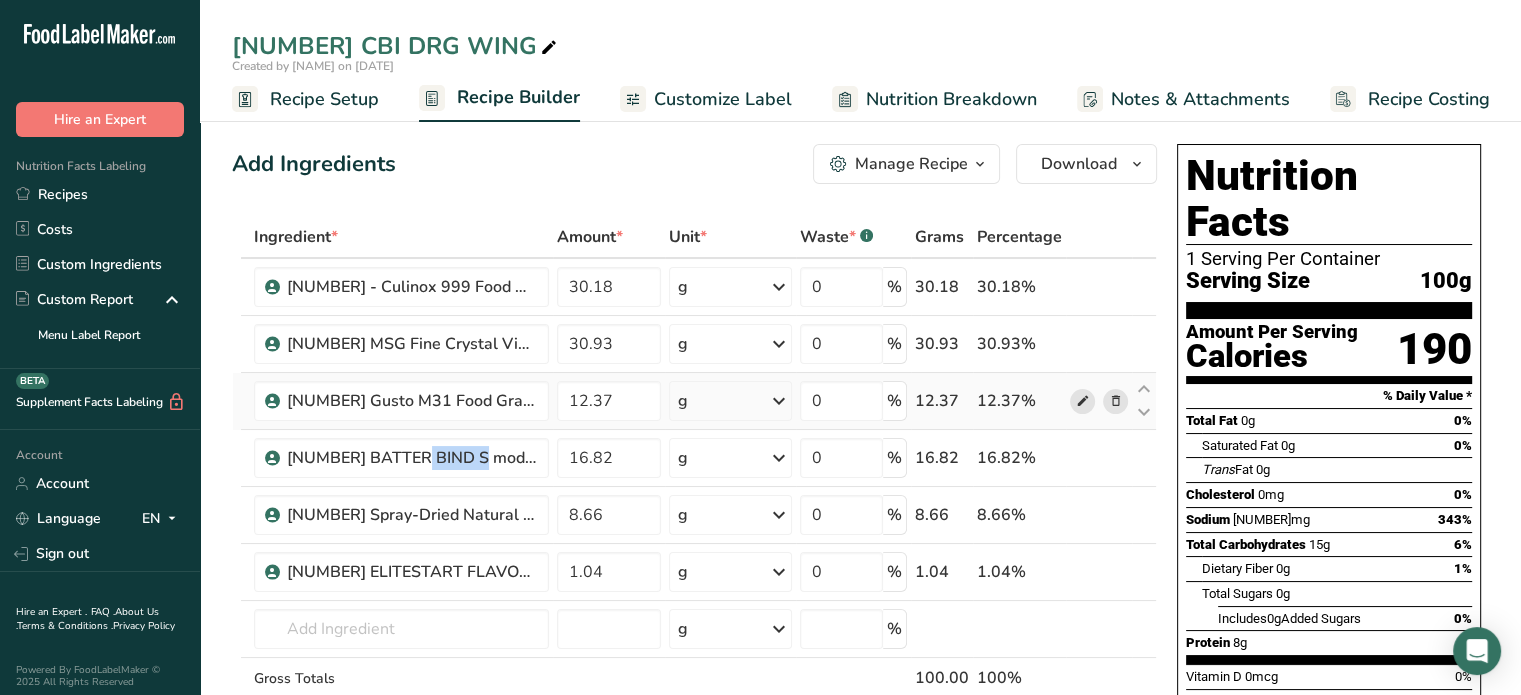 click at bounding box center (1082, 401) 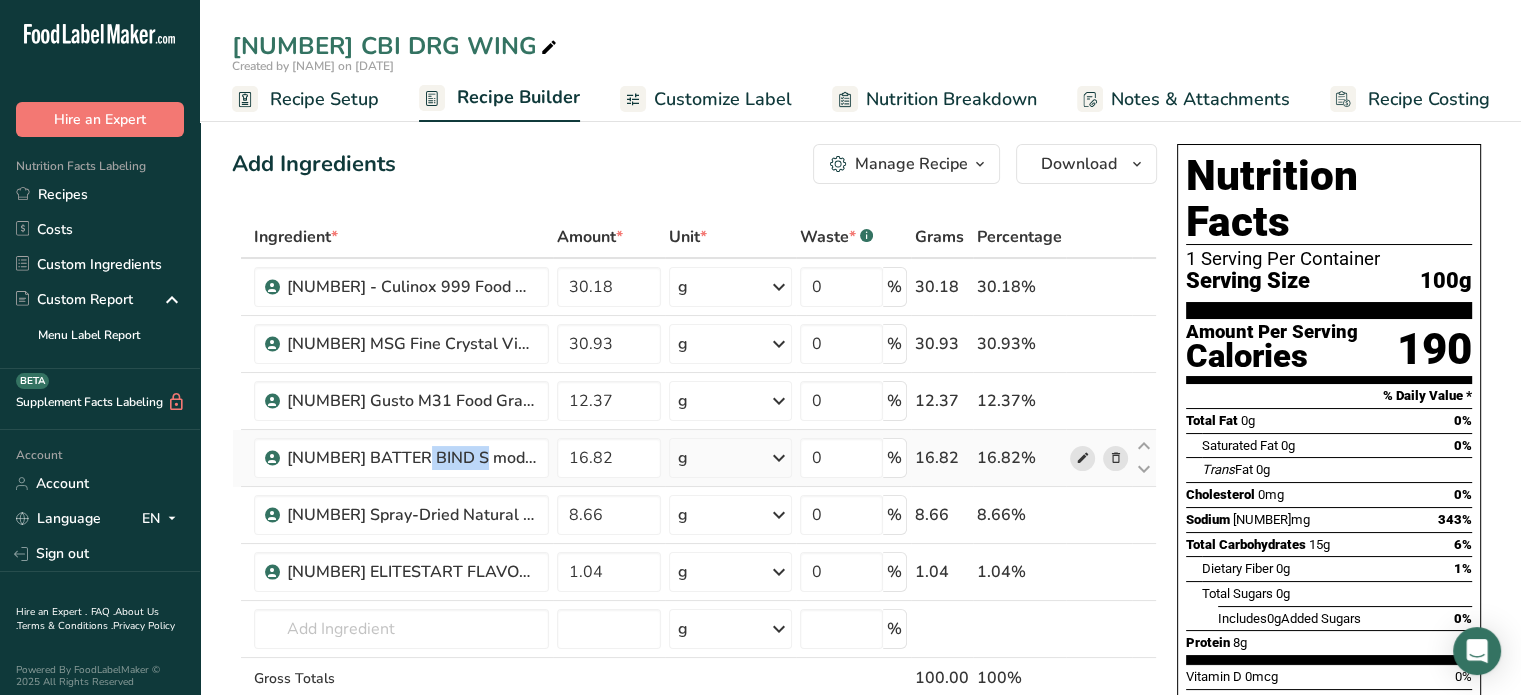 click at bounding box center (1082, 458) 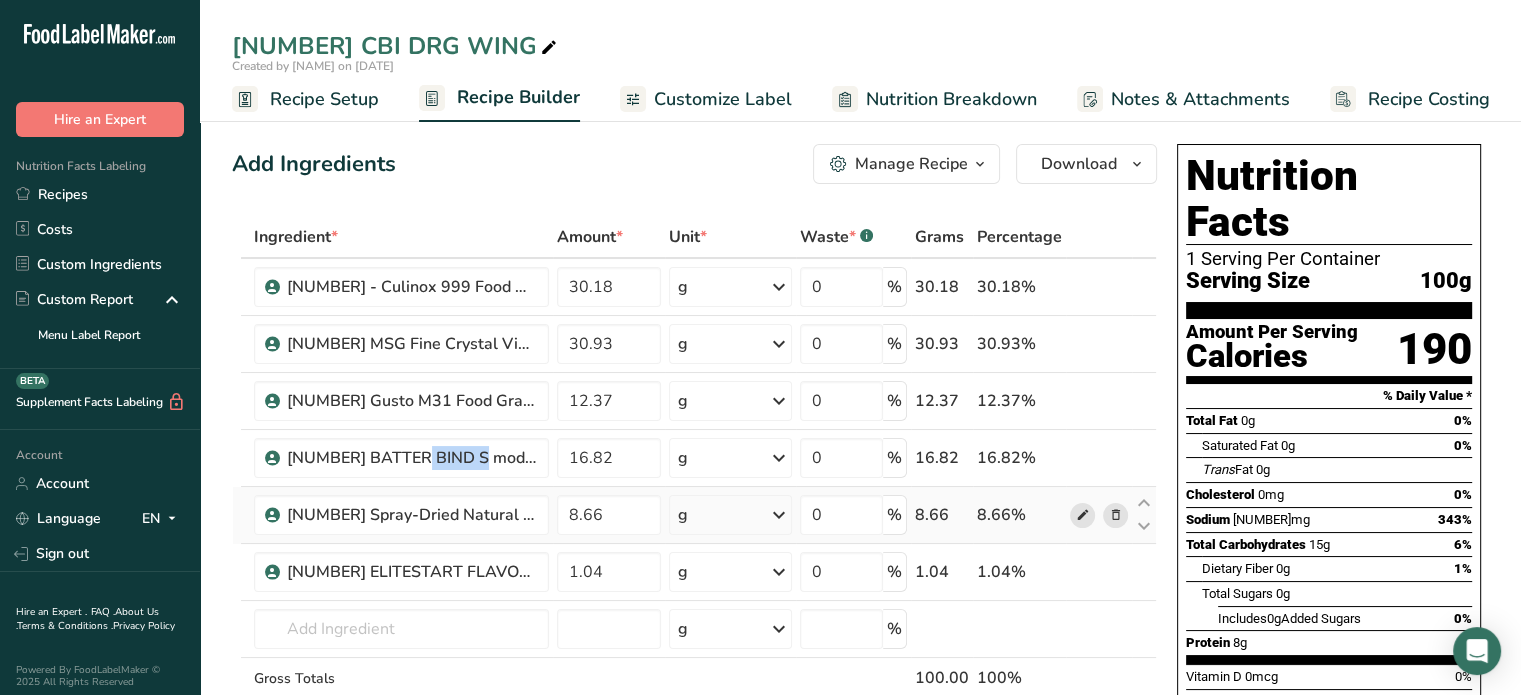 click at bounding box center [1082, 515] 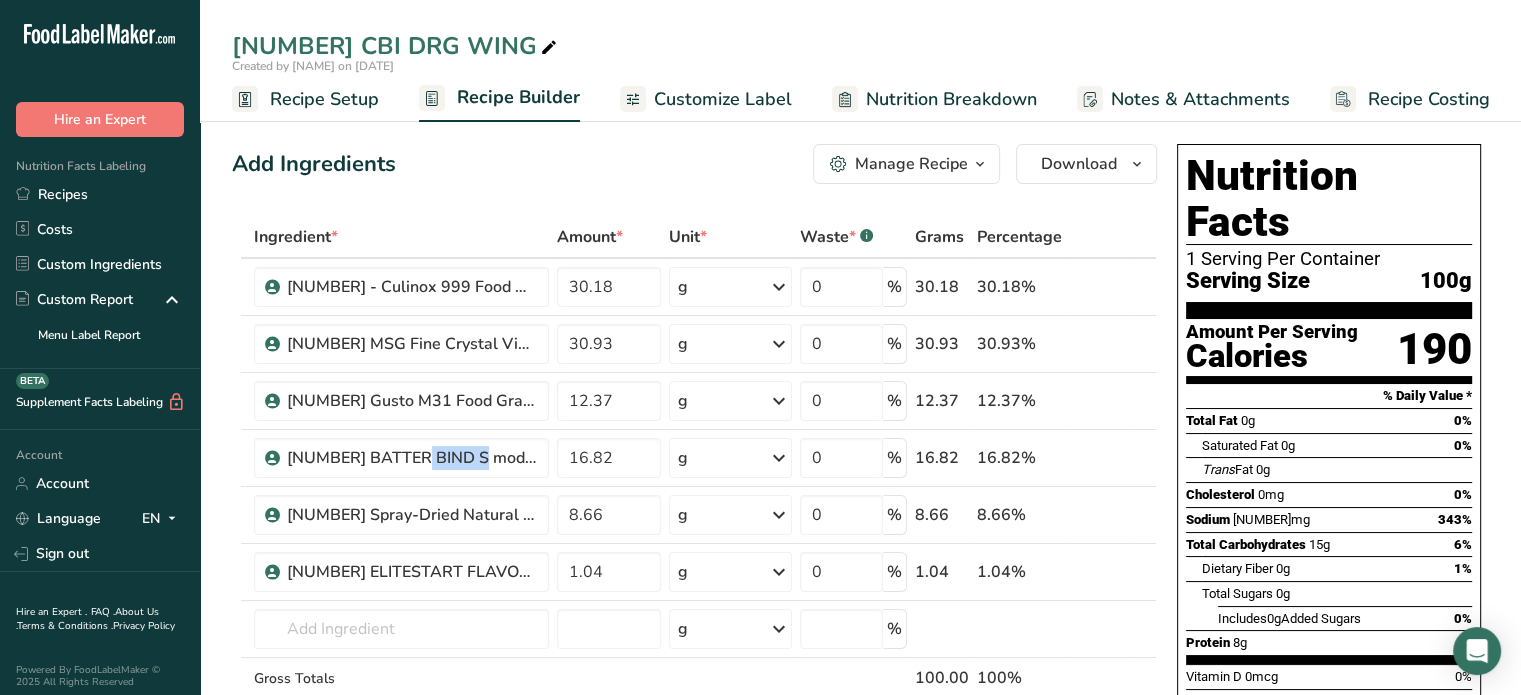 click on "Recipe Setup" at bounding box center (324, 99) 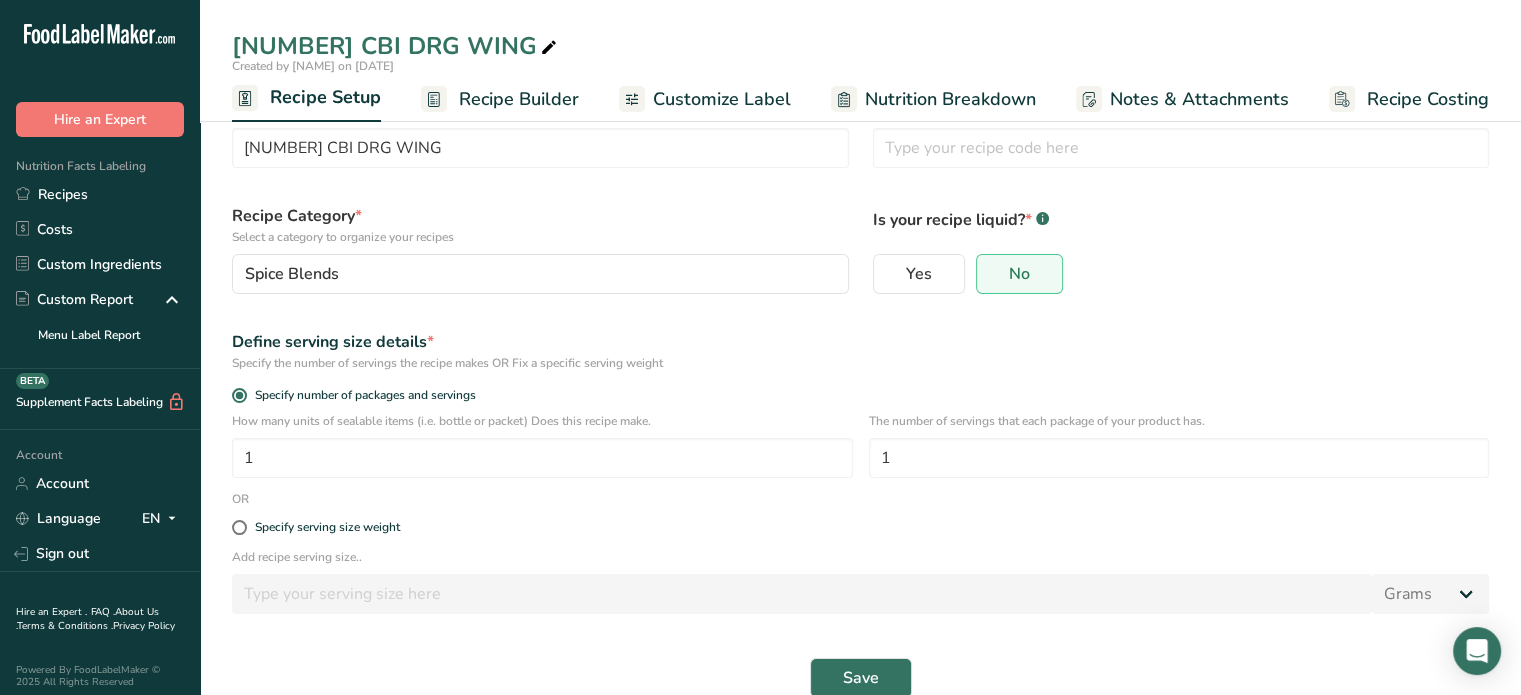 scroll, scrollTop: 95, scrollLeft: 0, axis: vertical 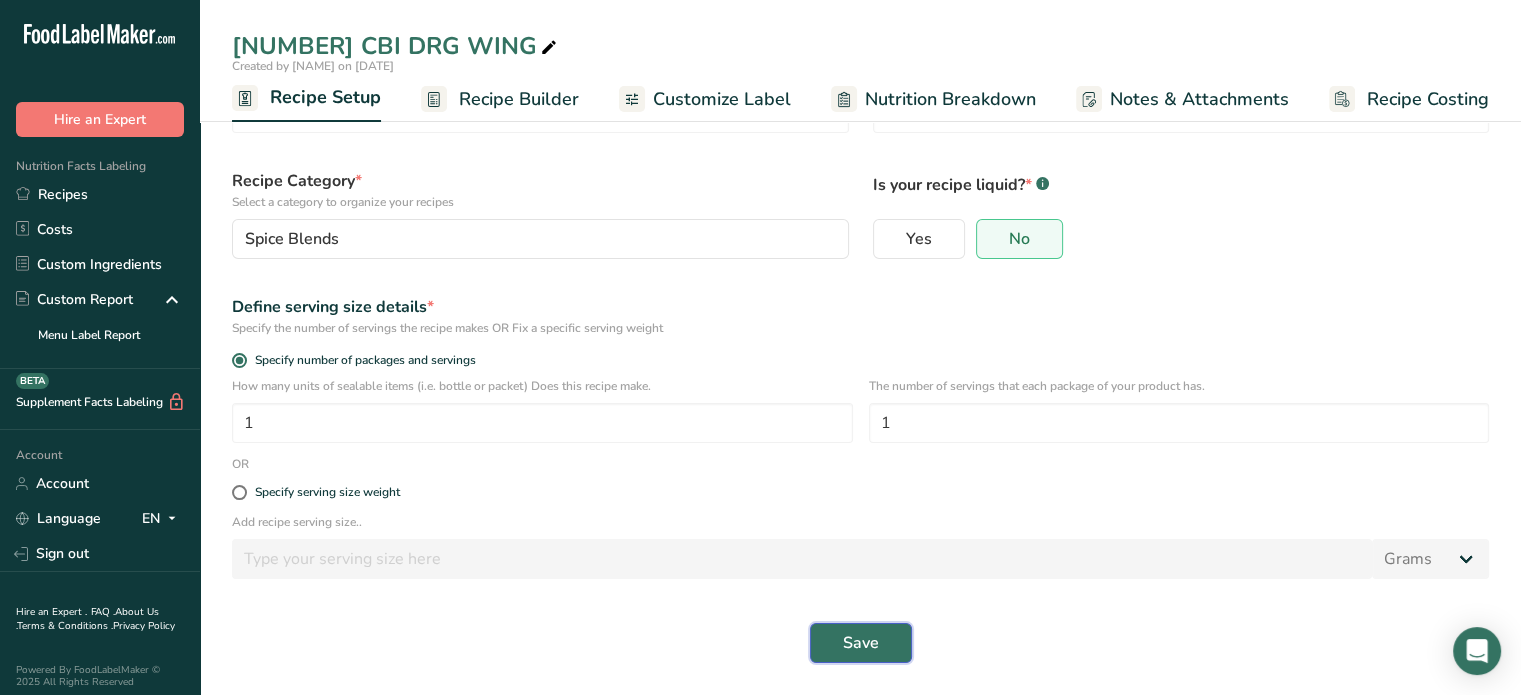 click on "Save" at bounding box center (861, 643) 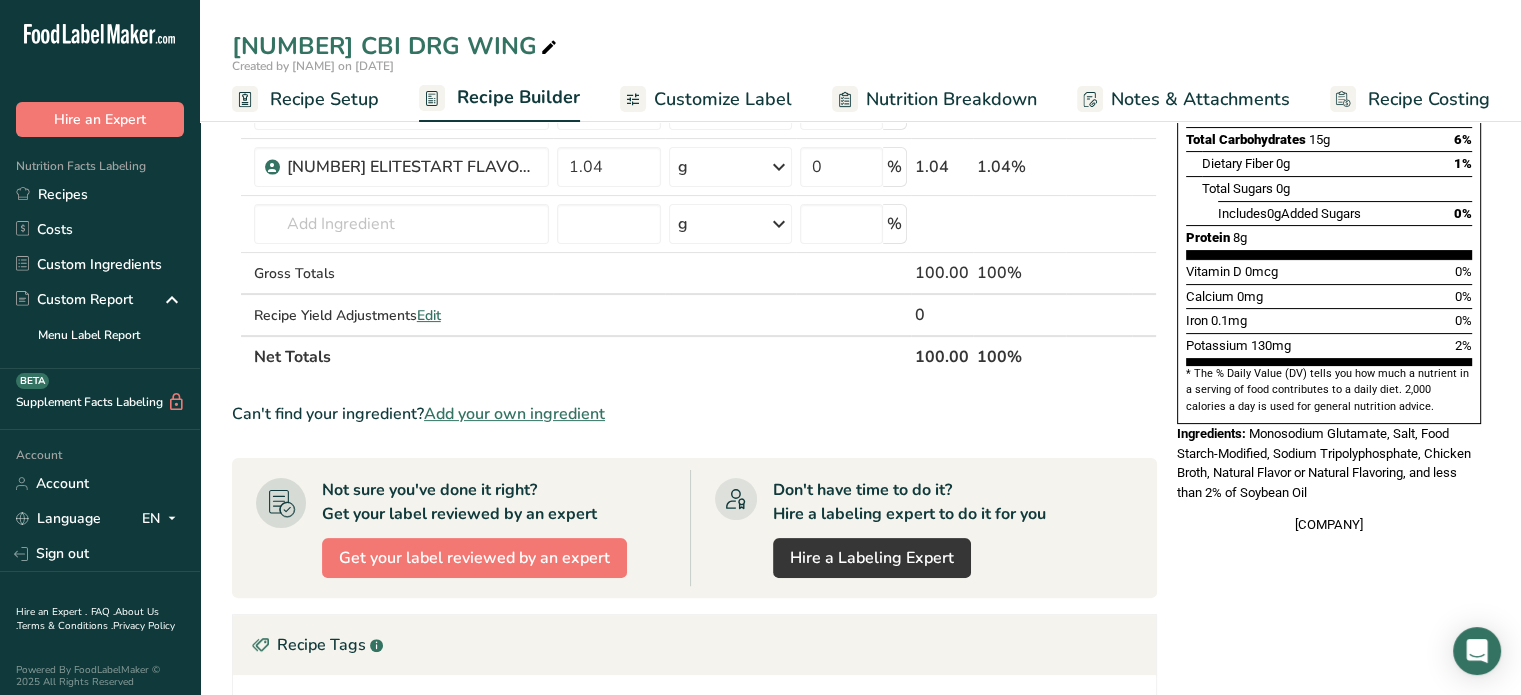 scroll, scrollTop: 400, scrollLeft: 0, axis: vertical 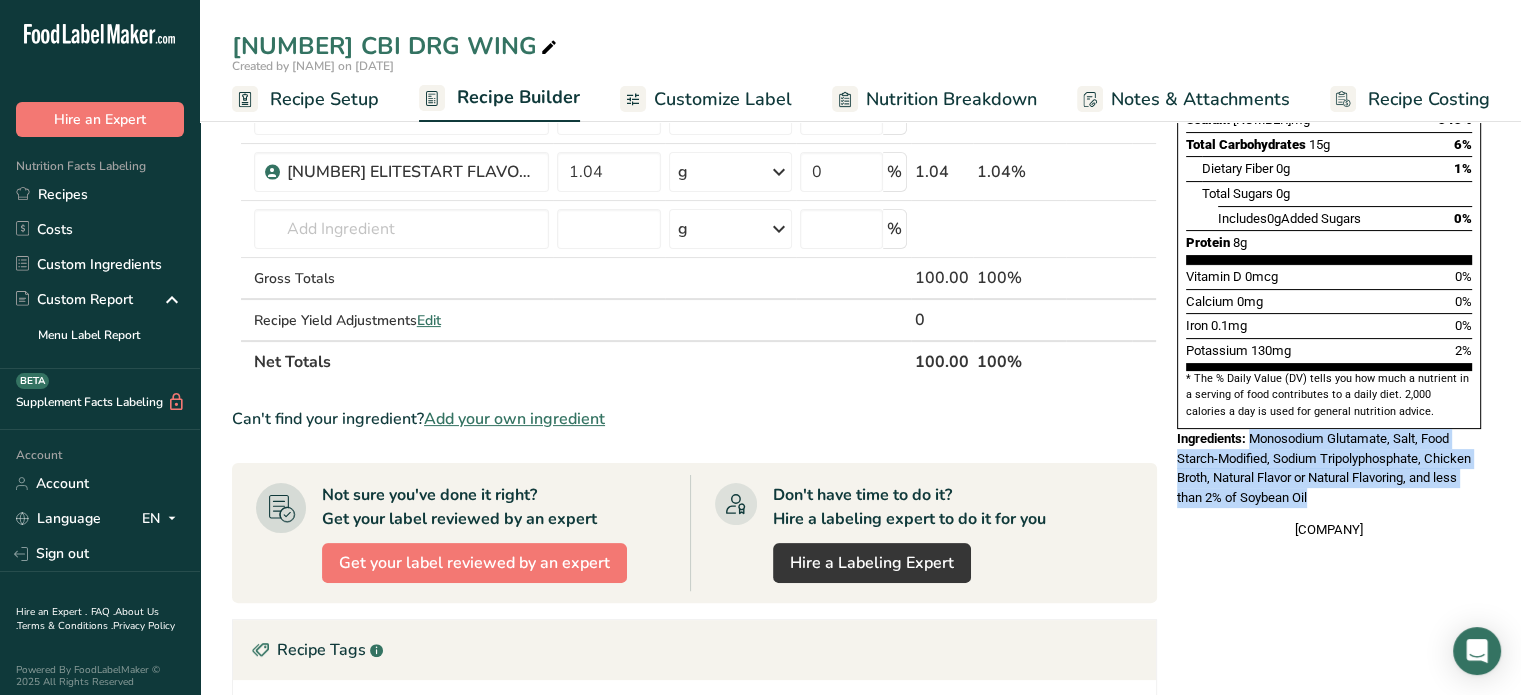 drag, startPoint x: 1251, startPoint y: 386, endPoint x: 1319, endPoint y: 447, distance: 91.350975 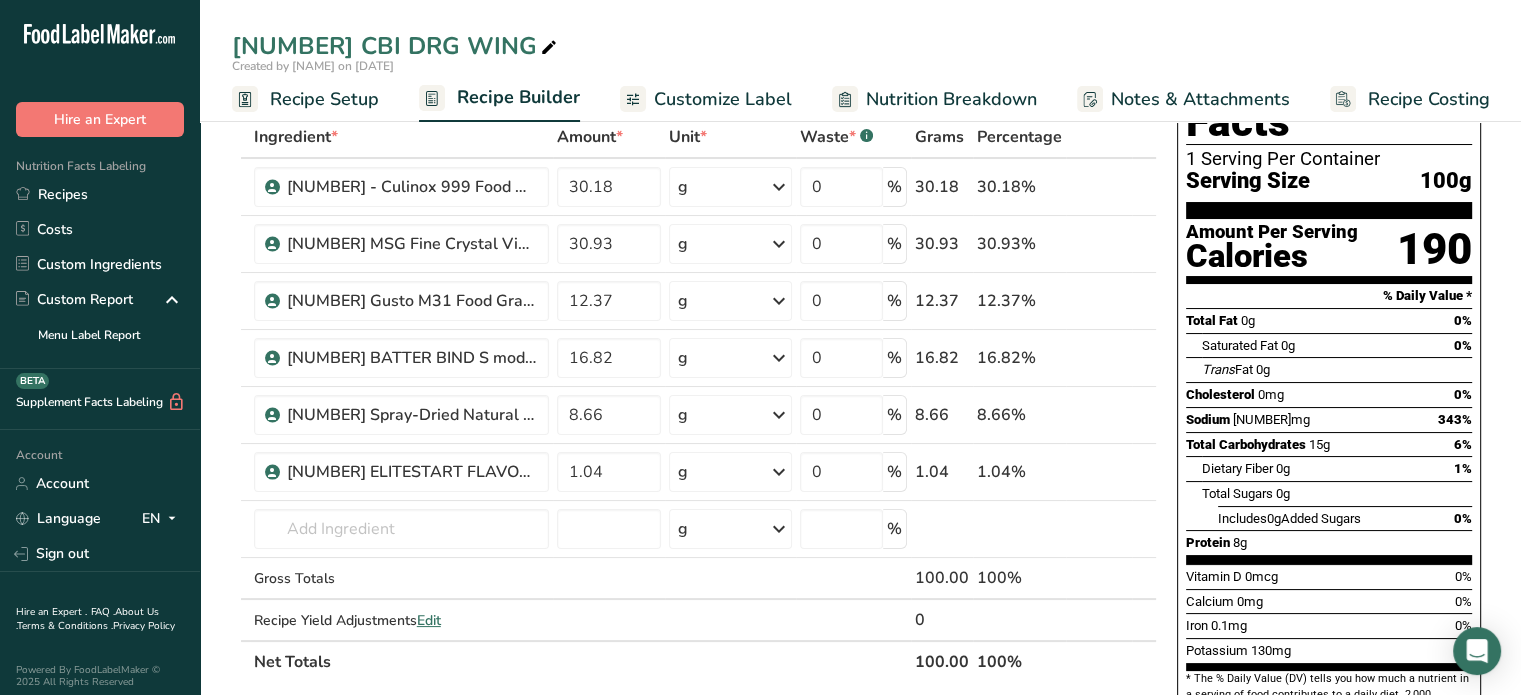scroll, scrollTop: 0, scrollLeft: 0, axis: both 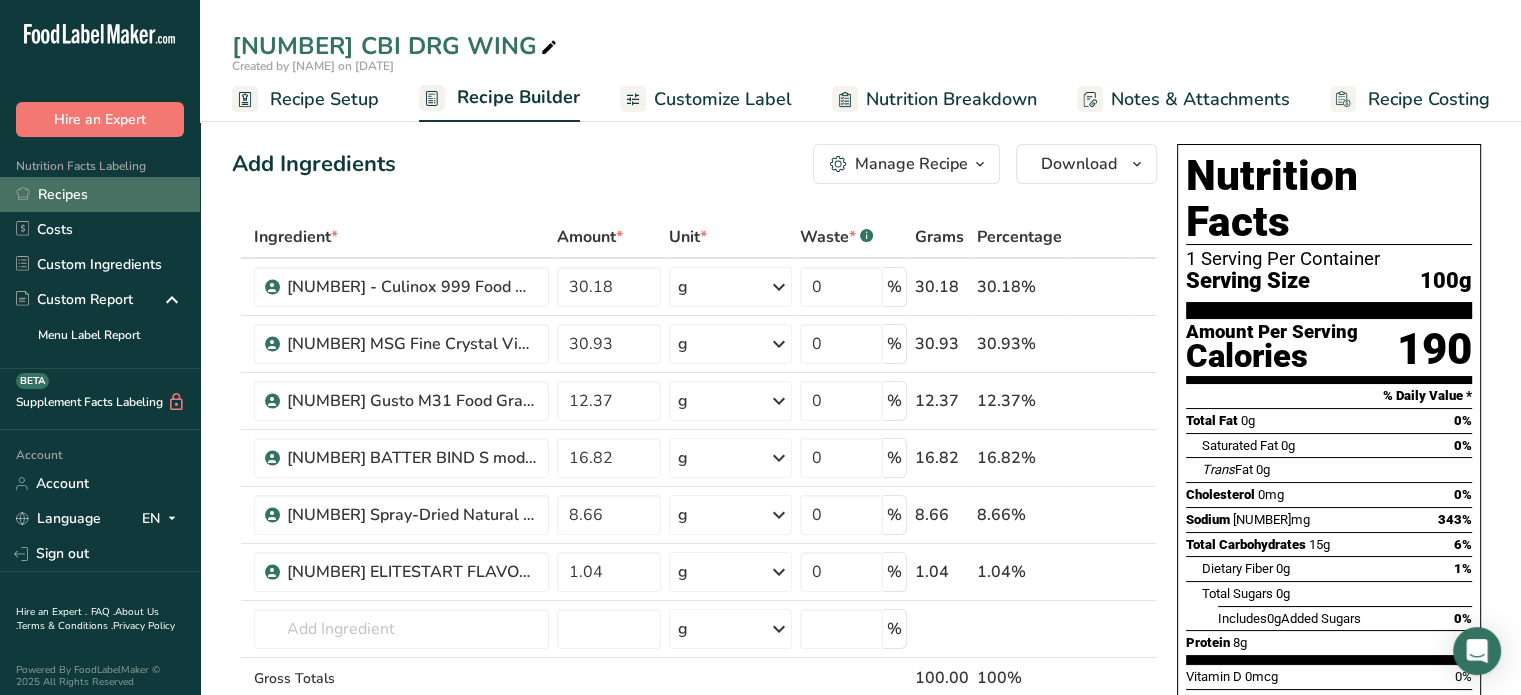 click on "Recipes" at bounding box center [100, 194] 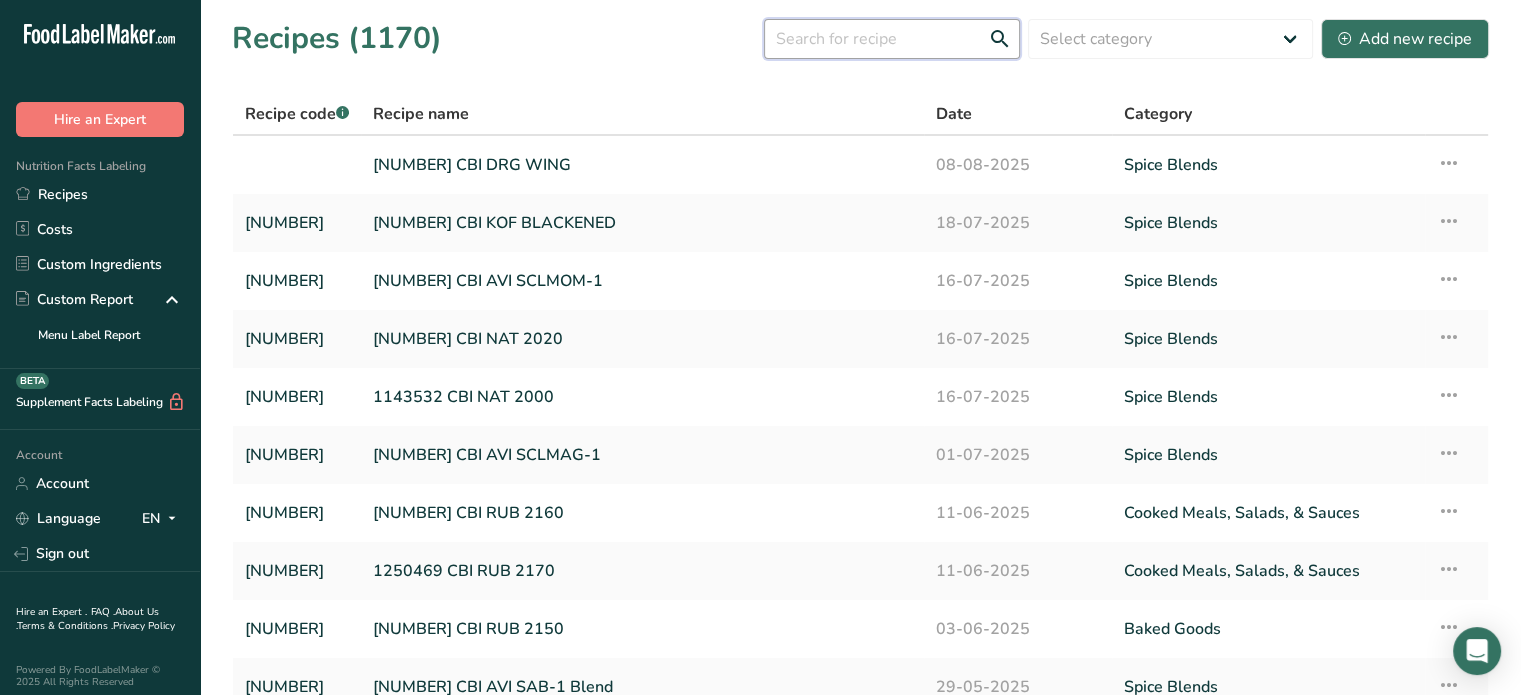click at bounding box center (892, 39) 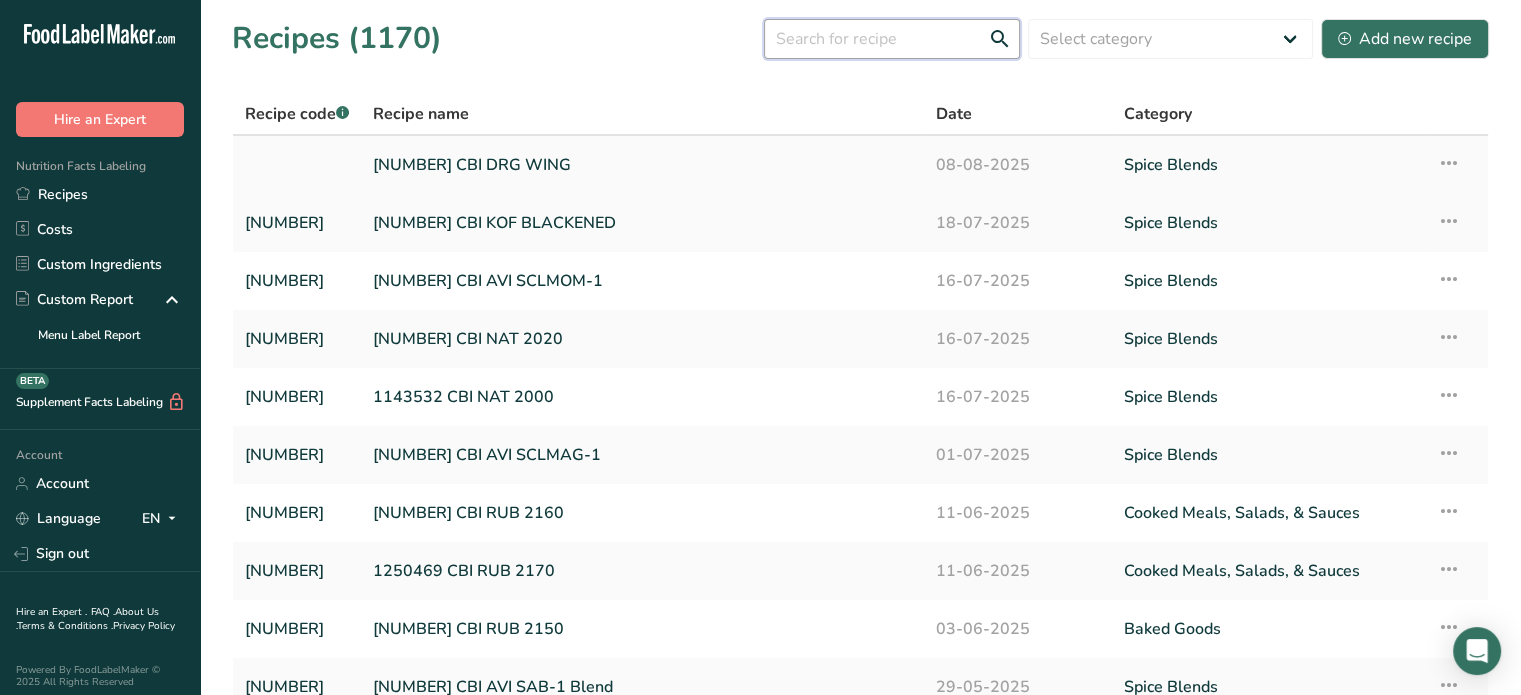 paste on "1250595" 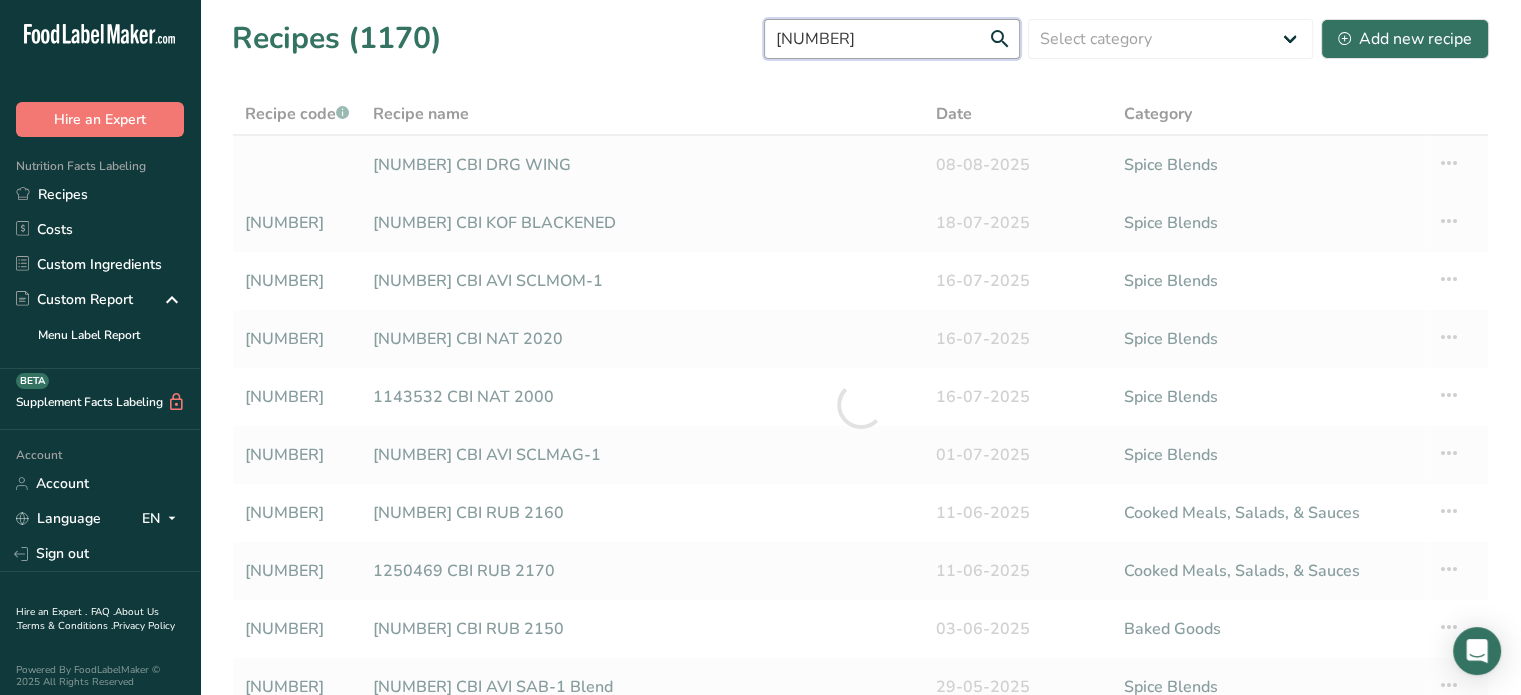 type on "1250595" 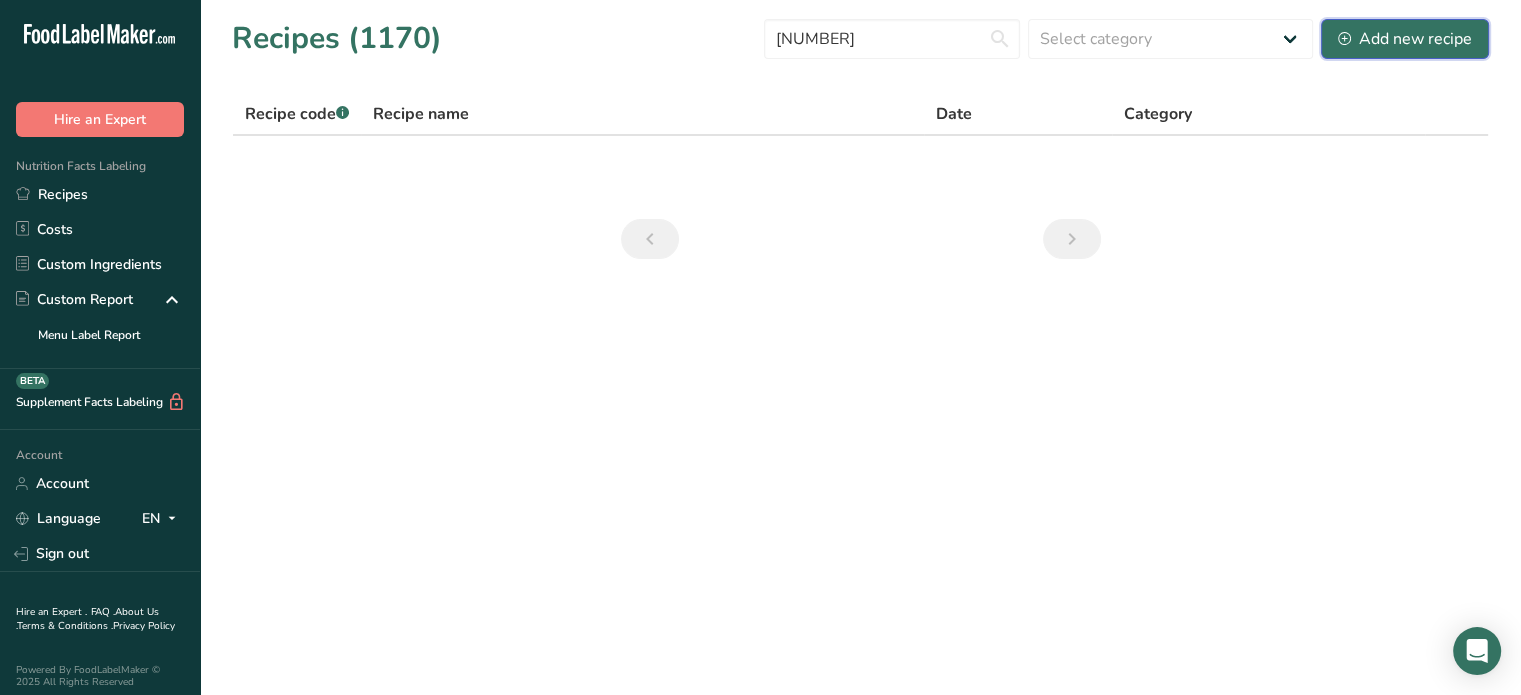 click on "Add new recipe" at bounding box center (1405, 39) 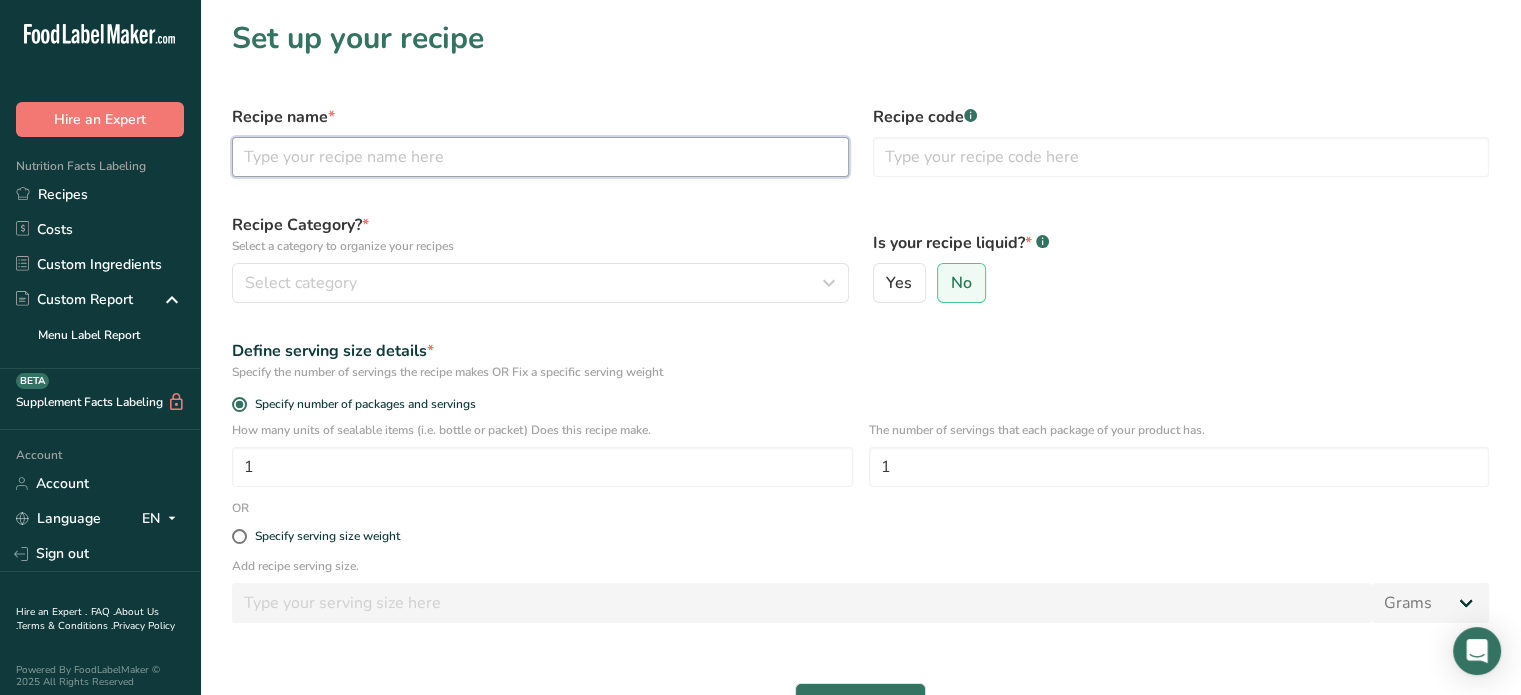 click at bounding box center (540, 157) 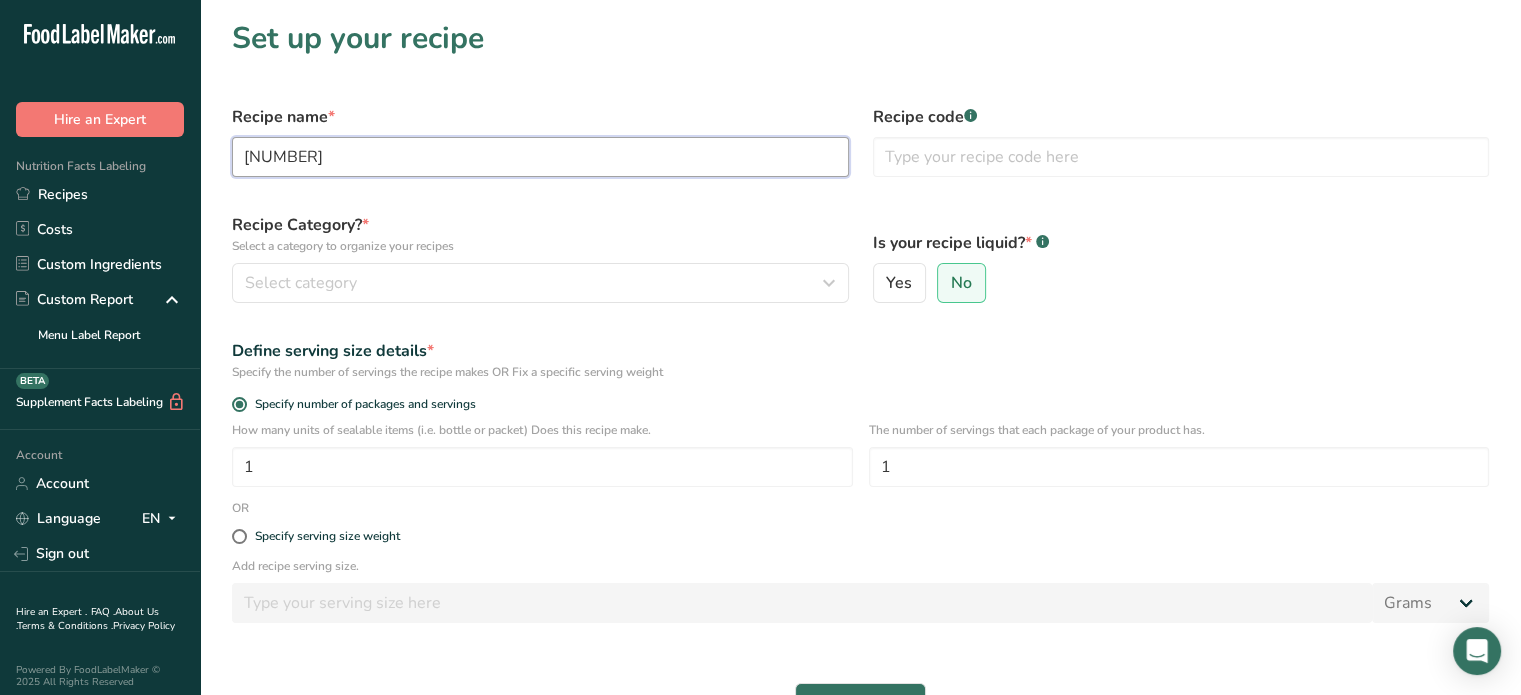 click on "1250595" at bounding box center [540, 157] 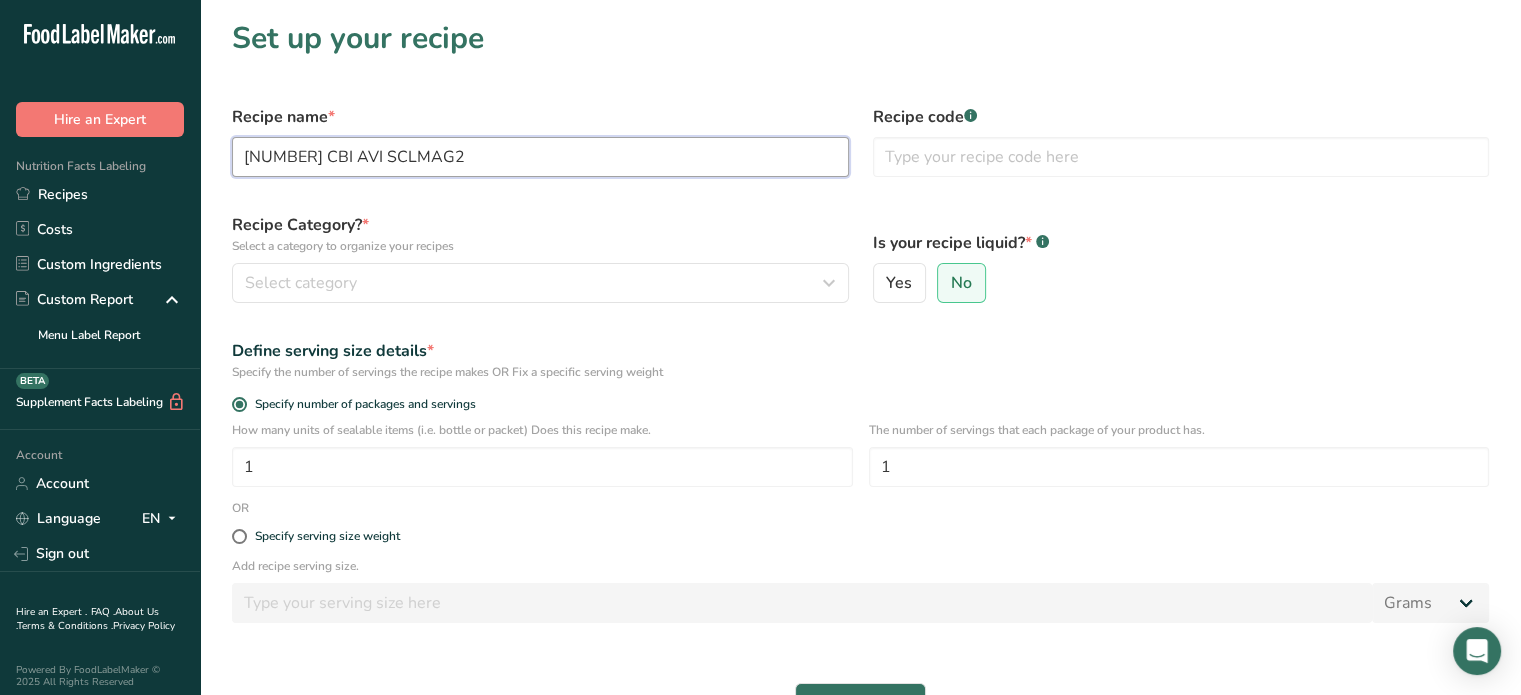 drag, startPoint x: 311, startPoint y: 159, endPoint x: 218, endPoint y: 155, distance: 93.08598 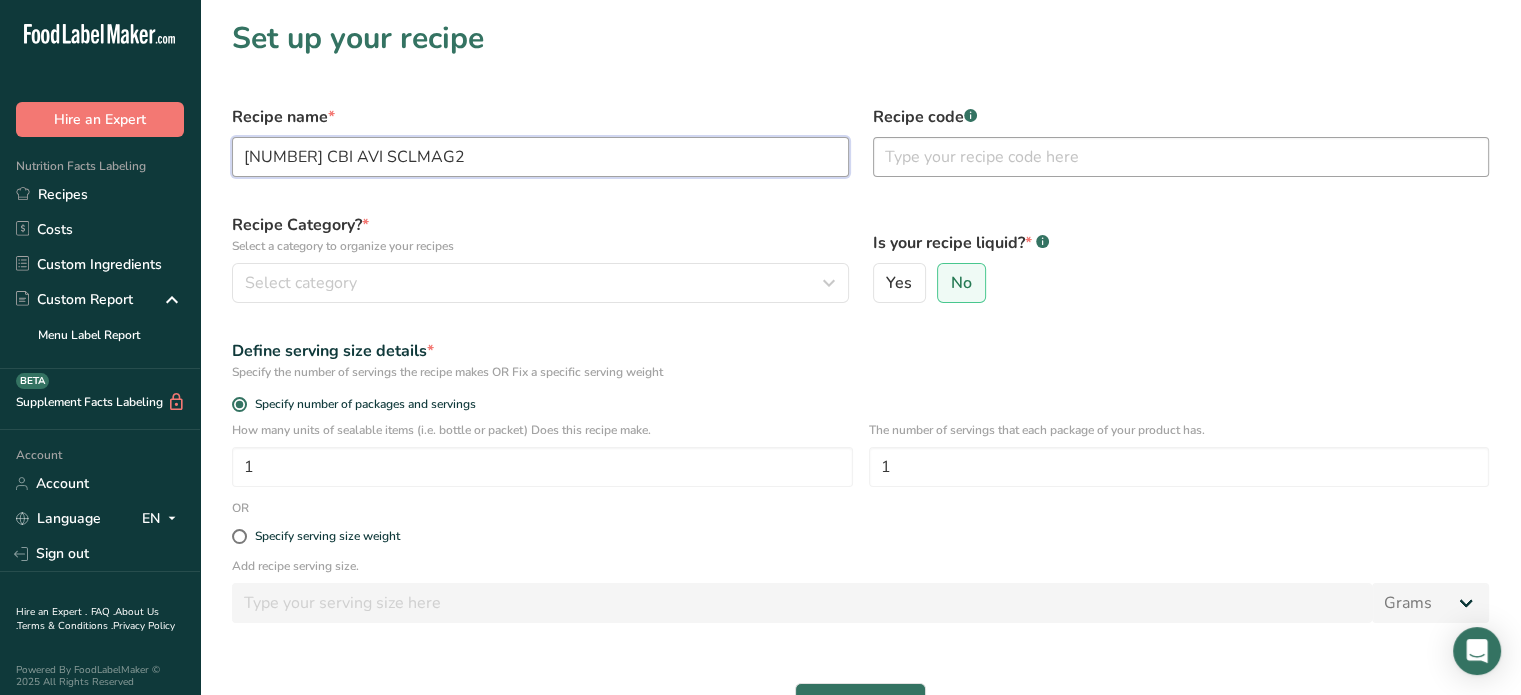 type on "1250595 CBI AVI SCLMAG2" 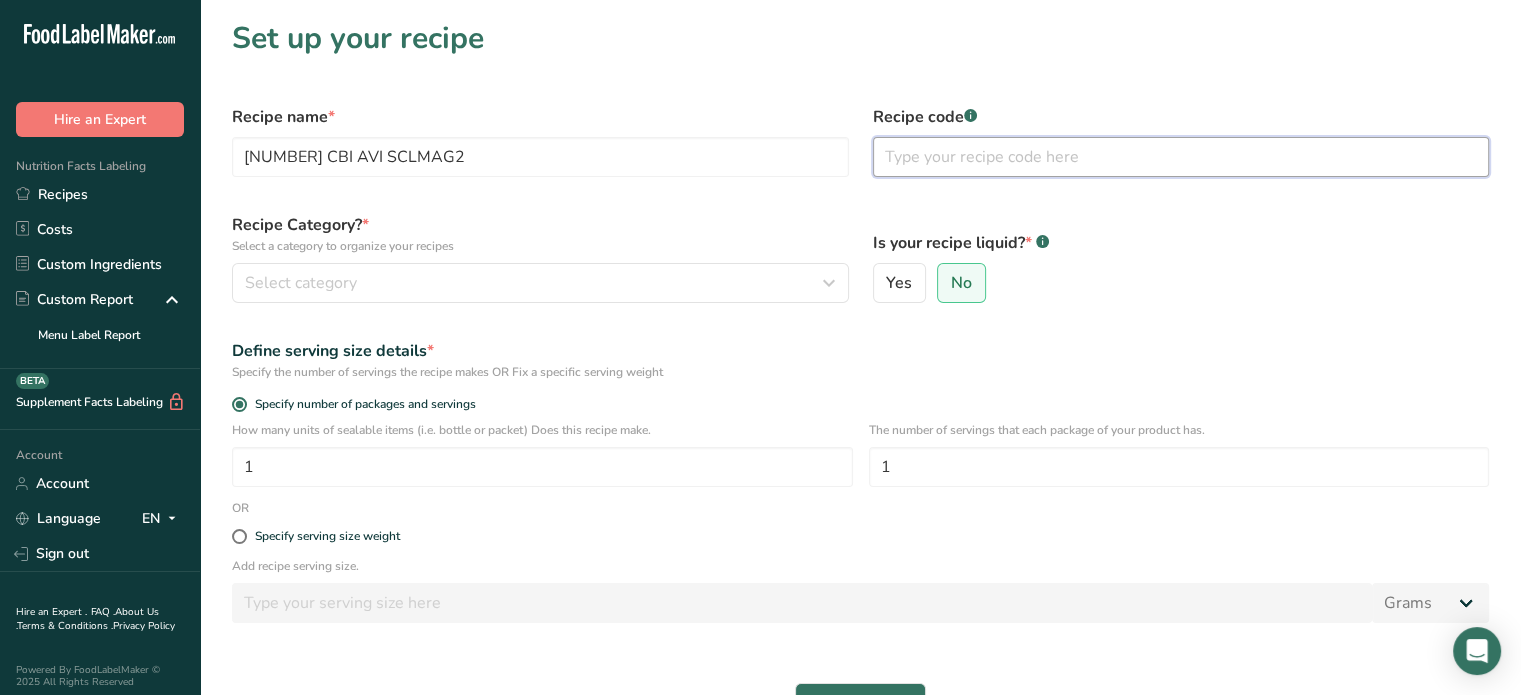 click at bounding box center [1181, 157] 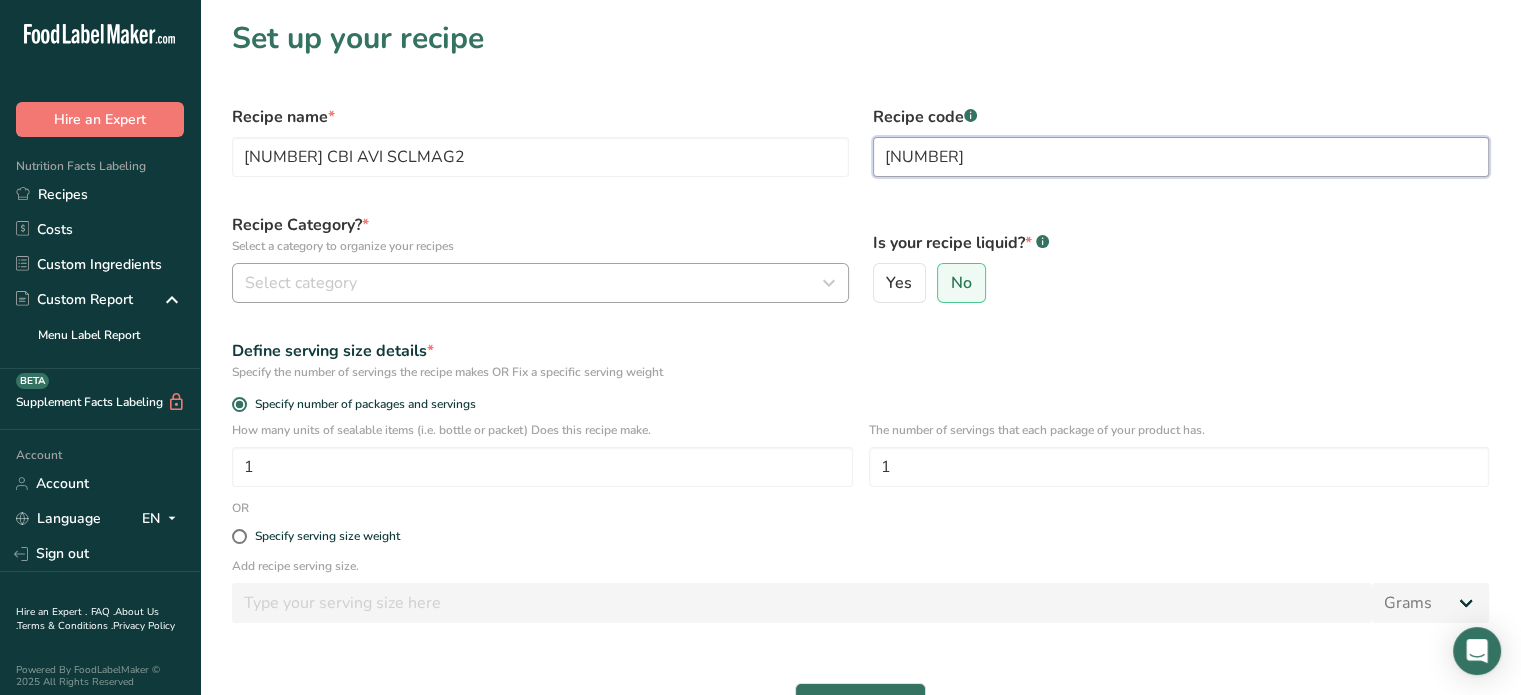 type on "1250595" 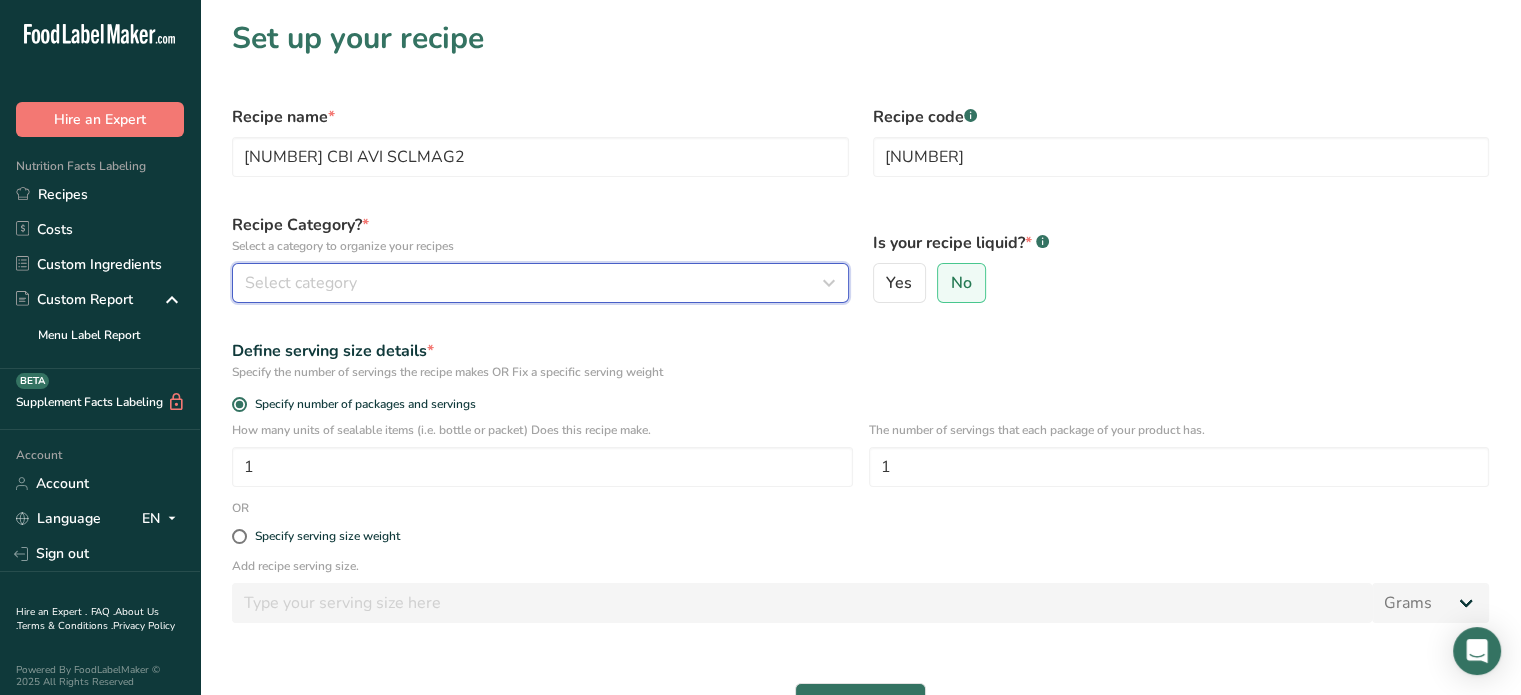 click on "Select category" at bounding box center (534, 283) 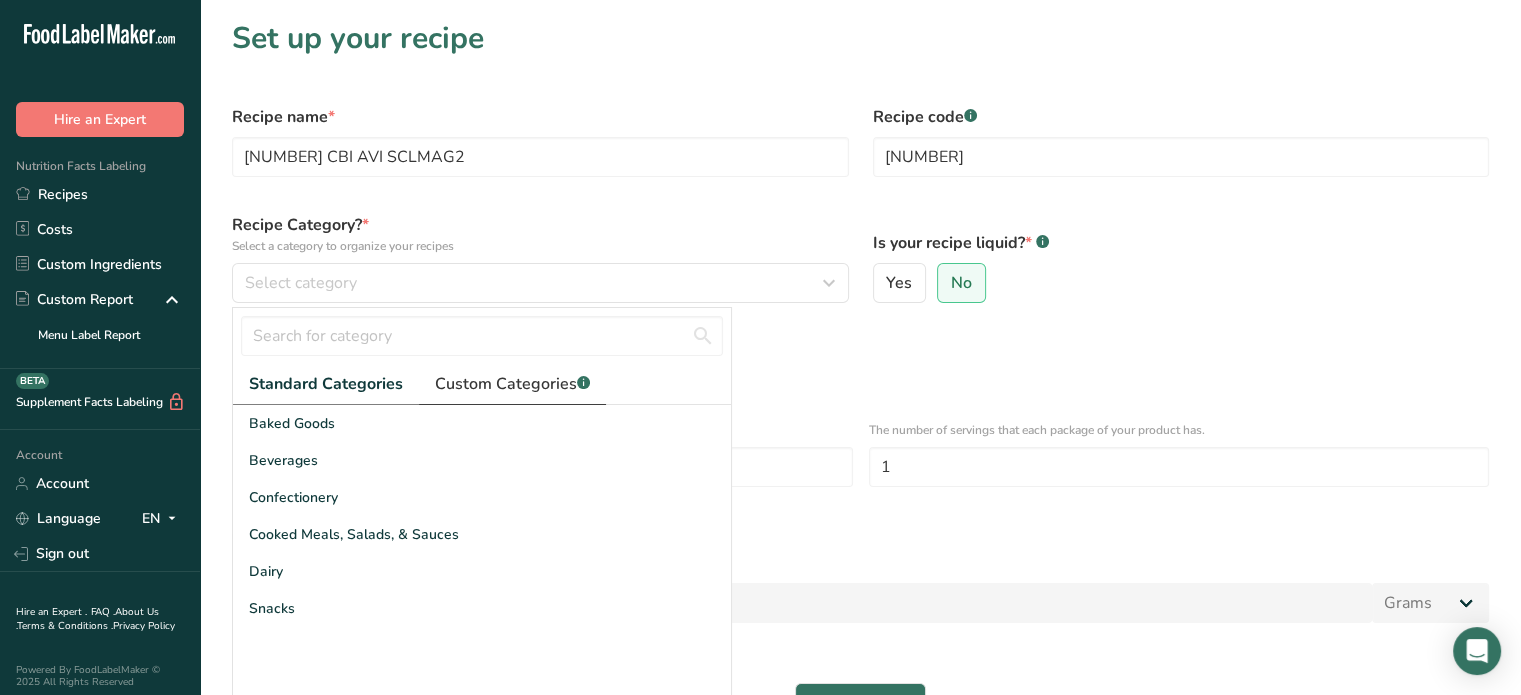 click on "Custom Categories
.a-a{fill:#347362;}.b-a{fill:#fff;}" at bounding box center (512, 384) 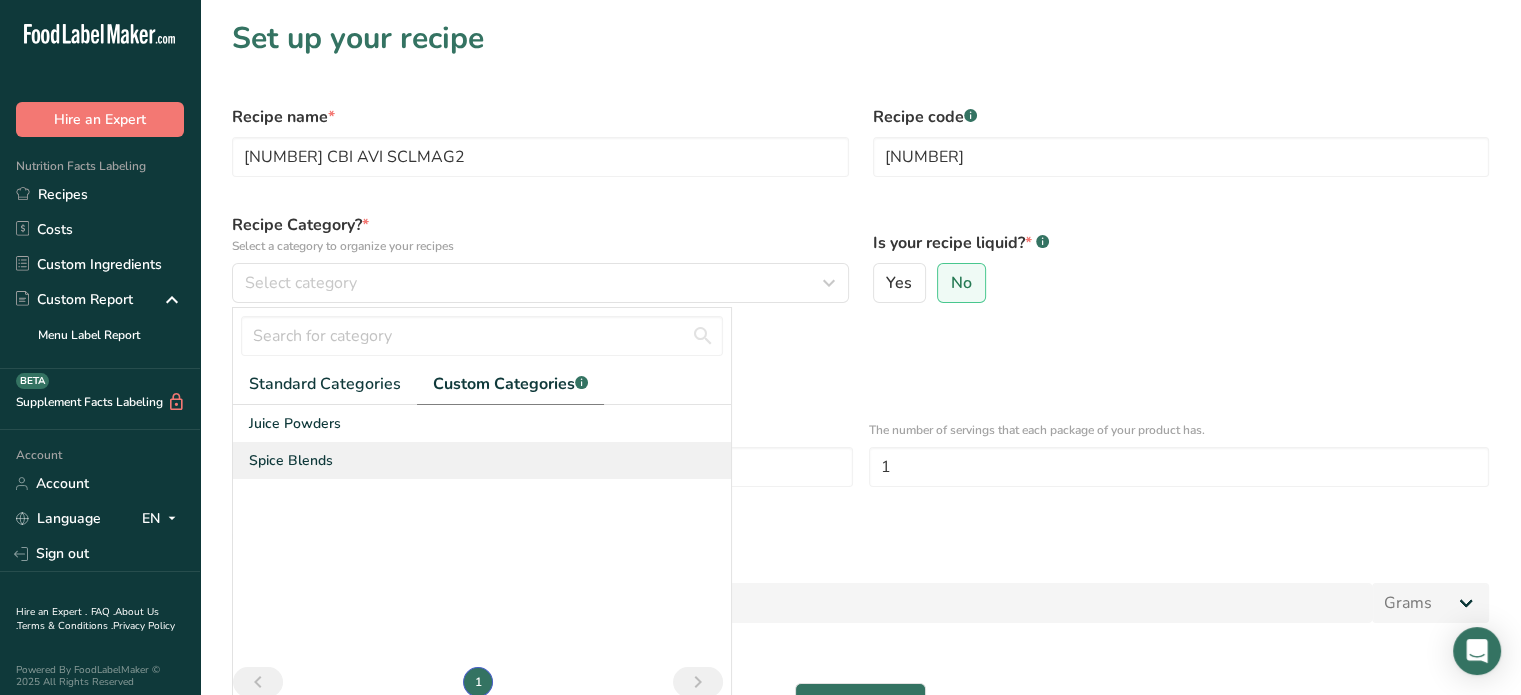 click on "Spice Blends" at bounding box center (291, 460) 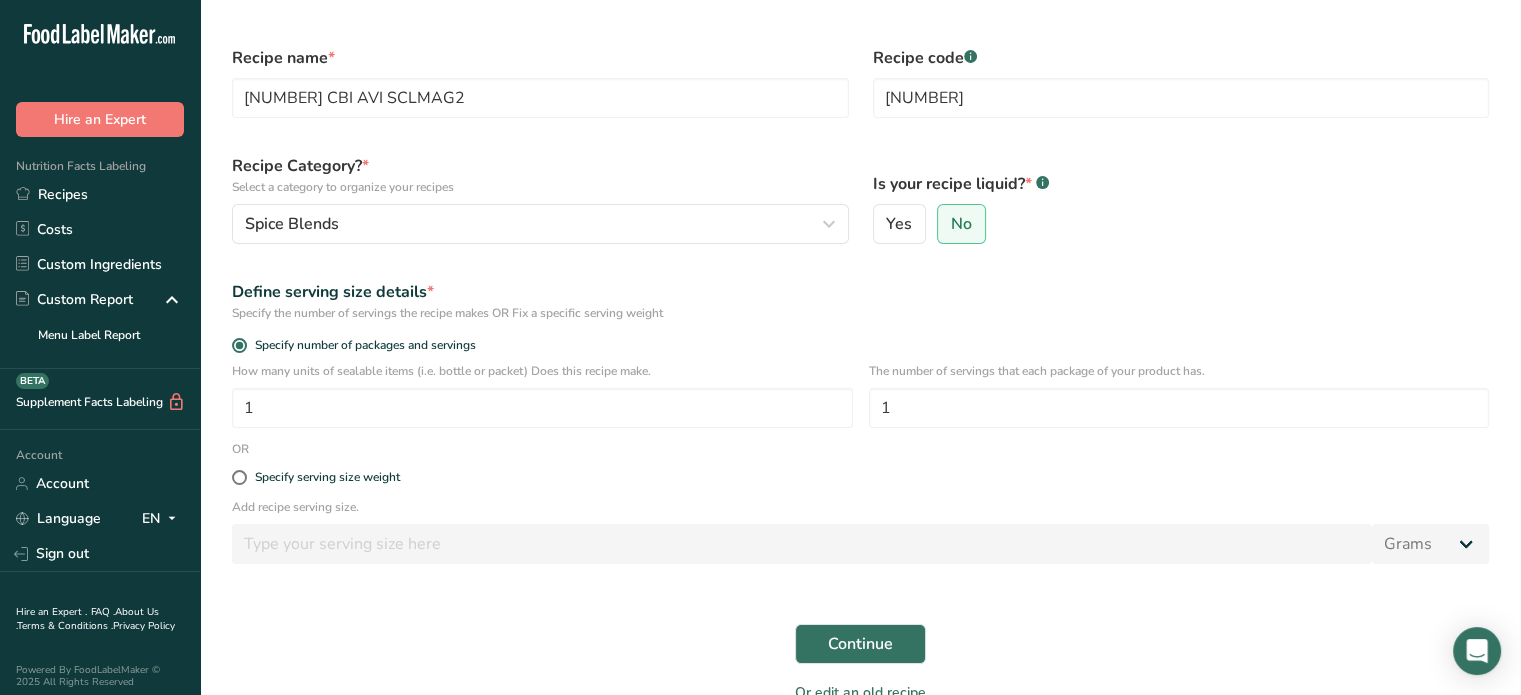 scroll, scrollTop: 164, scrollLeft: 0, axis: vertical 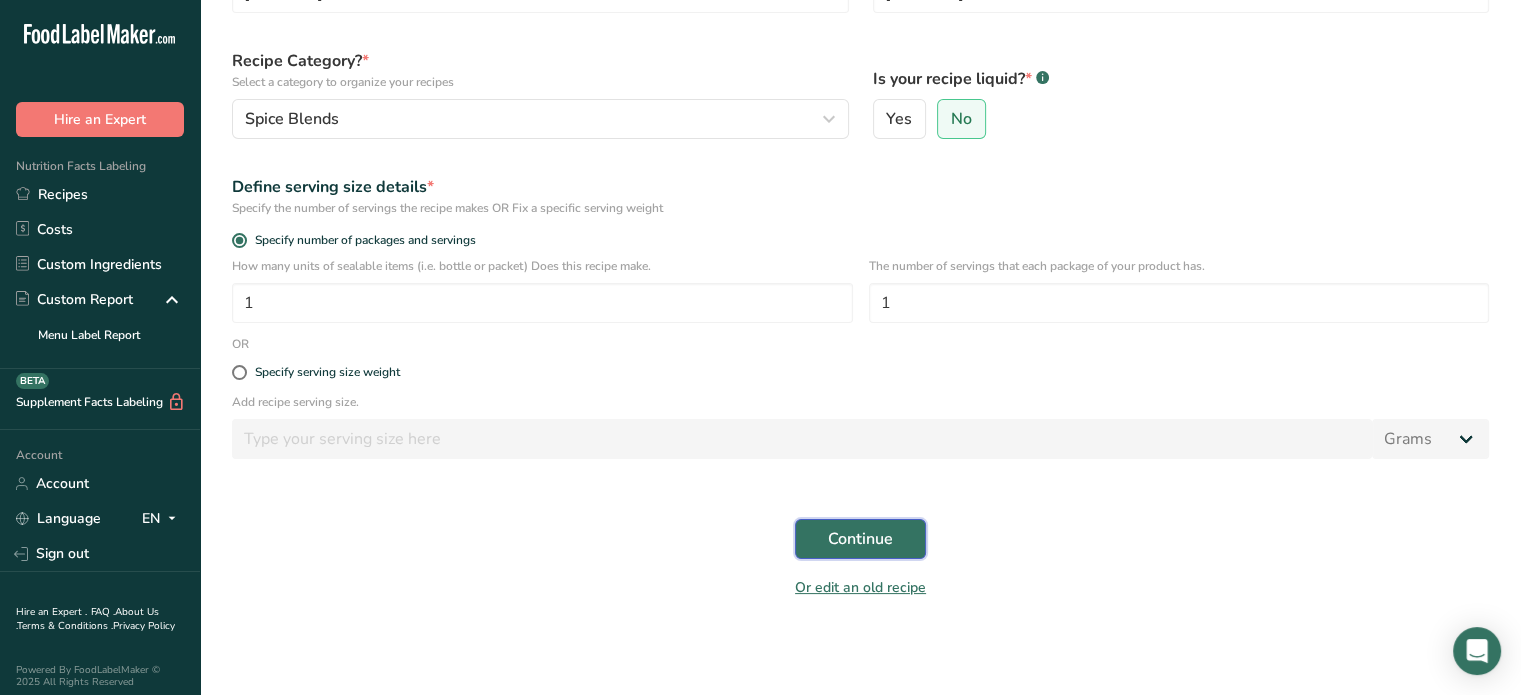 click on "Continue" at bounding box center (860, 539) 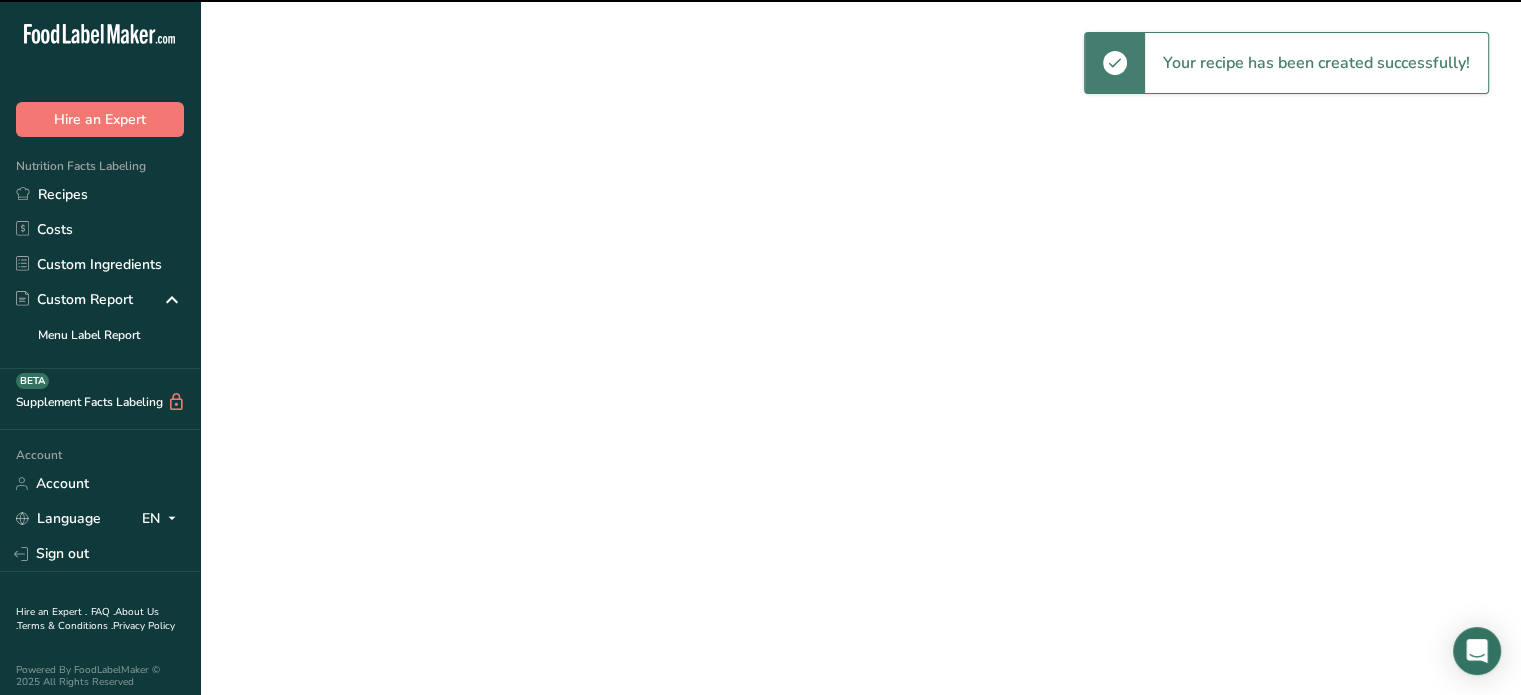 scroll, scrollTop: 0, scrollLeft: 0, axis: both 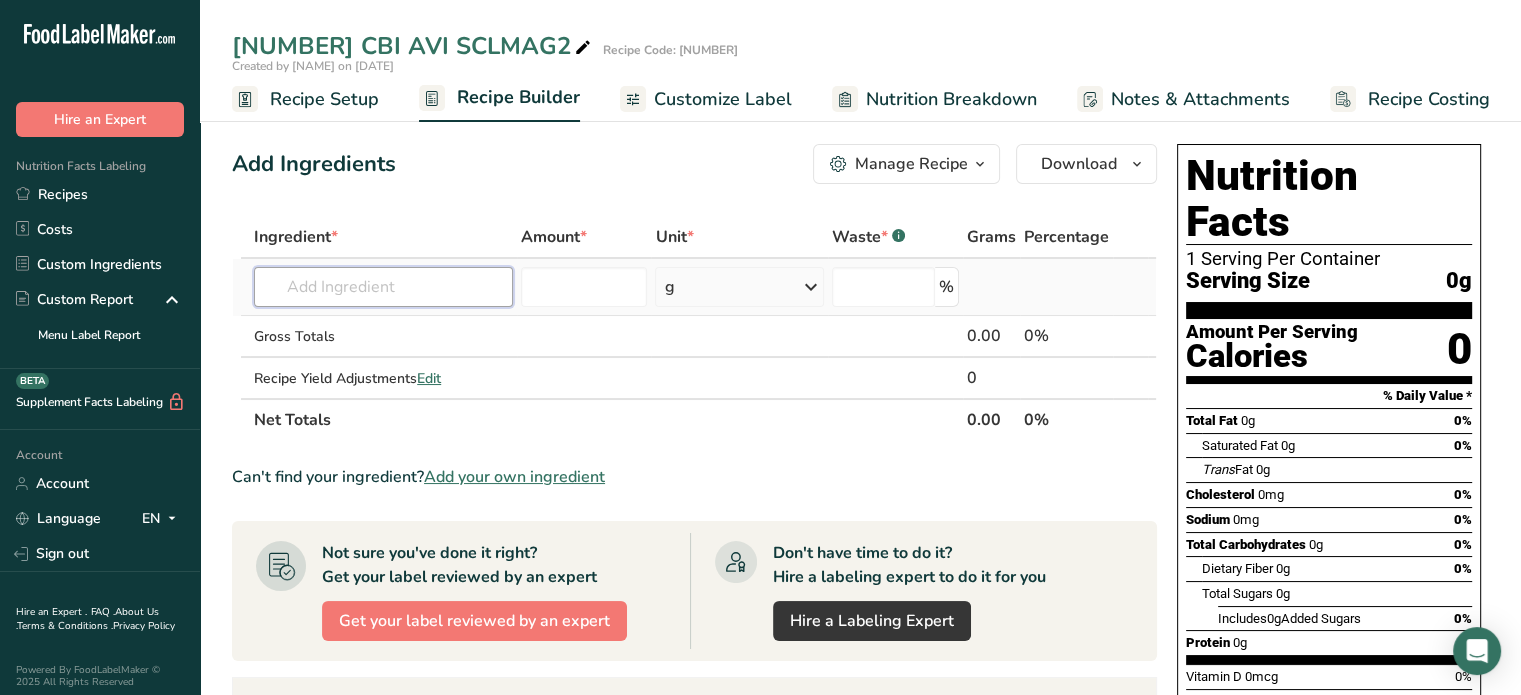 click at bounding box center [383, 287] 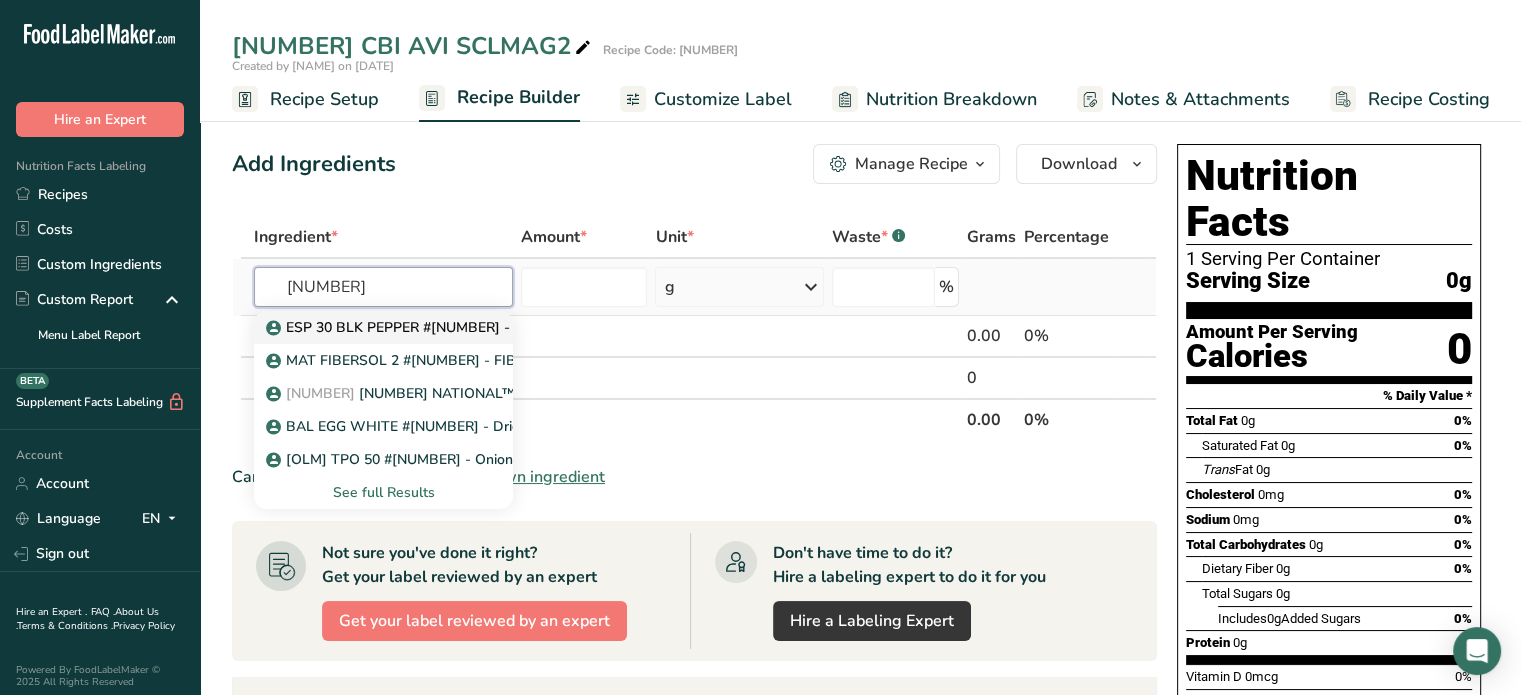 type on "1141048" 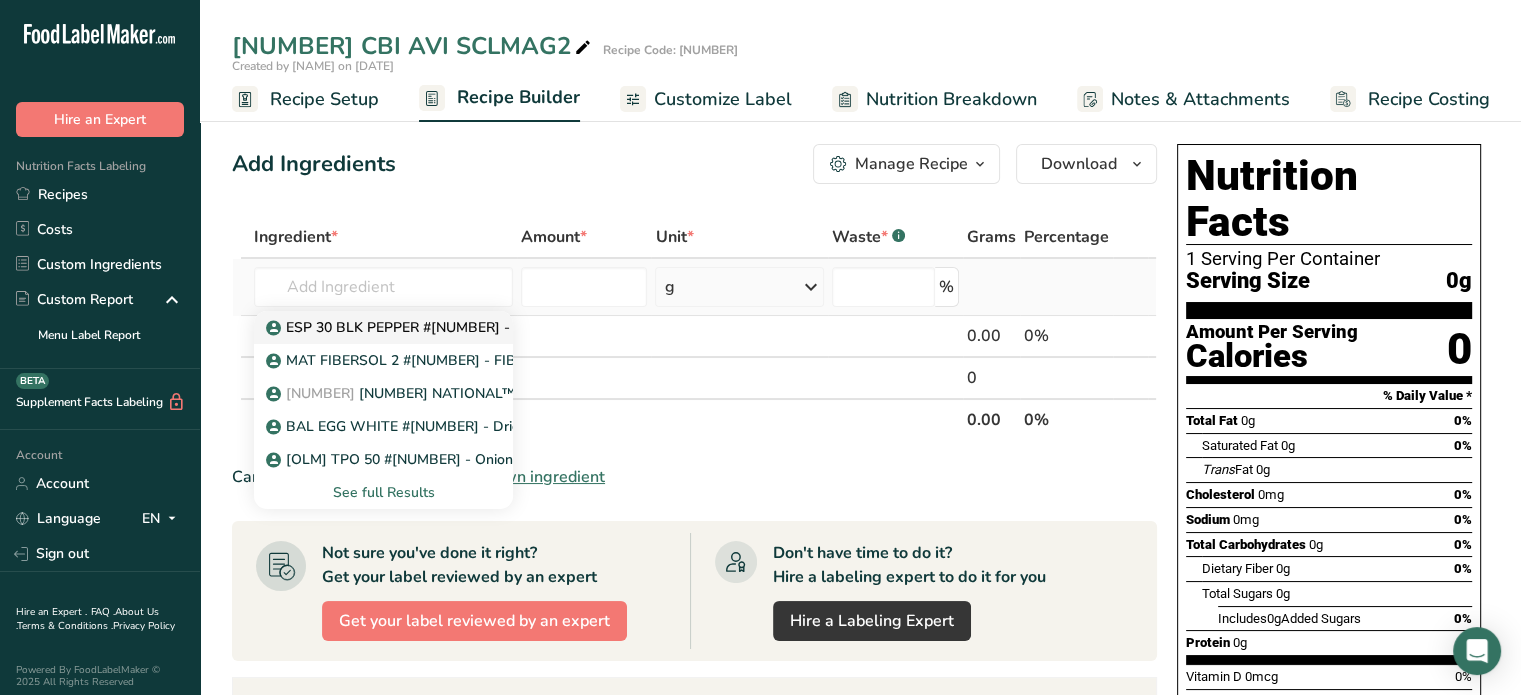 click on "ESP 30 BLK PEPPER #1141048 - Black Pepper, 30 Mesh" at bounding box center [466, 327] 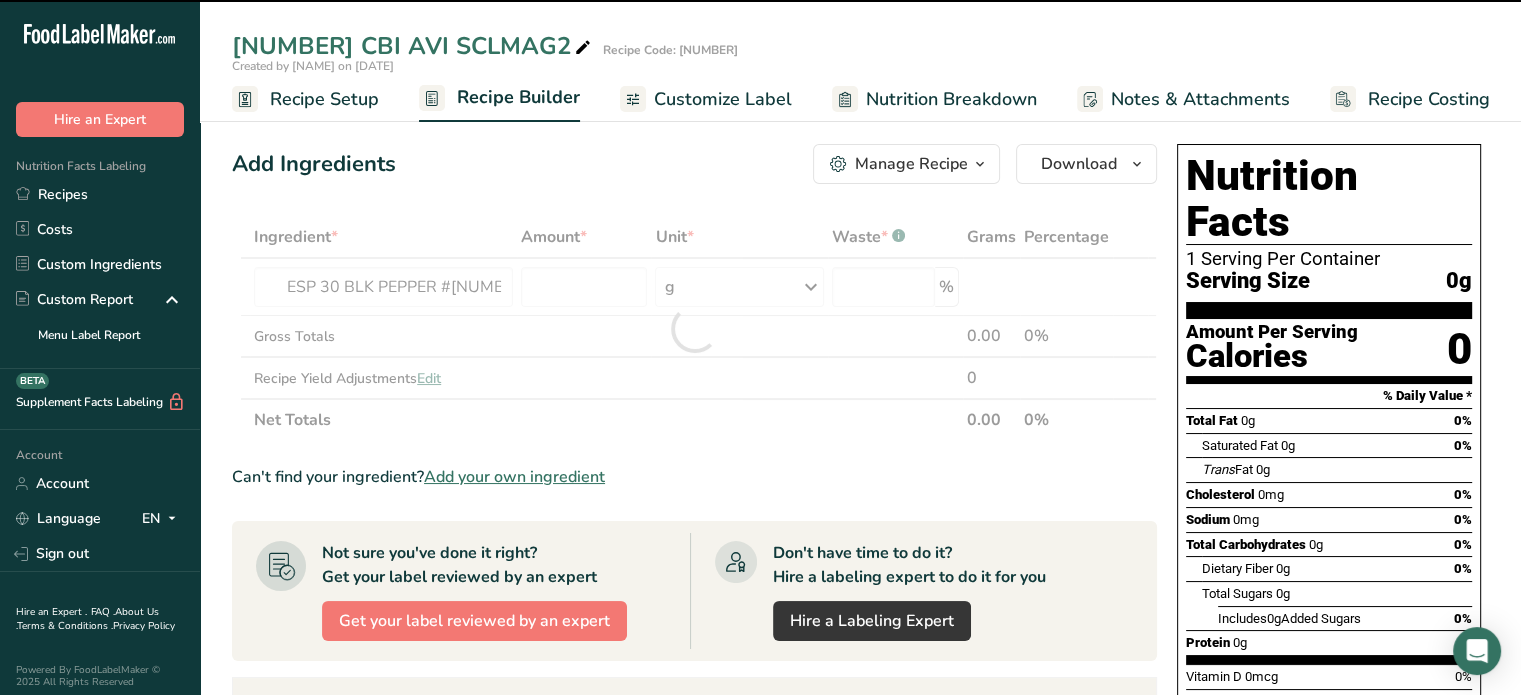 type on "0" 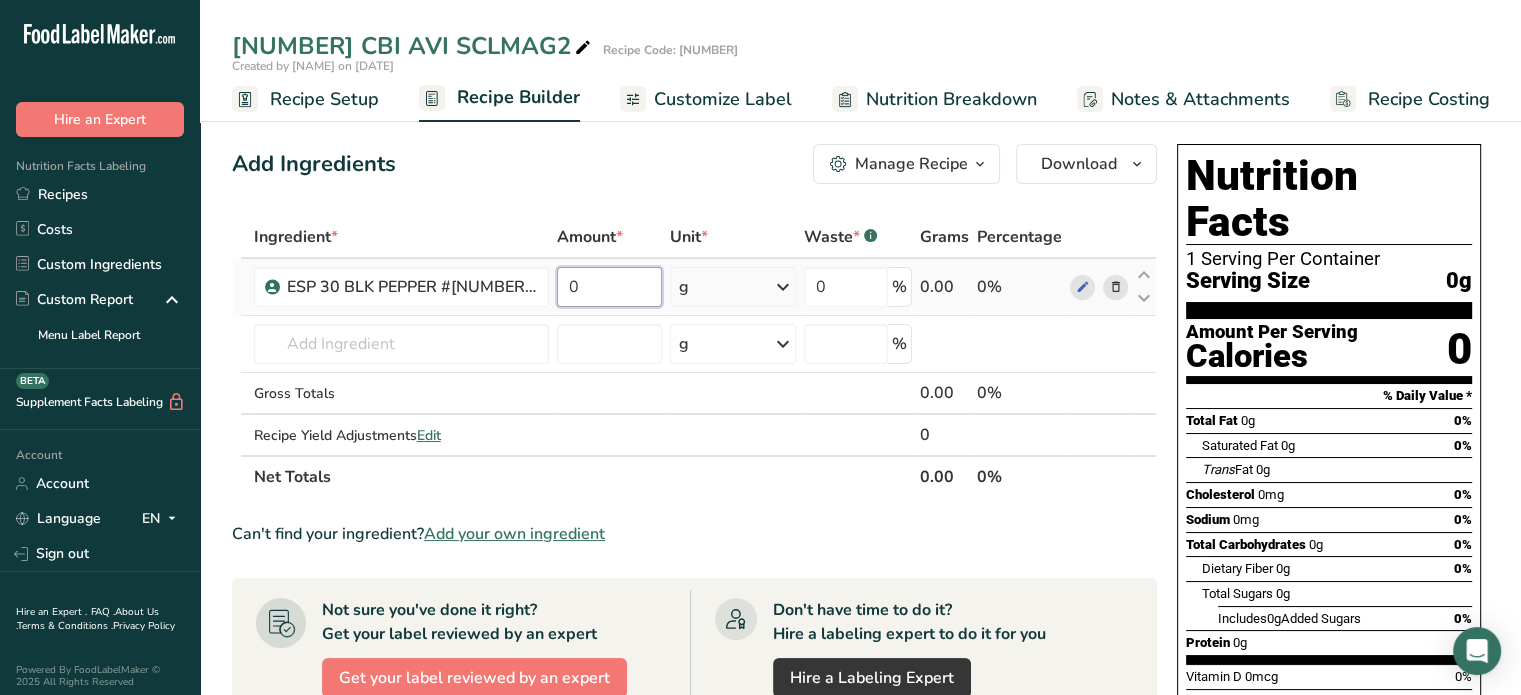 click on "0" at bounding box center [610, 287] 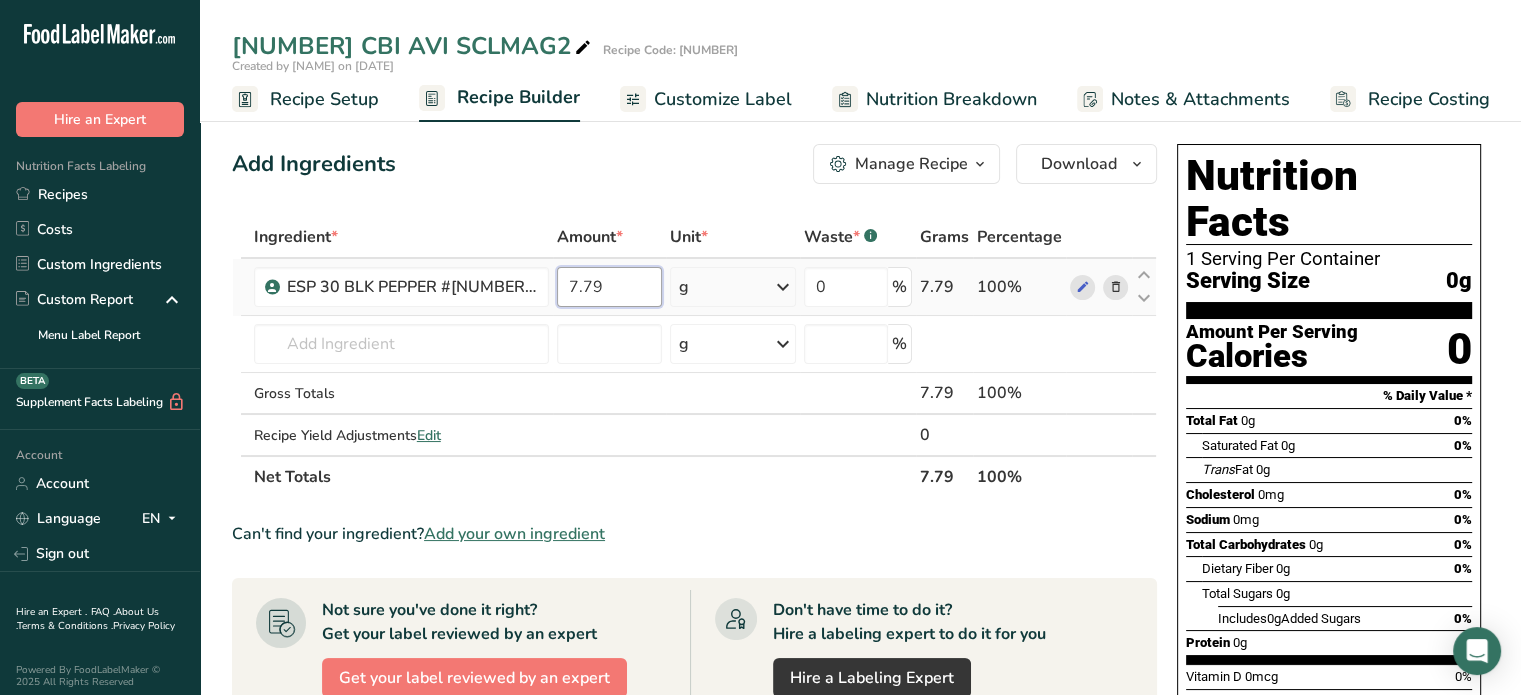 drag, startPoint x: 560, startPoint y: 300, endPoint x: 568, endPoint y: 281, distance: 20.615528 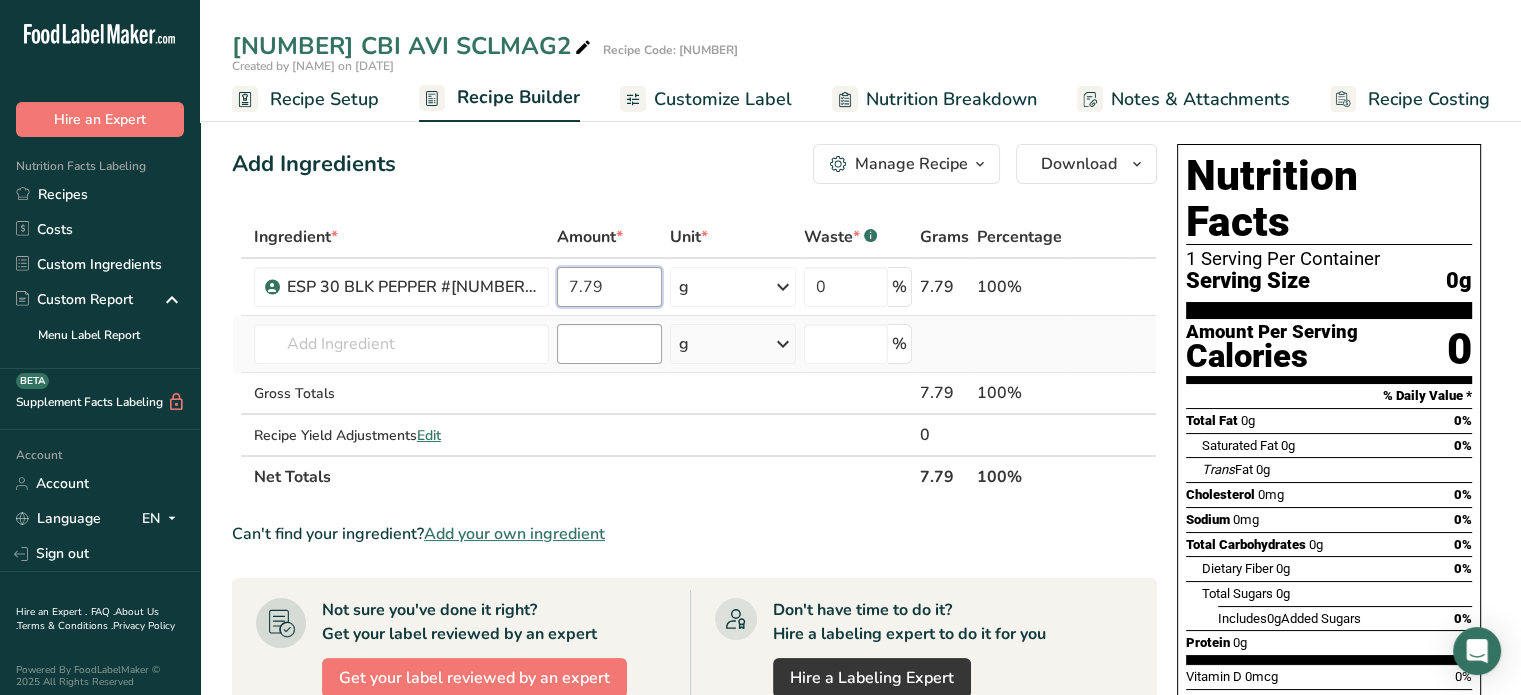 type on "7.79" 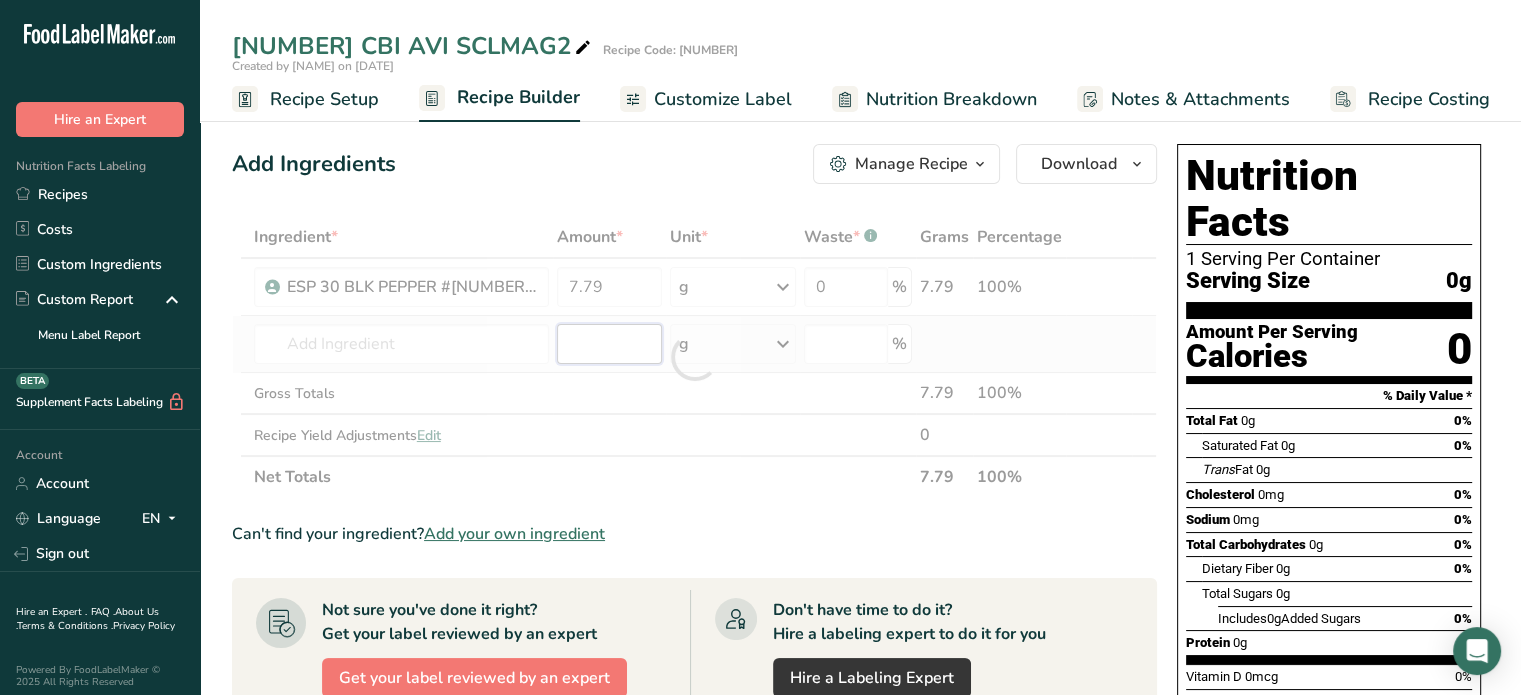 click on "Ingredient *
Amount *
Unit *
Waste *   .a-a{fill:#347362;}.b-a{fill:#fff;}          Grams
Percentage
ESP 30 BLK PEPPER #1141048 - Black Pepper, 30 Mesh
7.79
g
Weight Units
g
kg
mg
See more
Volume Units
l
mL
fl oz
See more
0
%
7.79
100%
ESP 30 BLK PEPPER #1141048 - Black Pepper, 30 Mesh
MAT FIBERSOL 2 #1141488 - FIBERSOL 2
1141081
1141081 NATIONAL™ 0280 IP
BAL EGG WHITE #1141487 - Dried Egg Whites H-40
See full Results" at bounding box center [694, 357] 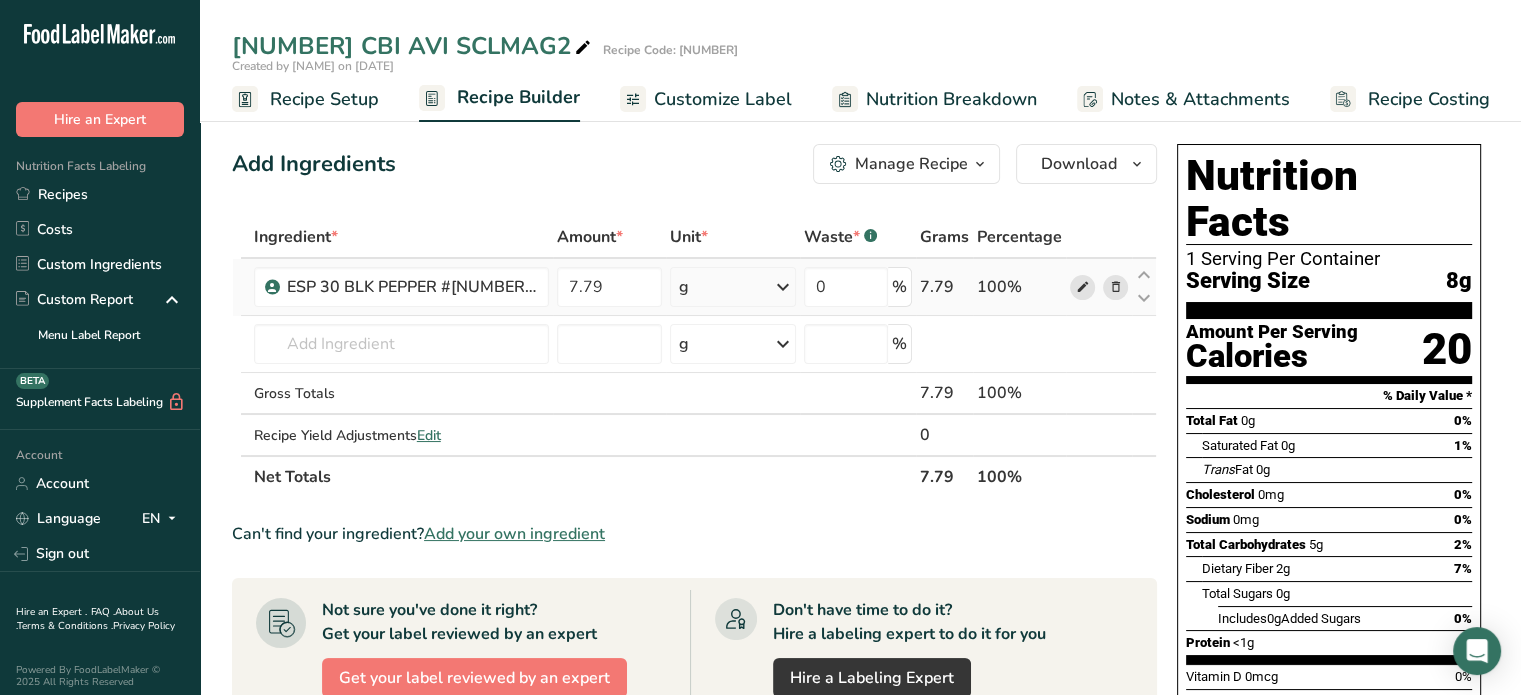 click at bounding box center [1082, 287] 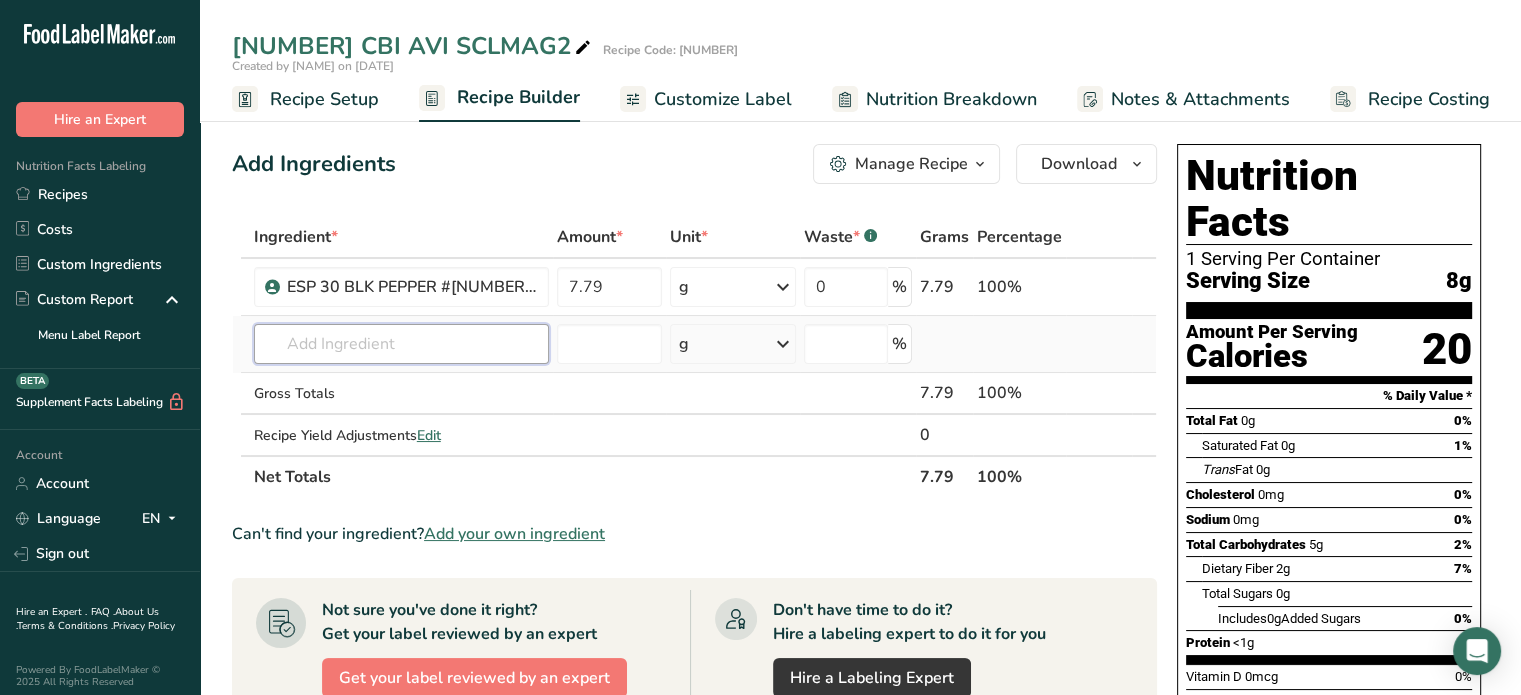 click at bounding box center [401, 344] 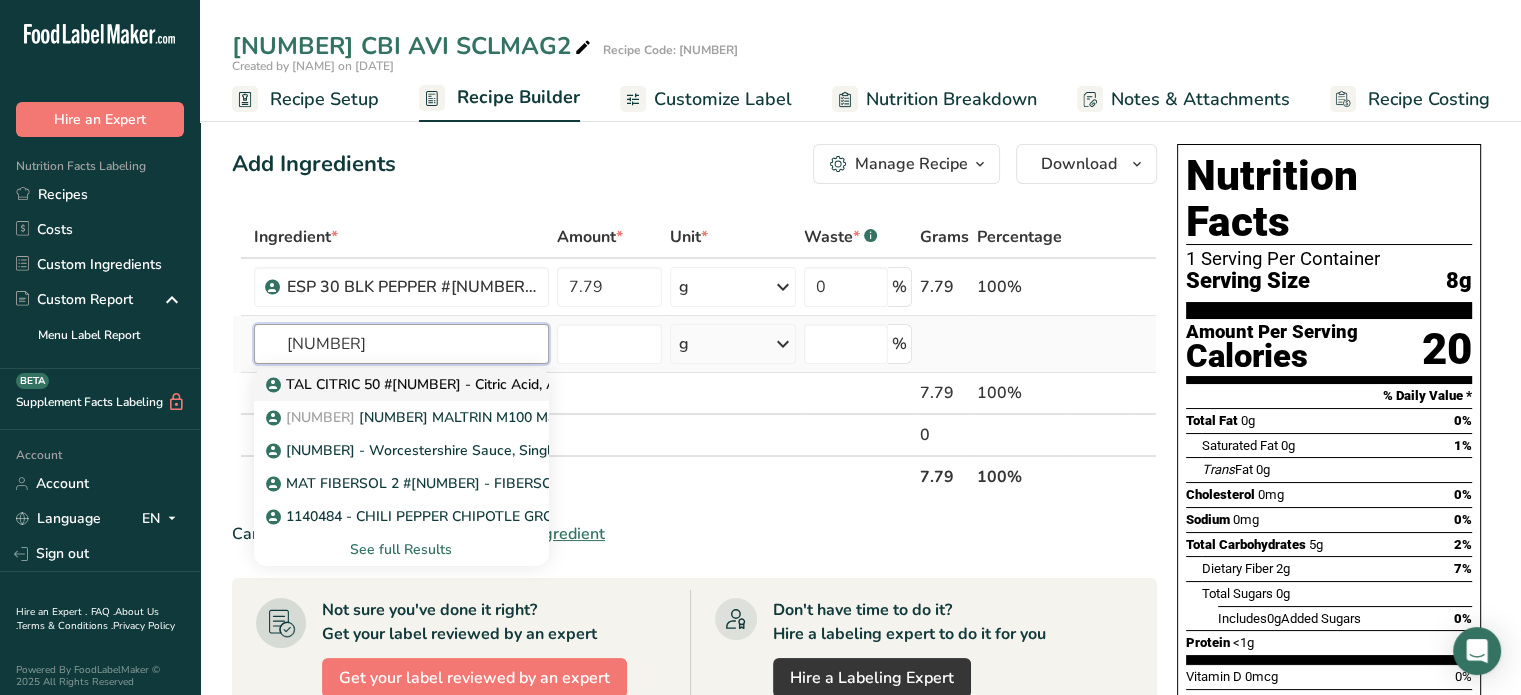 type on "1140488" 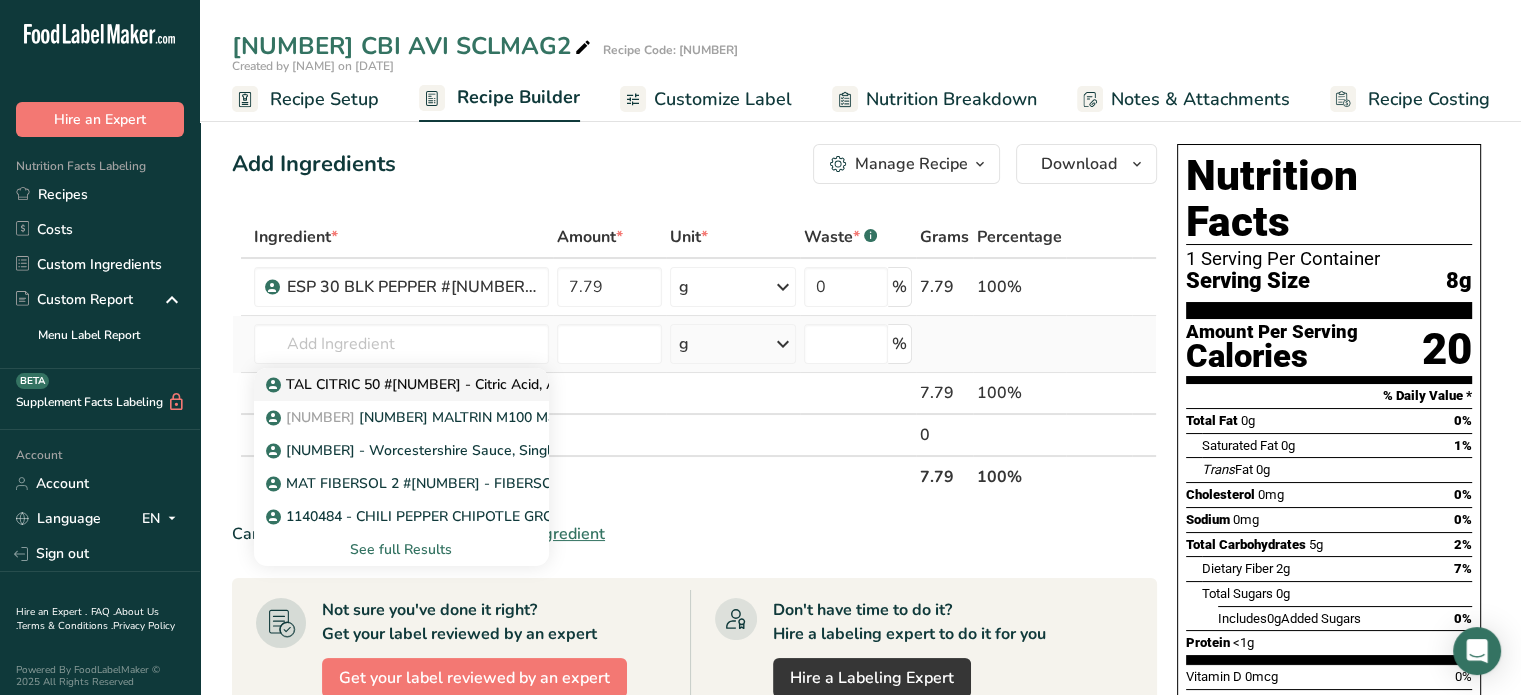 click on "TAL CITRIC 50 #1140488 - Citric Acid, Anhydrous" at bounding box center (442, 384) 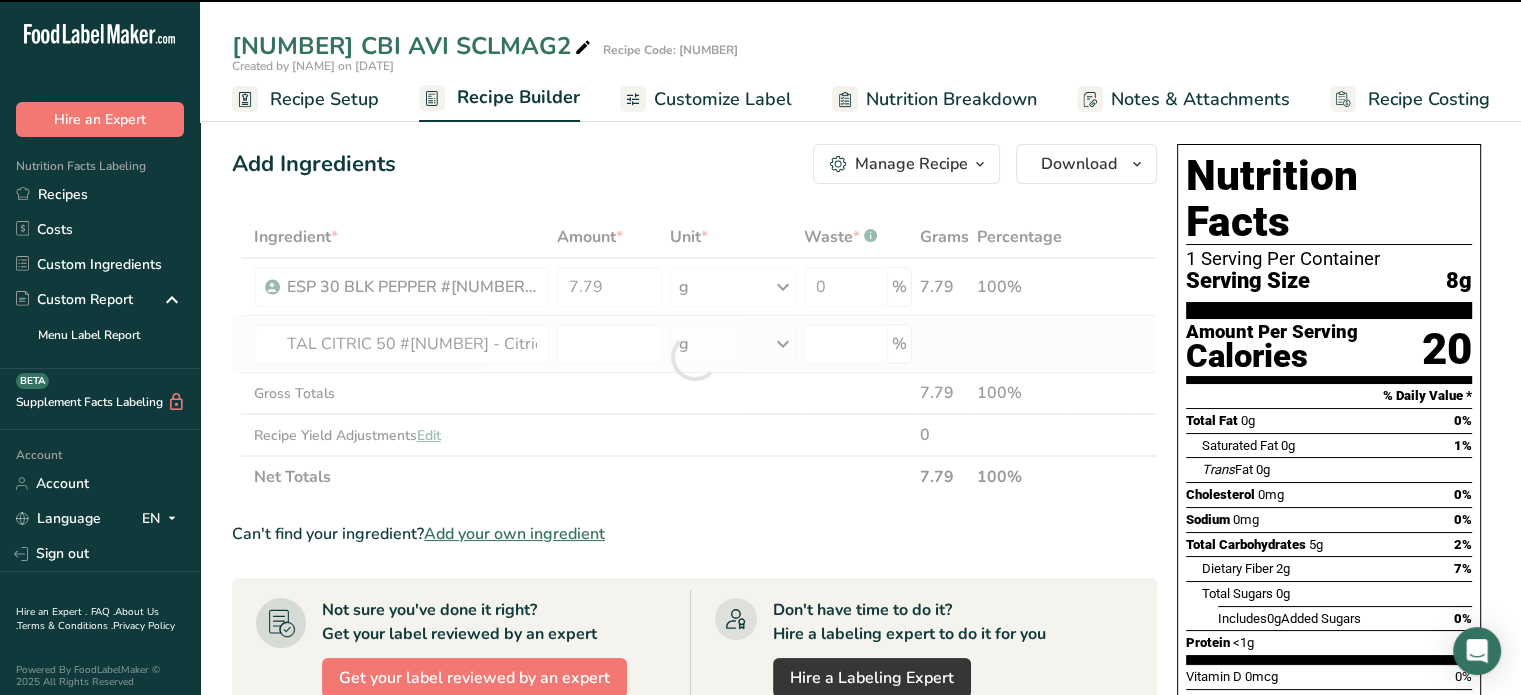 type on "0" 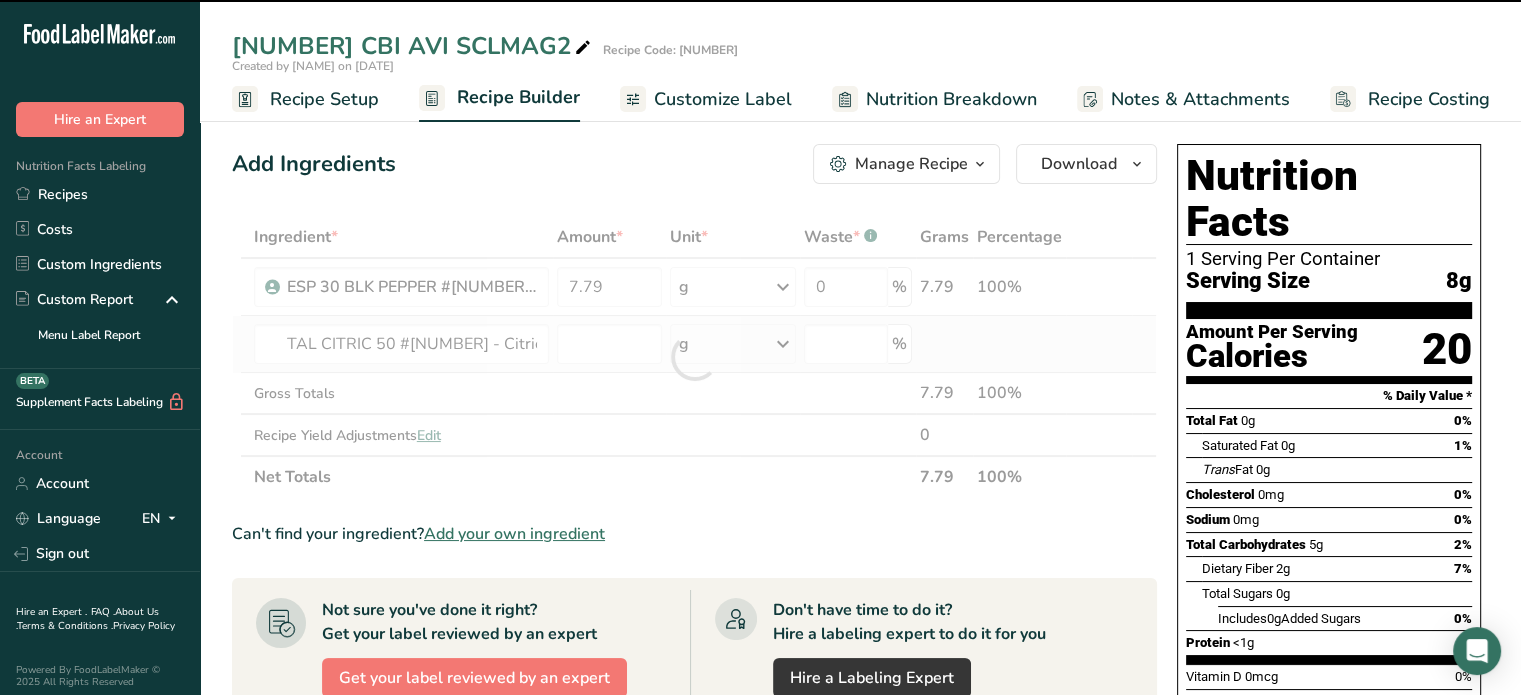 type on "0" 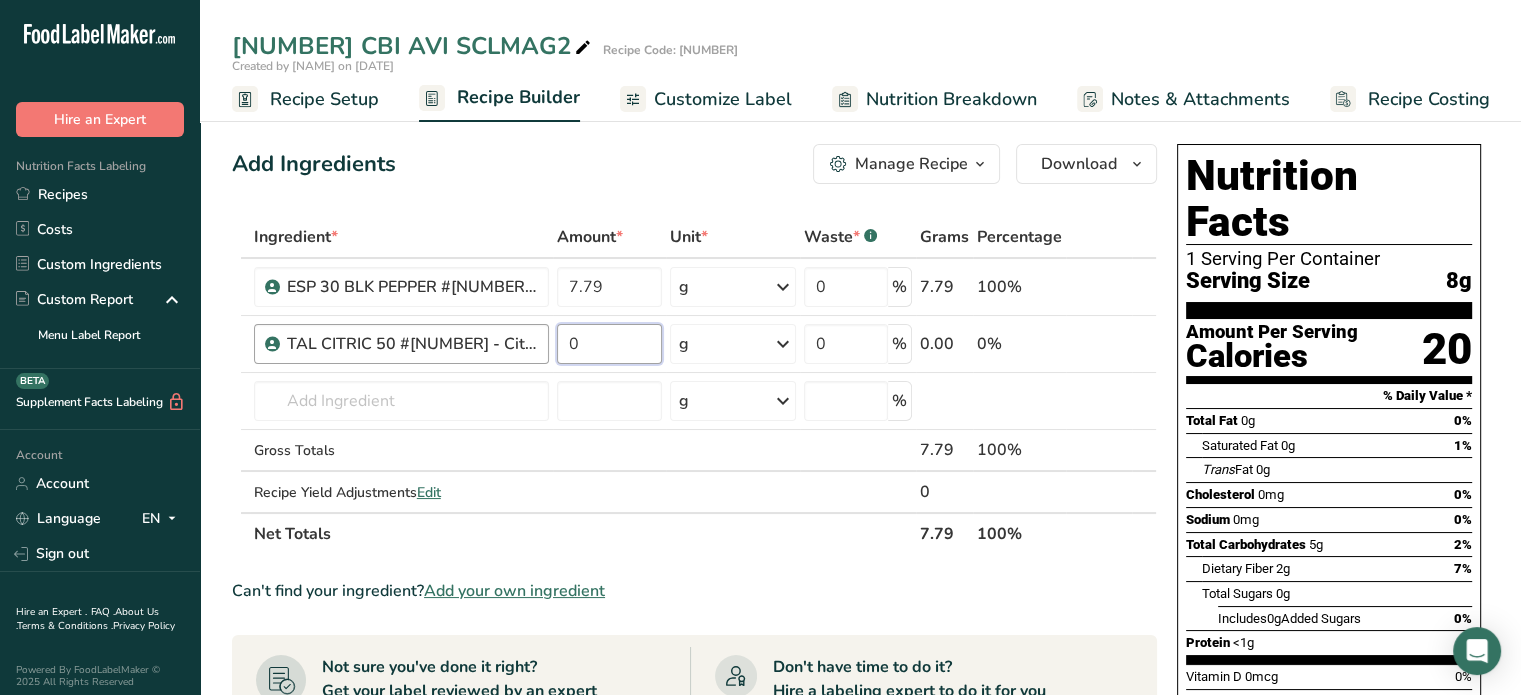 drag, startPoint x: 576, startPoint y: 347, endPoint x: 538, endPoint y: 343, distance: 38.209946 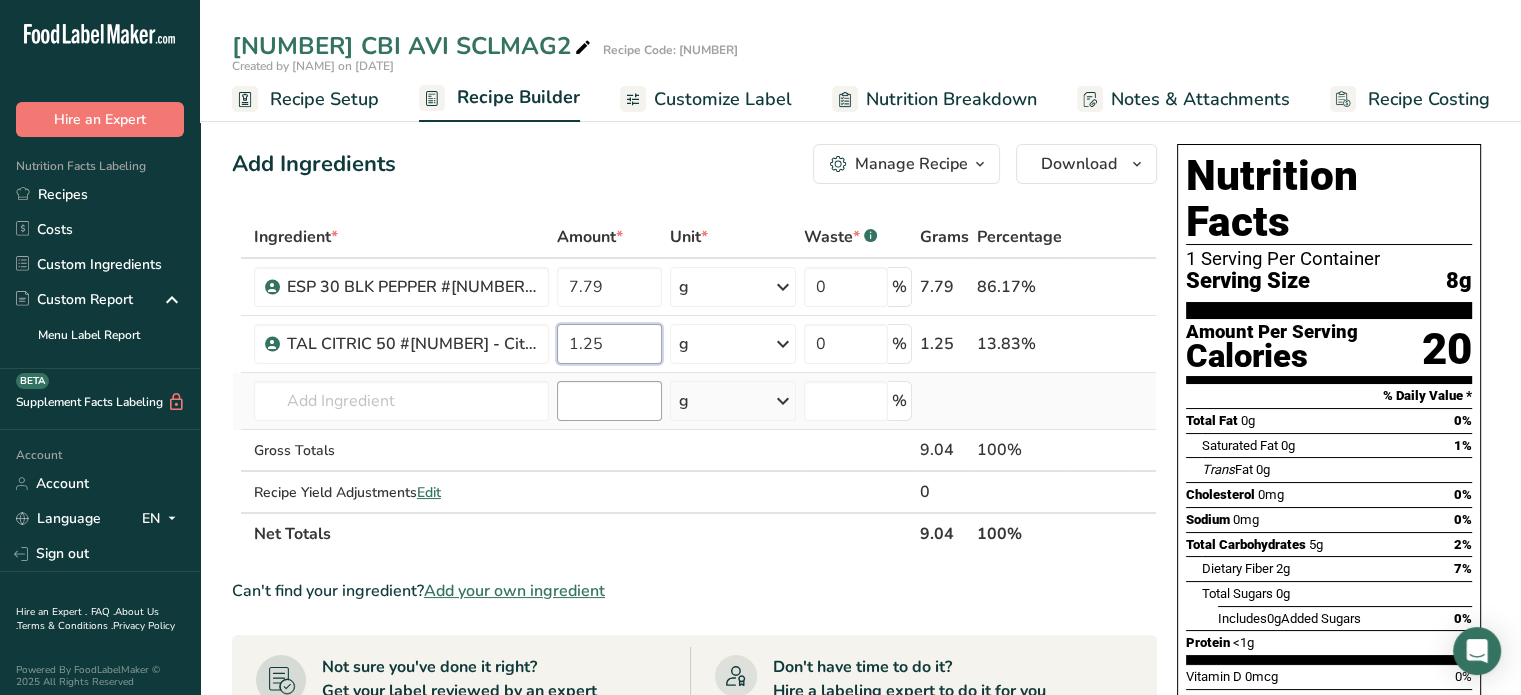 type on "1.25" 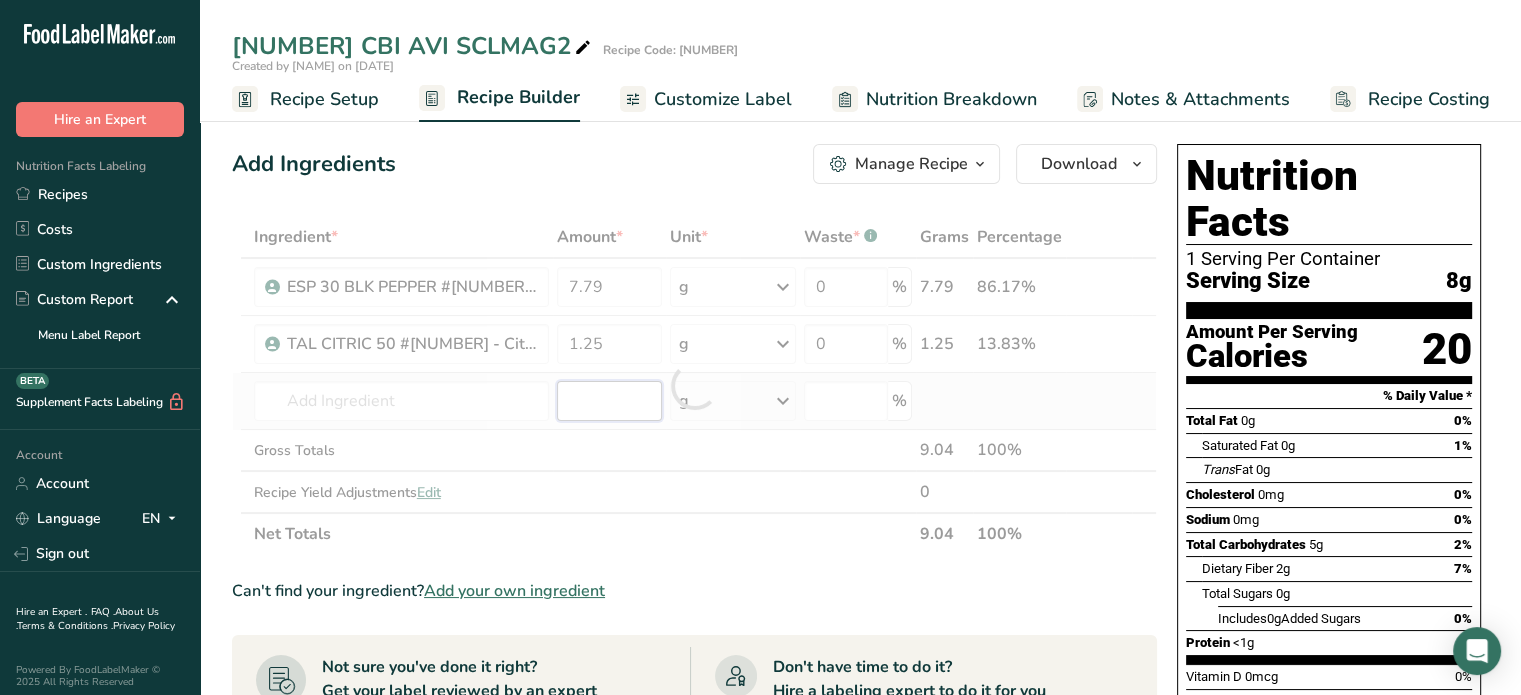 click on "Ingredient *
Amount *
Unit *
Waste *   .a-a{fill:#347362;}.b-a{fill:#fff;}          Grams
Percentage
ESP 30 BLK PEPPER #1141048 - Black Pepper, 30 Mesh
7.79
g
Weight Units
g
kg
mg
See more
Volume Units
l
mL
fl oz
See more
0
%
7.79
86.17%
TAL CITRIC 50 #1140488 - Citric Acid, Anhydrous
1.25
g
Weight Units
g
kg
mg
See more
Volume Units
l
mL
fl oz
See more
0
%
1.25
13.83%" at bounding box center (694, 385) 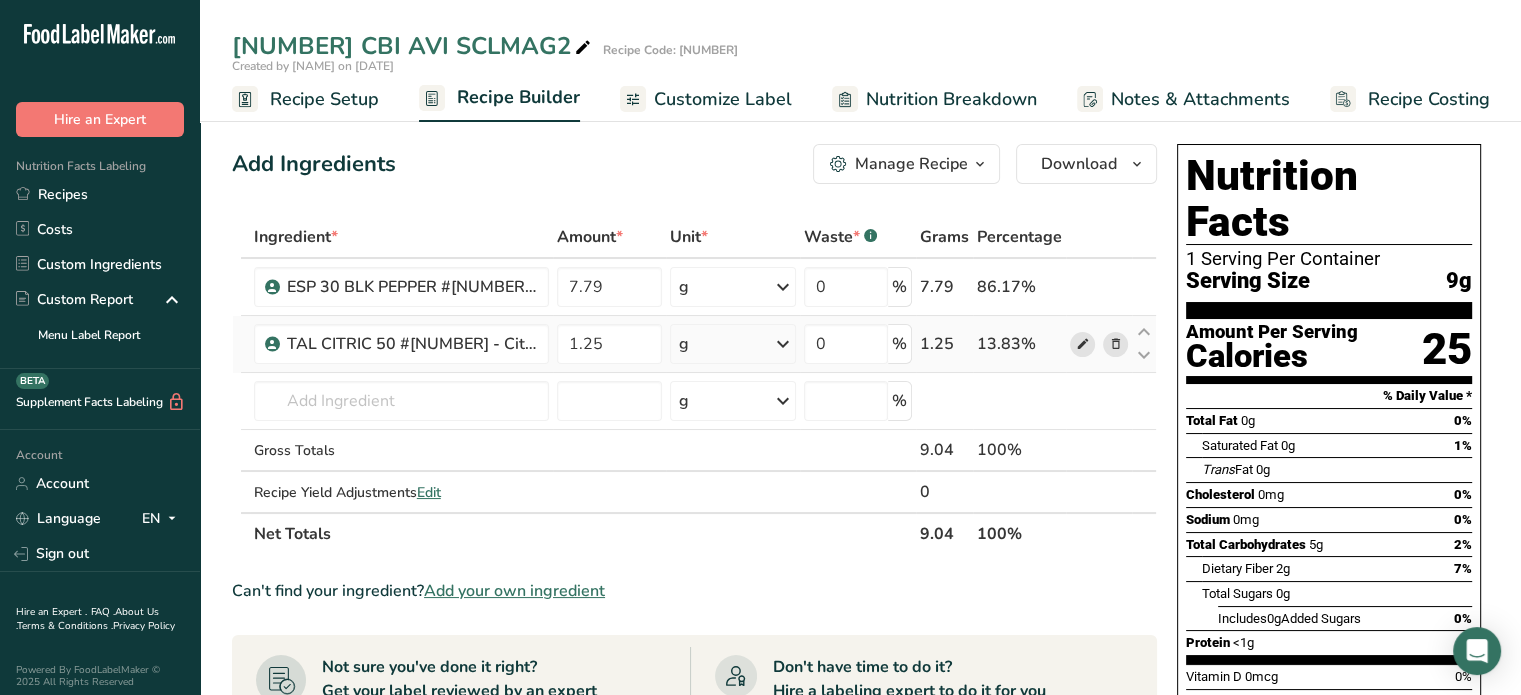 click at bounding box center [1082, 344] 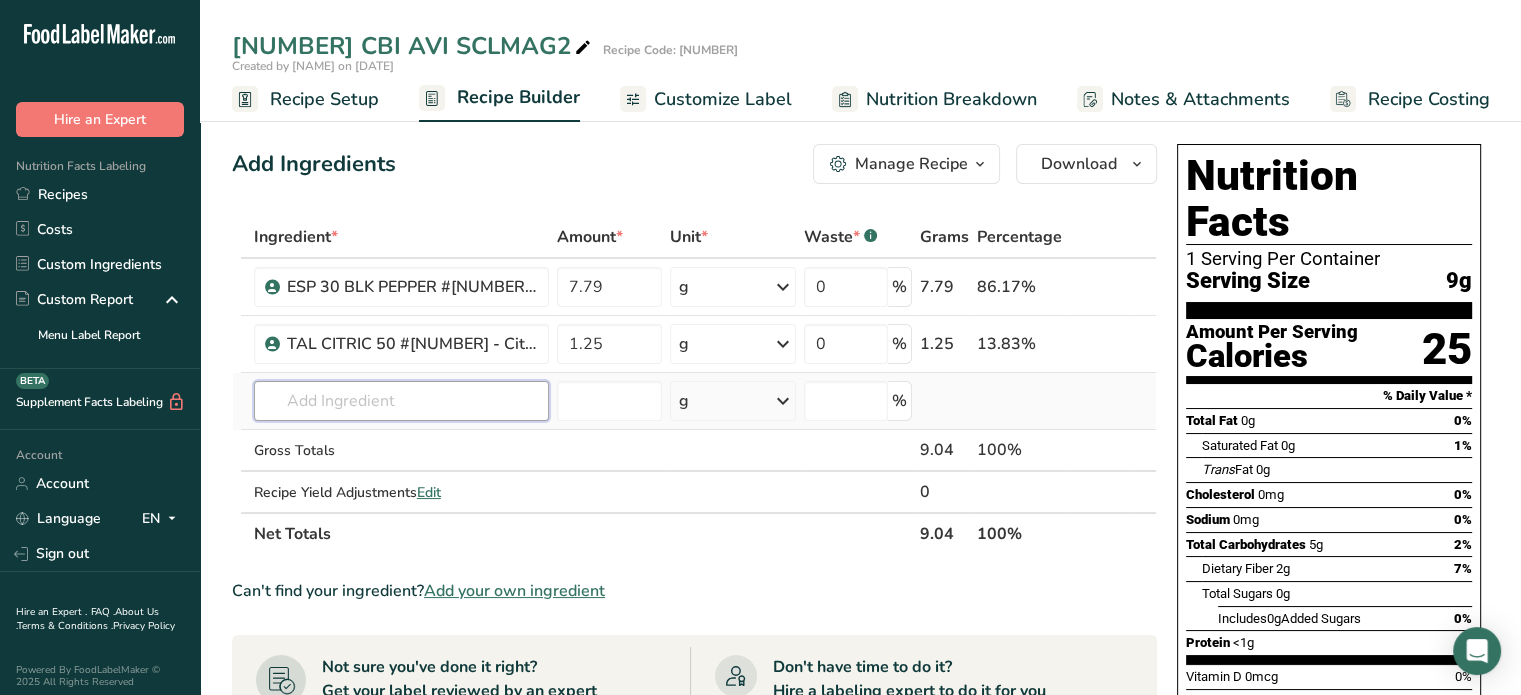 click at bounding box center [401, 401] 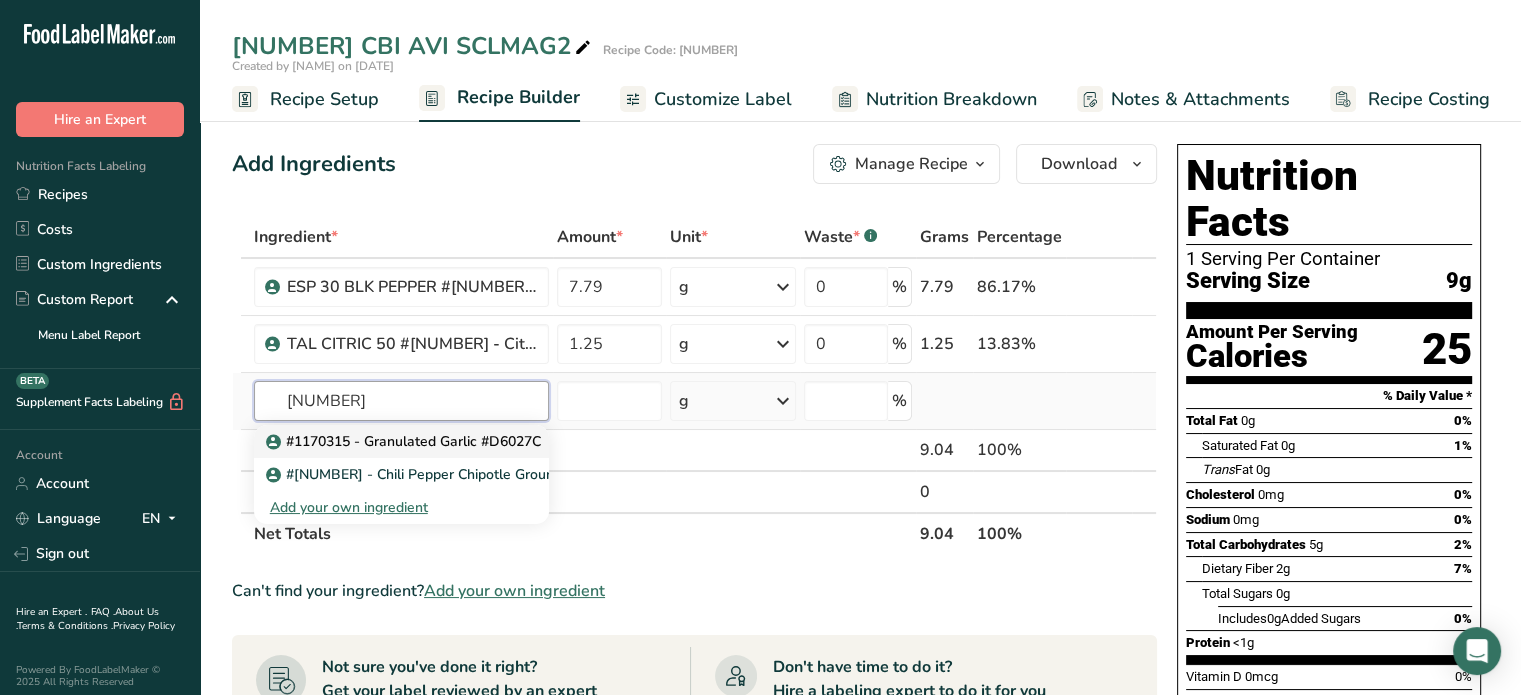 type on "1170315" 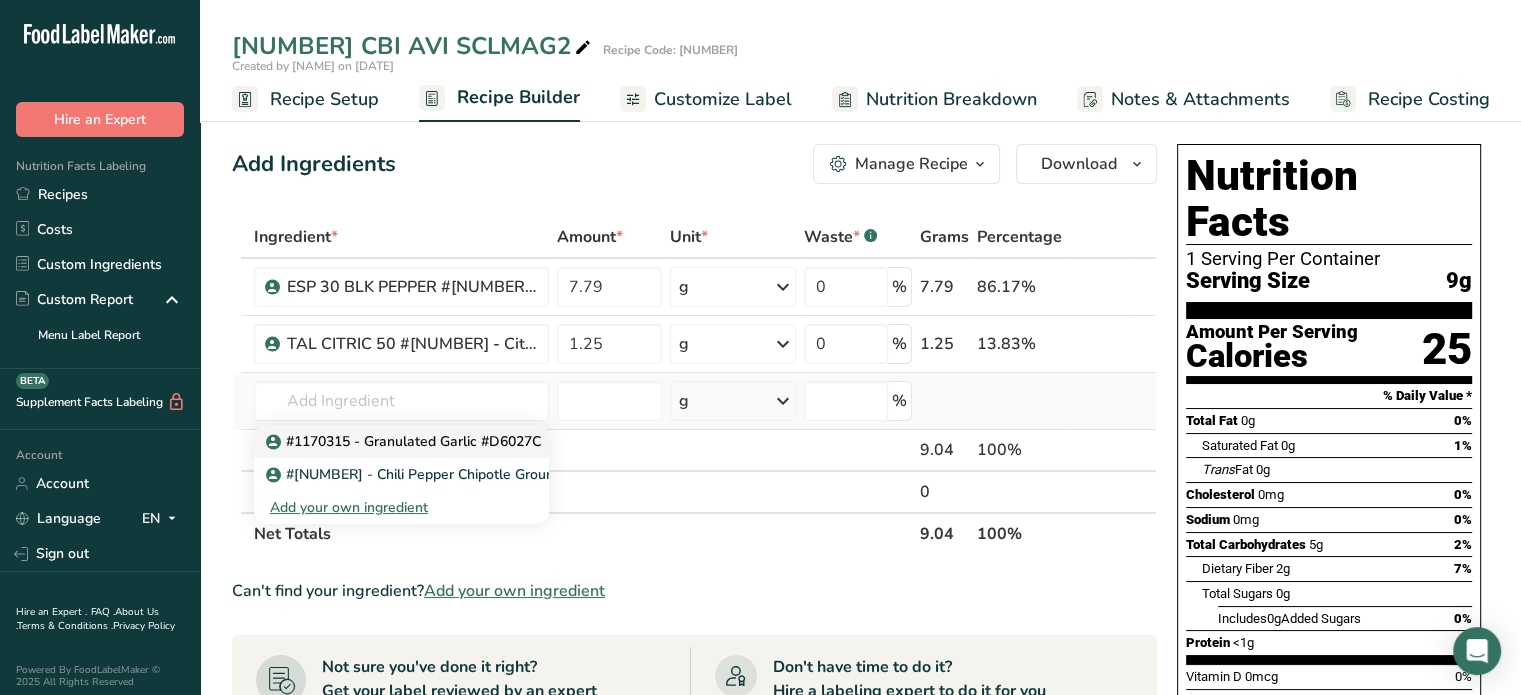 click on "#1170315 - Granulated Garlic #D6027C" at bounding box center [405, 441] 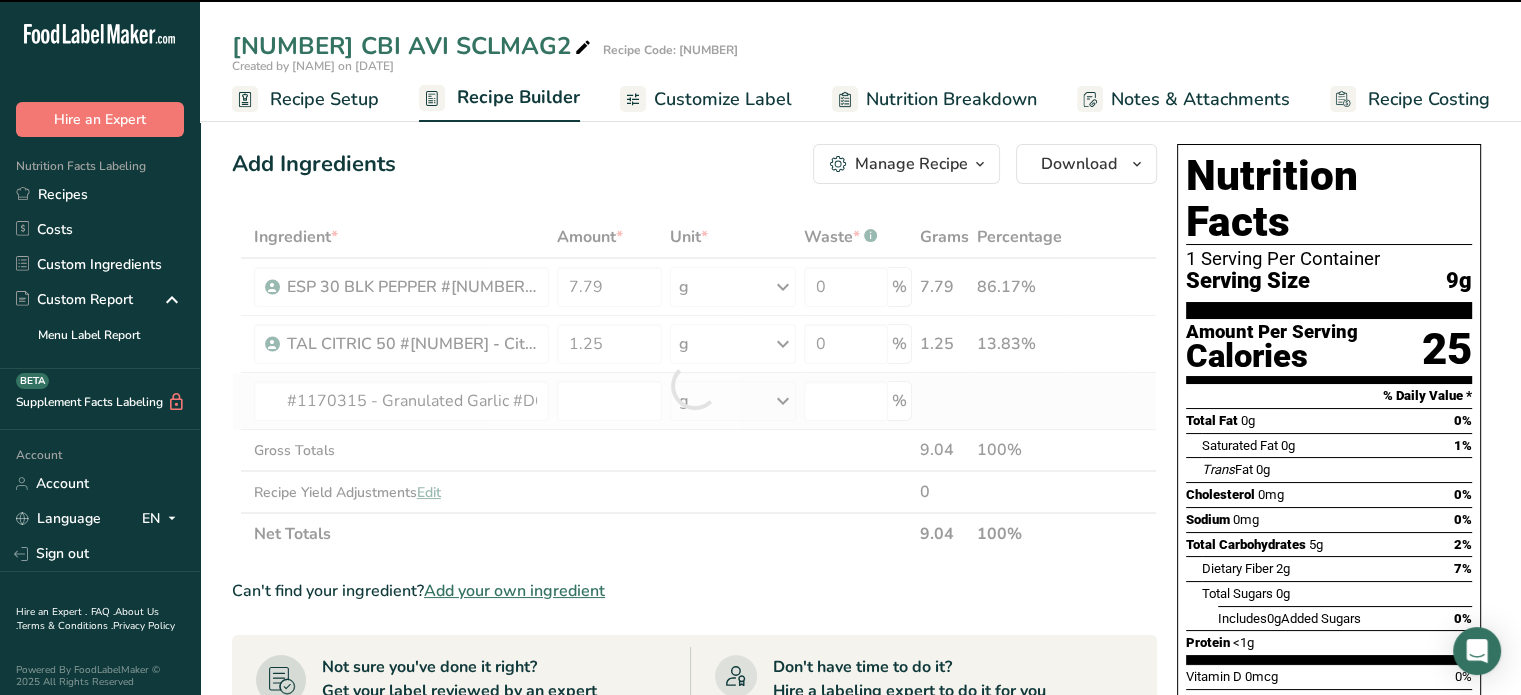 type on "0" 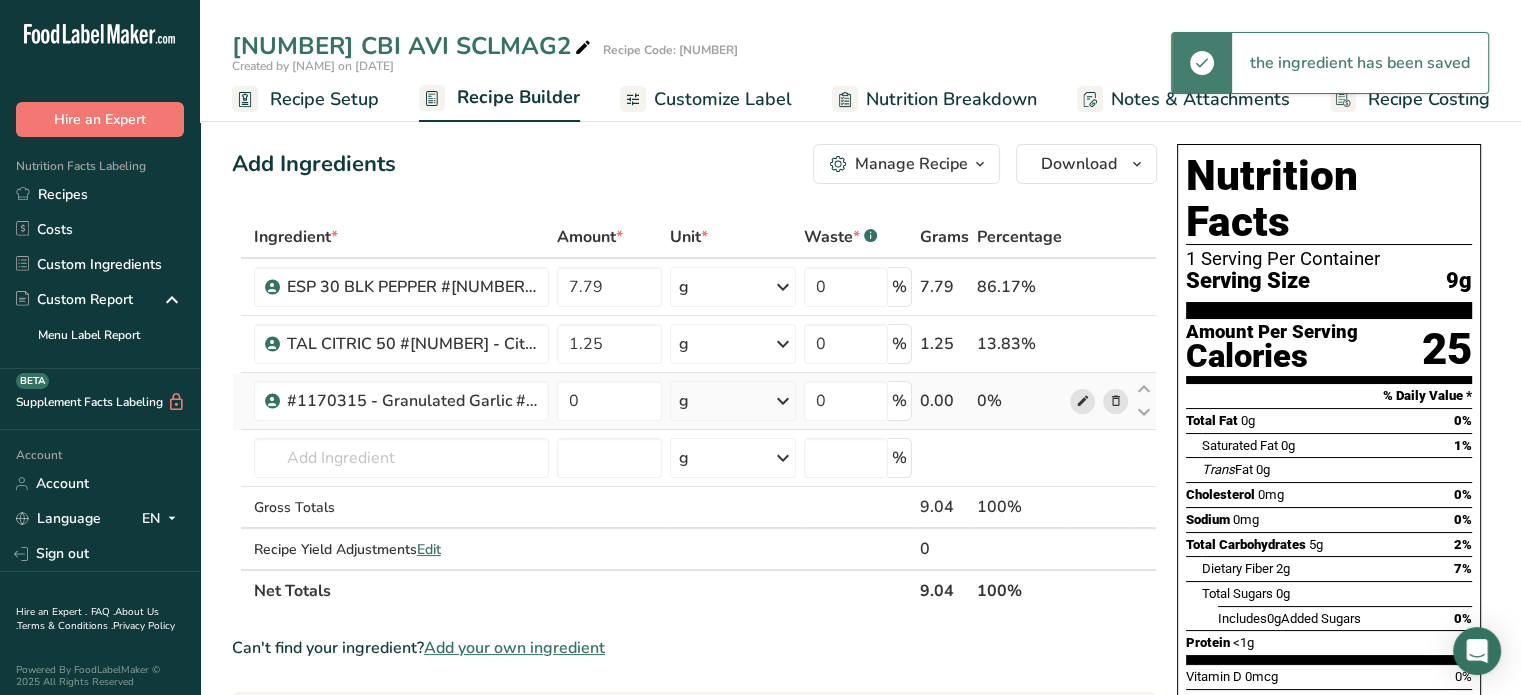 click at bounding box center (1082, 401) 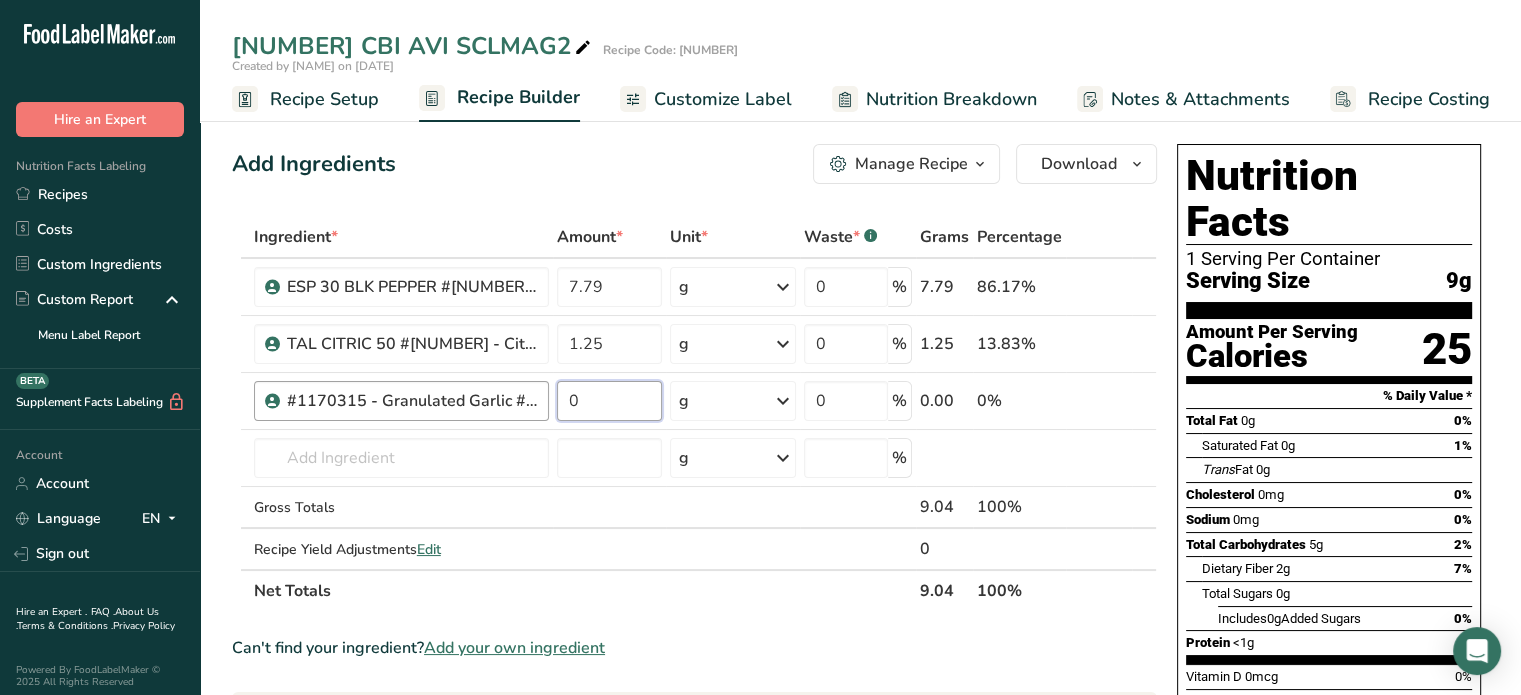drag, startPoint x: 568, startPoint y: 400, endPoint x: 520, endPoint y: 400, distance: 48 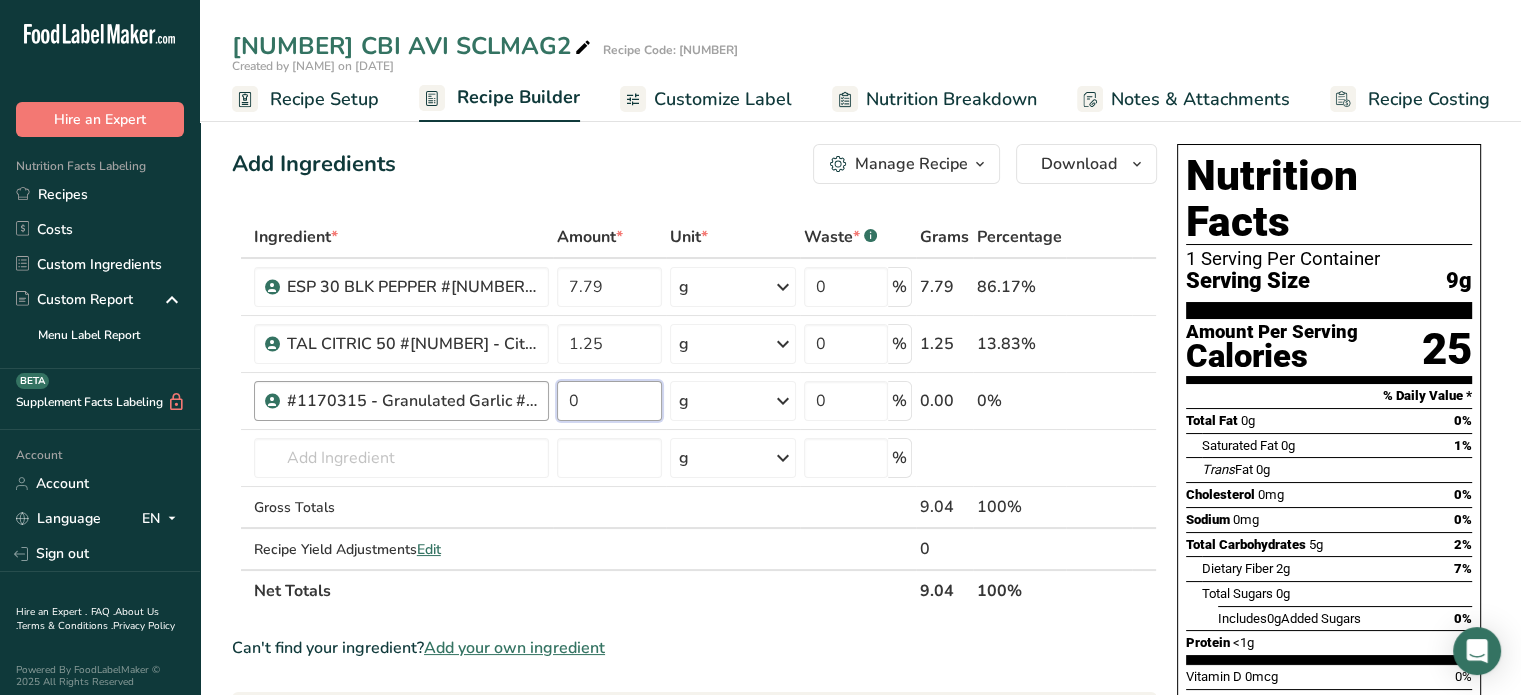 drag, startPoint x: 578, startPoint y: 398, endPoint x: 536, endPoint y: 399, distance: 42.0119 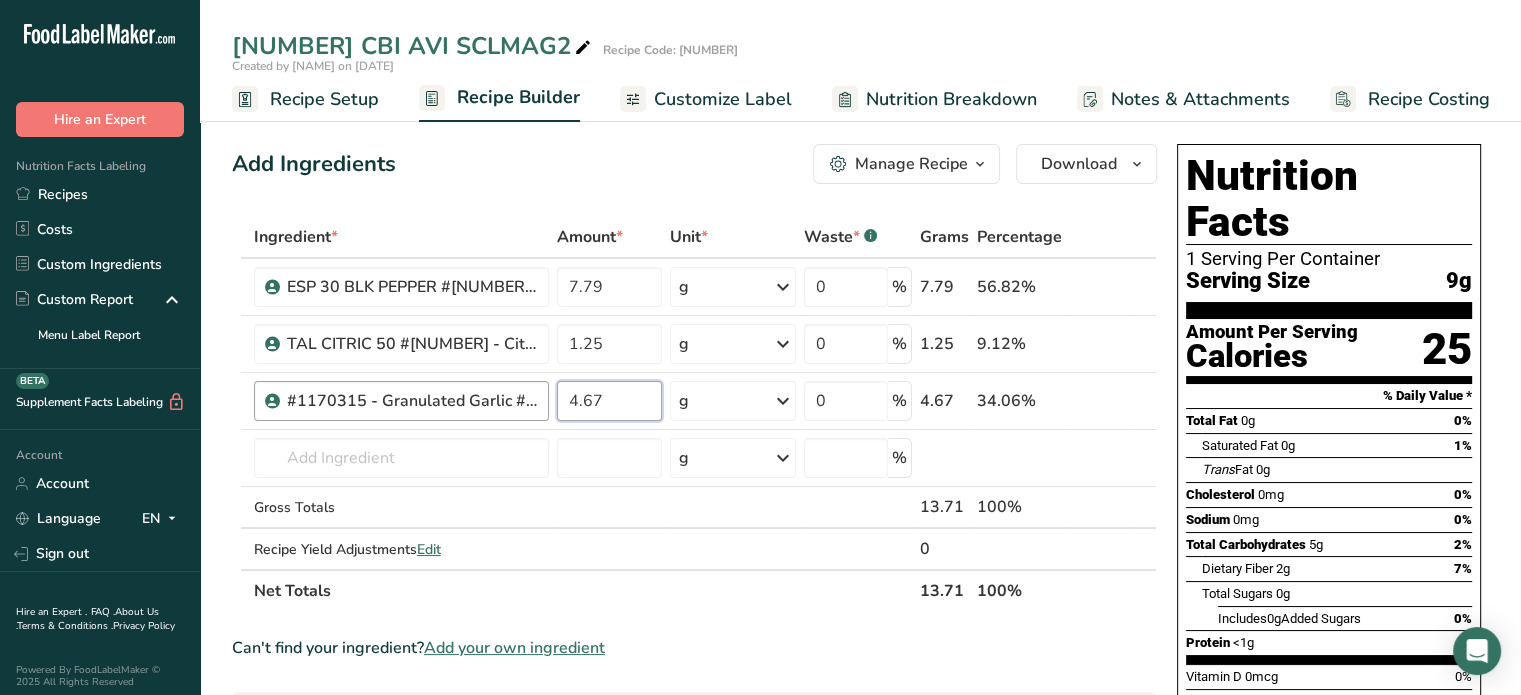type on "4.67" 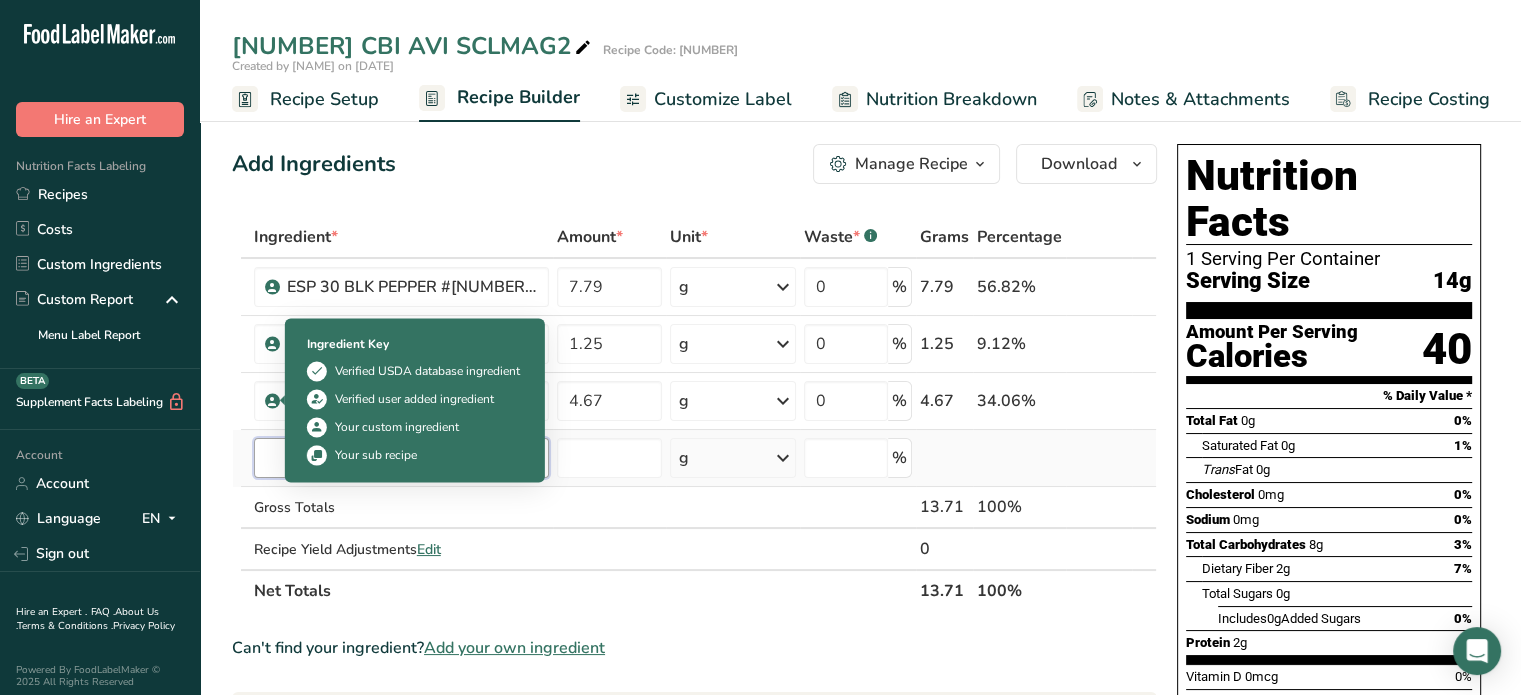 click at bounding box center [401, 458] 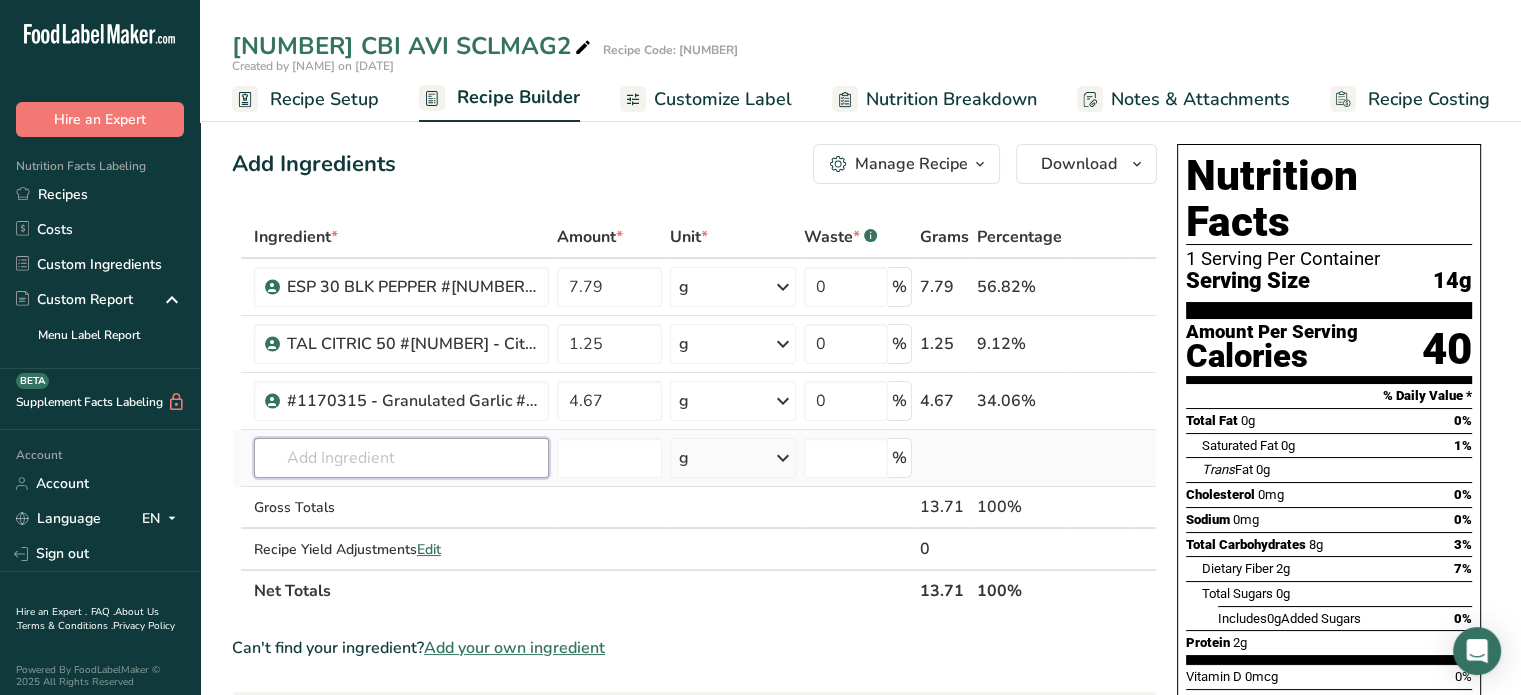 paste on "1144323" 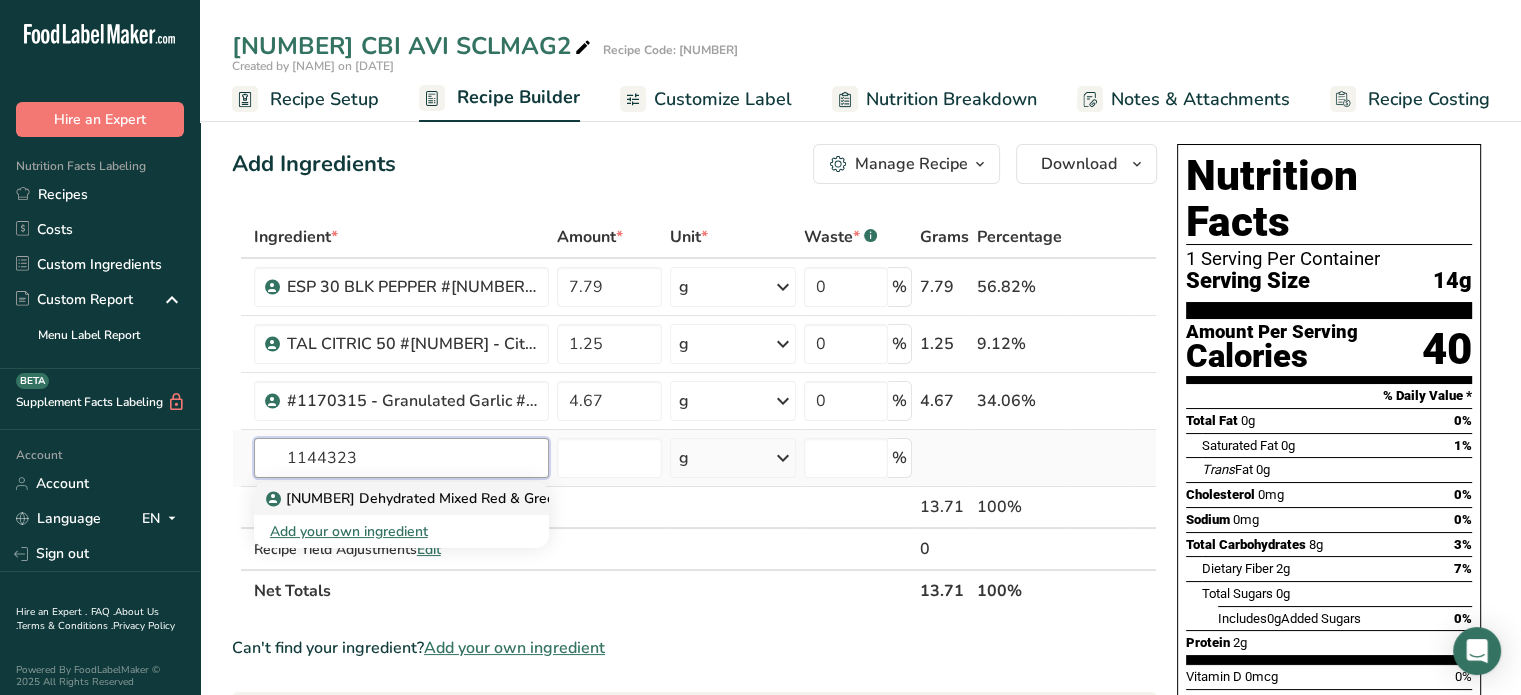 type on "1144323" 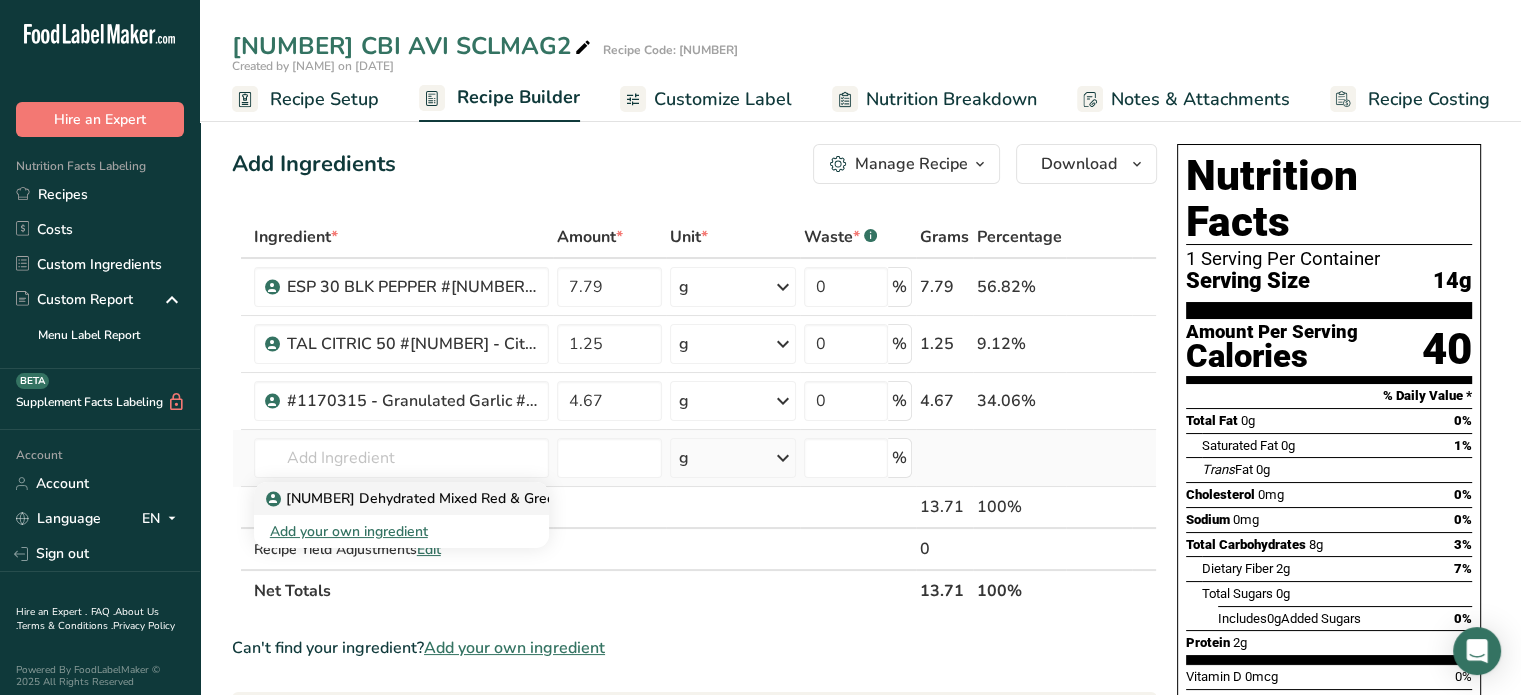 click on "1144323 Dehydrated Mixed Red & Green Bell Pepper 1/4"" at bounding box center [471, 498] 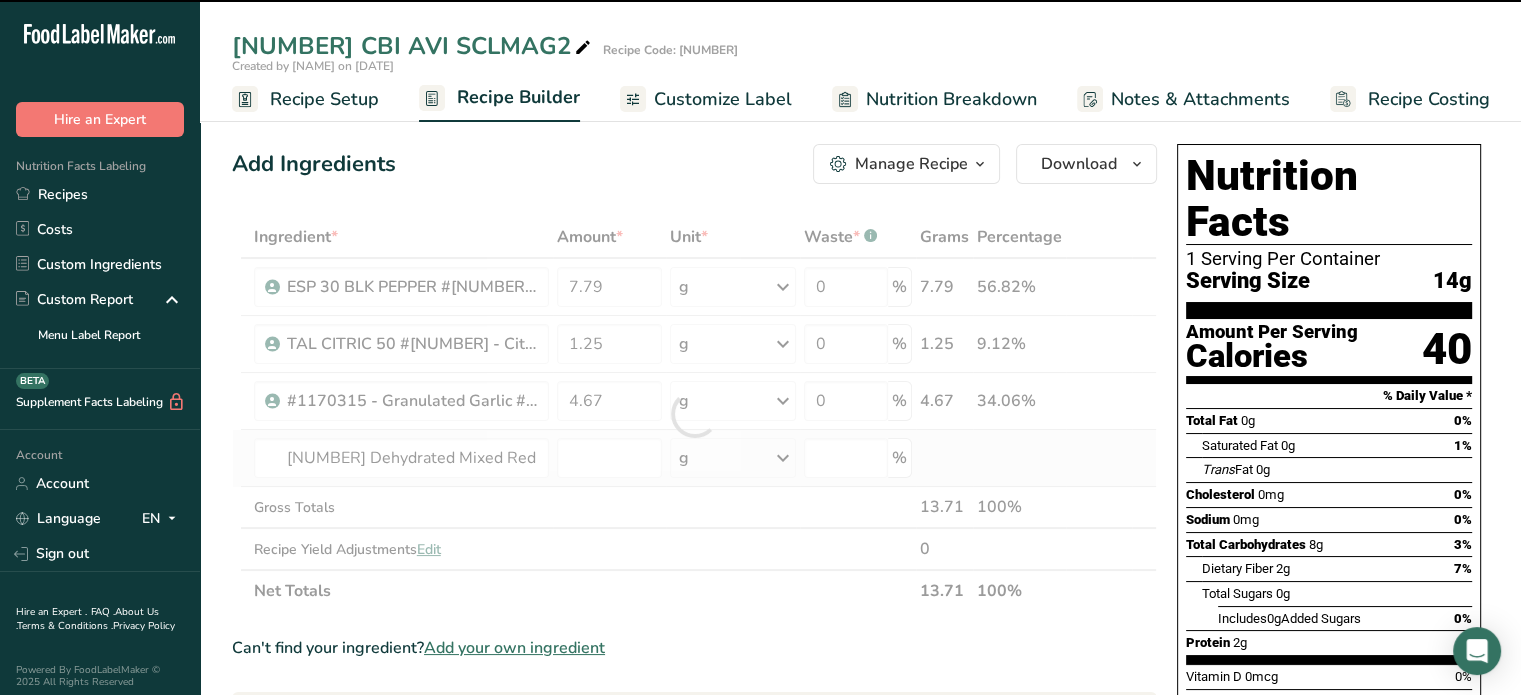 type on "0" 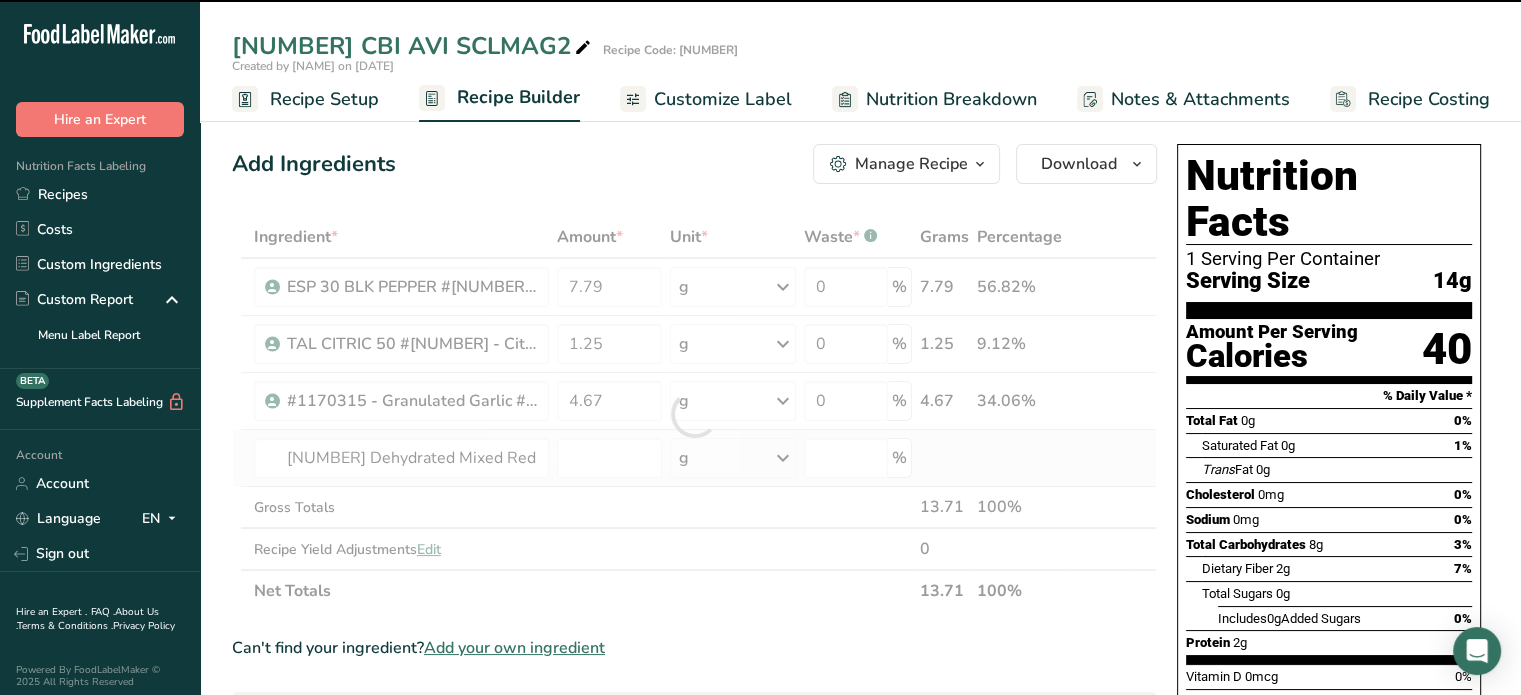 type on "0" 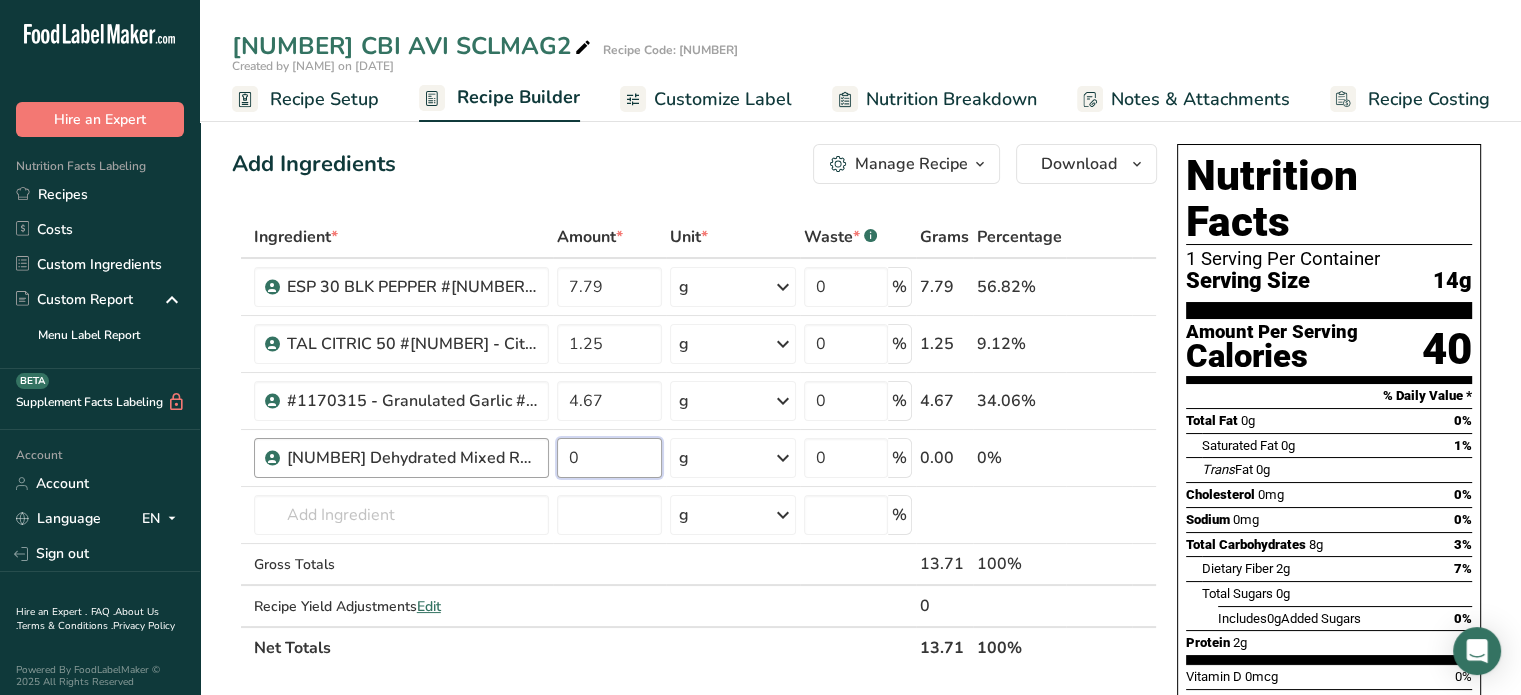 drag, startPoint x: 608, startPoint y: 451, endPoint x: 524, endPoint y: 446, distance: 84.14868 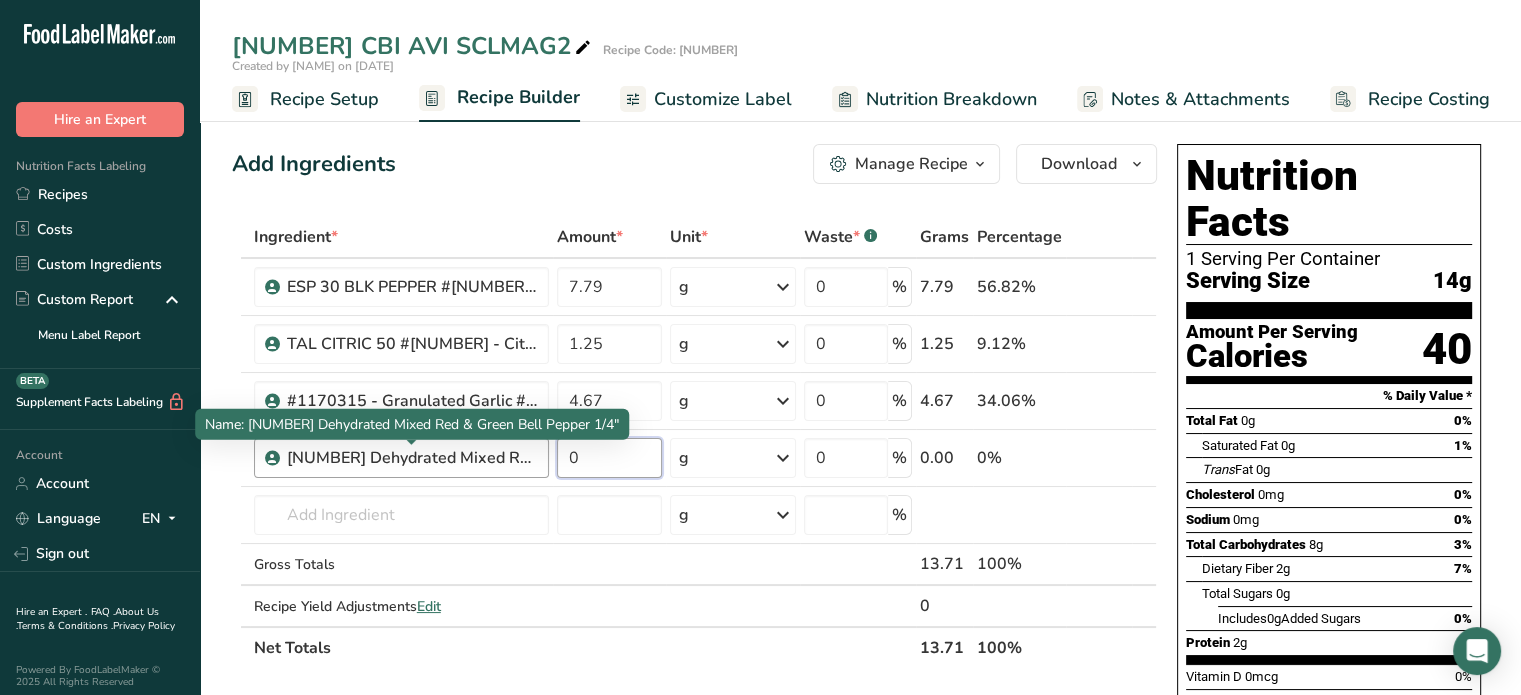 paste on "6.23" 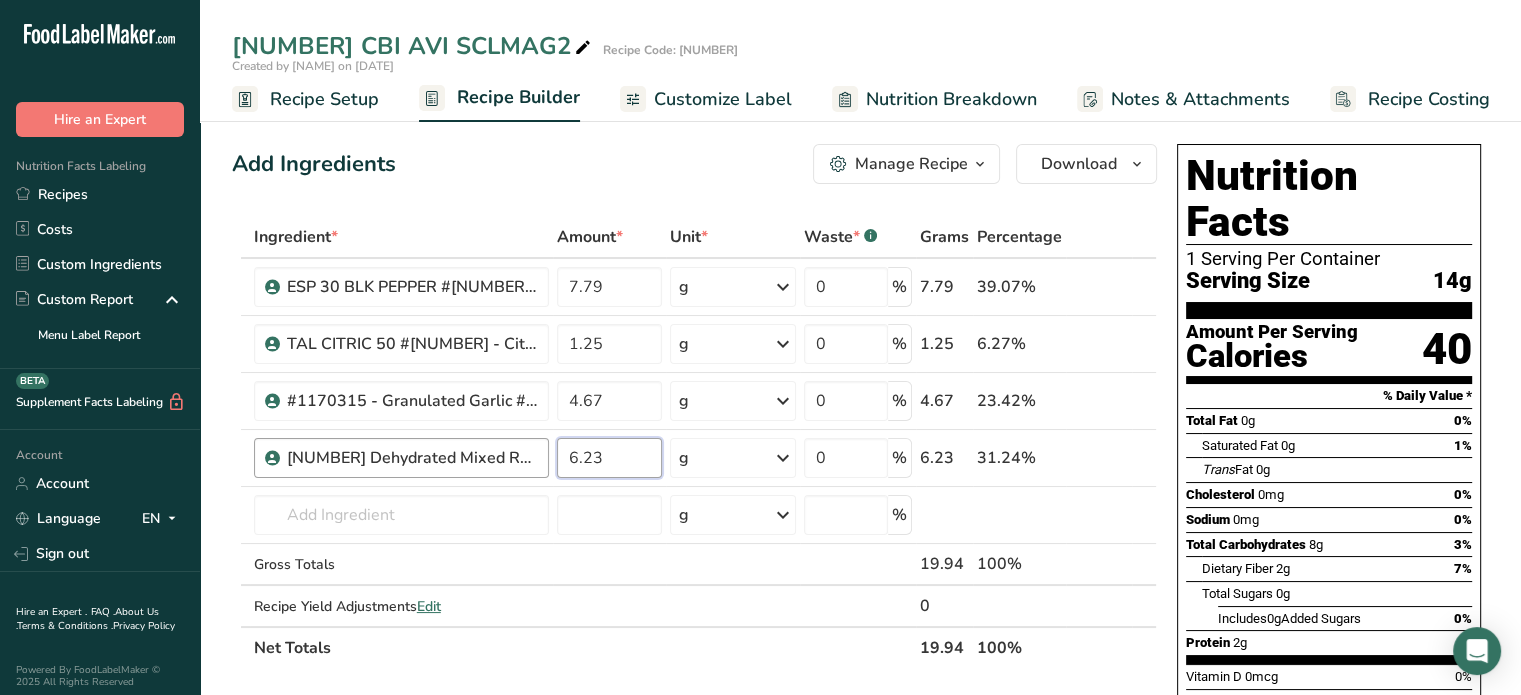 type on "6.23" 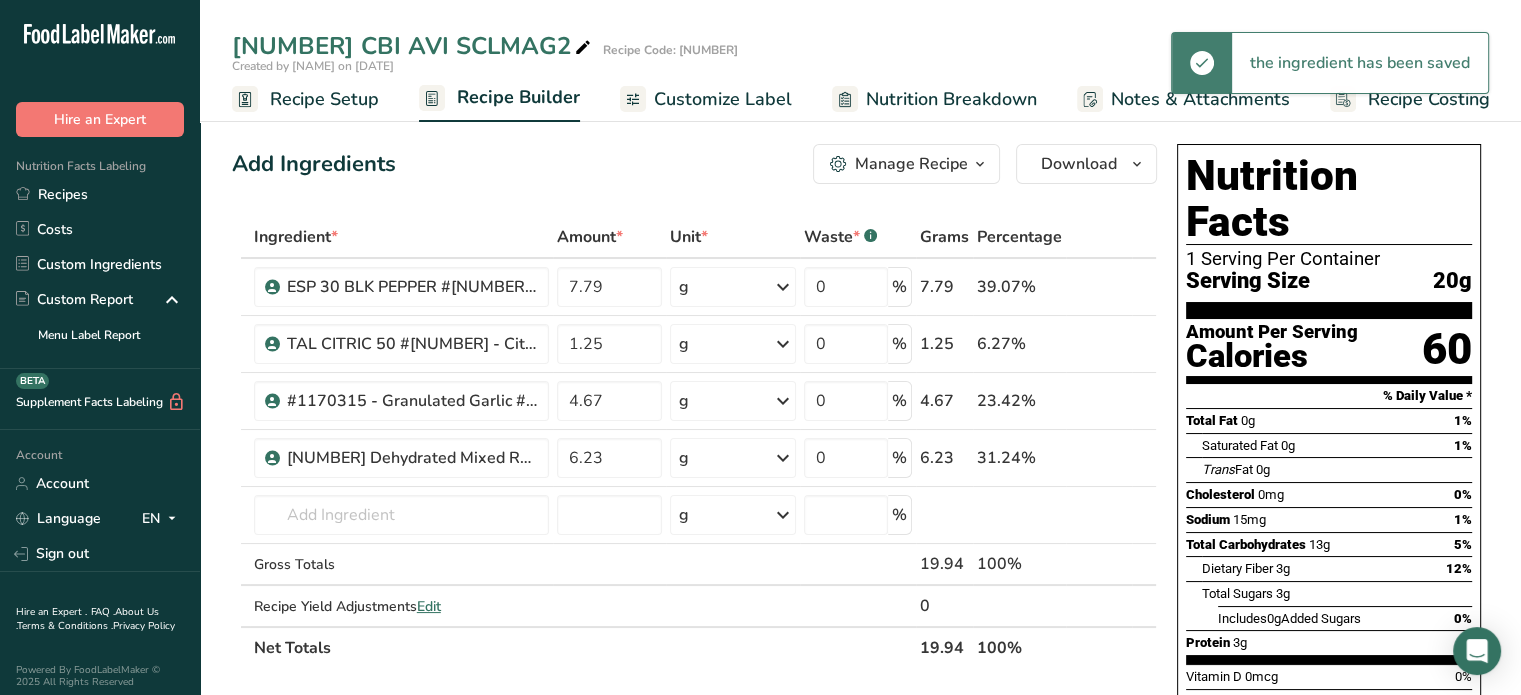 click at bounding box center (1082, 458) 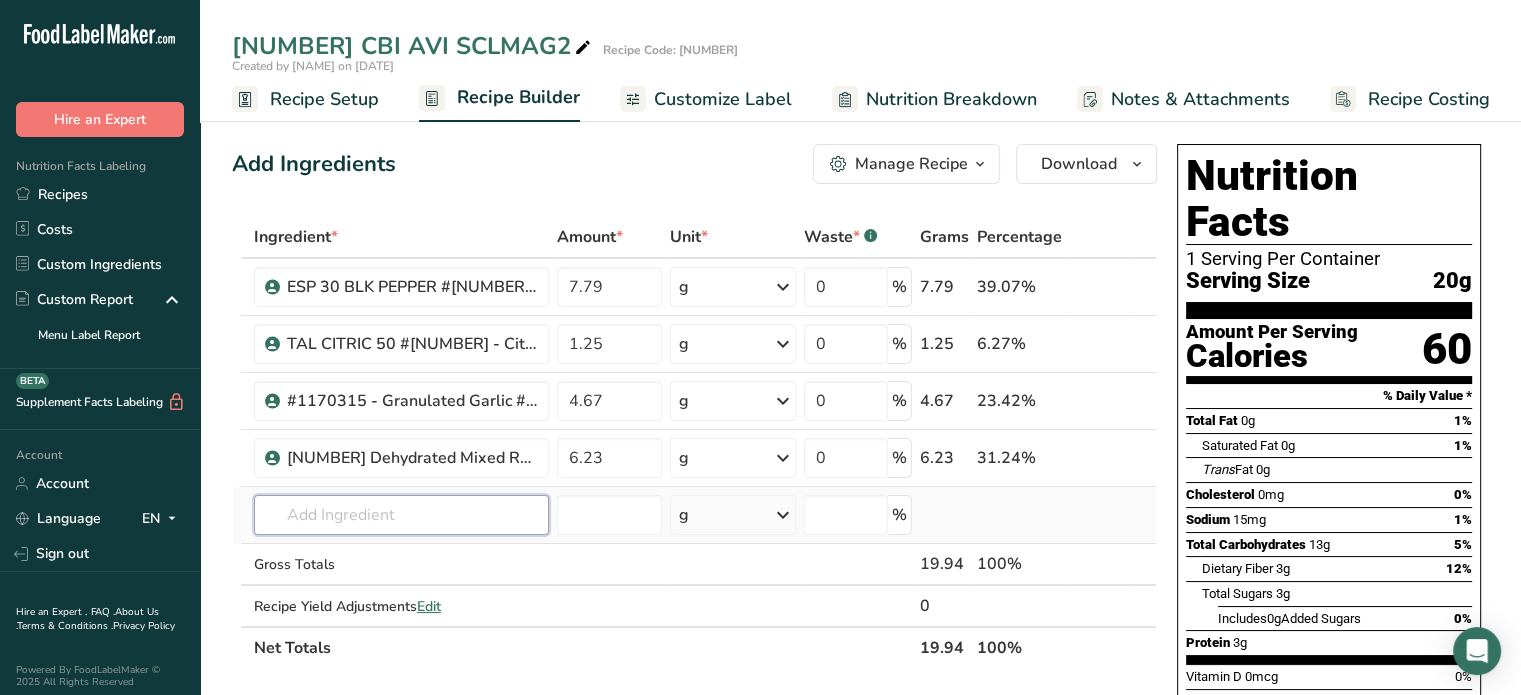 click at bounding box center (401, 515) 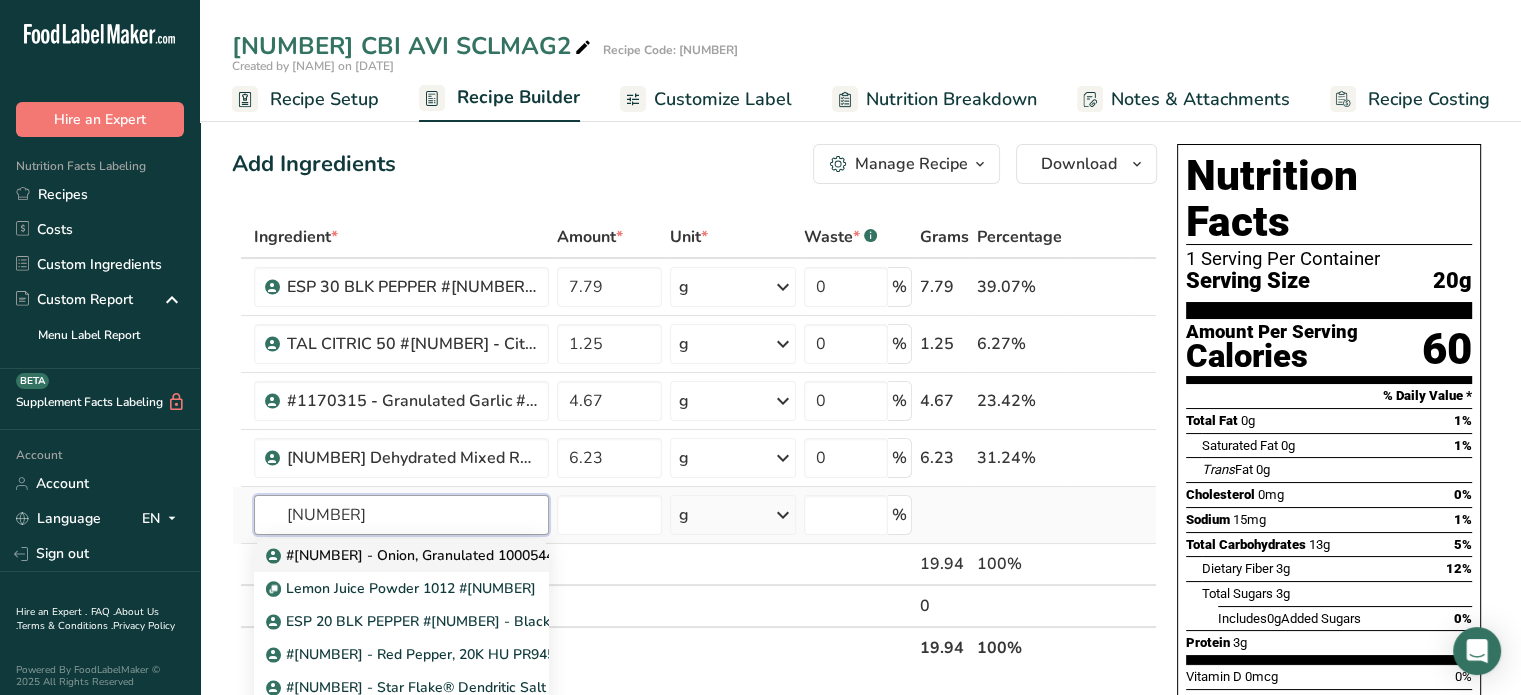 type on "1141524" 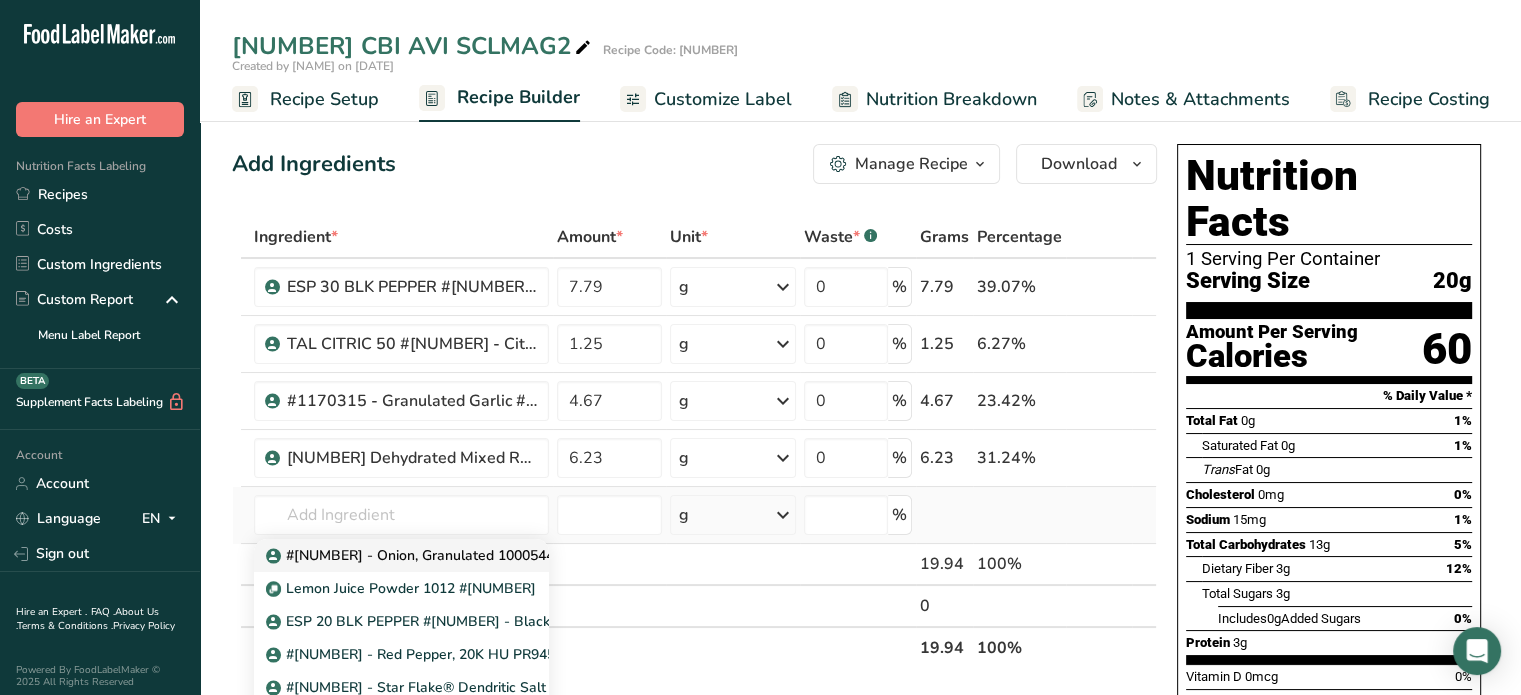 click on "#1141524 - Onion, Granulated 100054402" at bounding box center (420, 555) 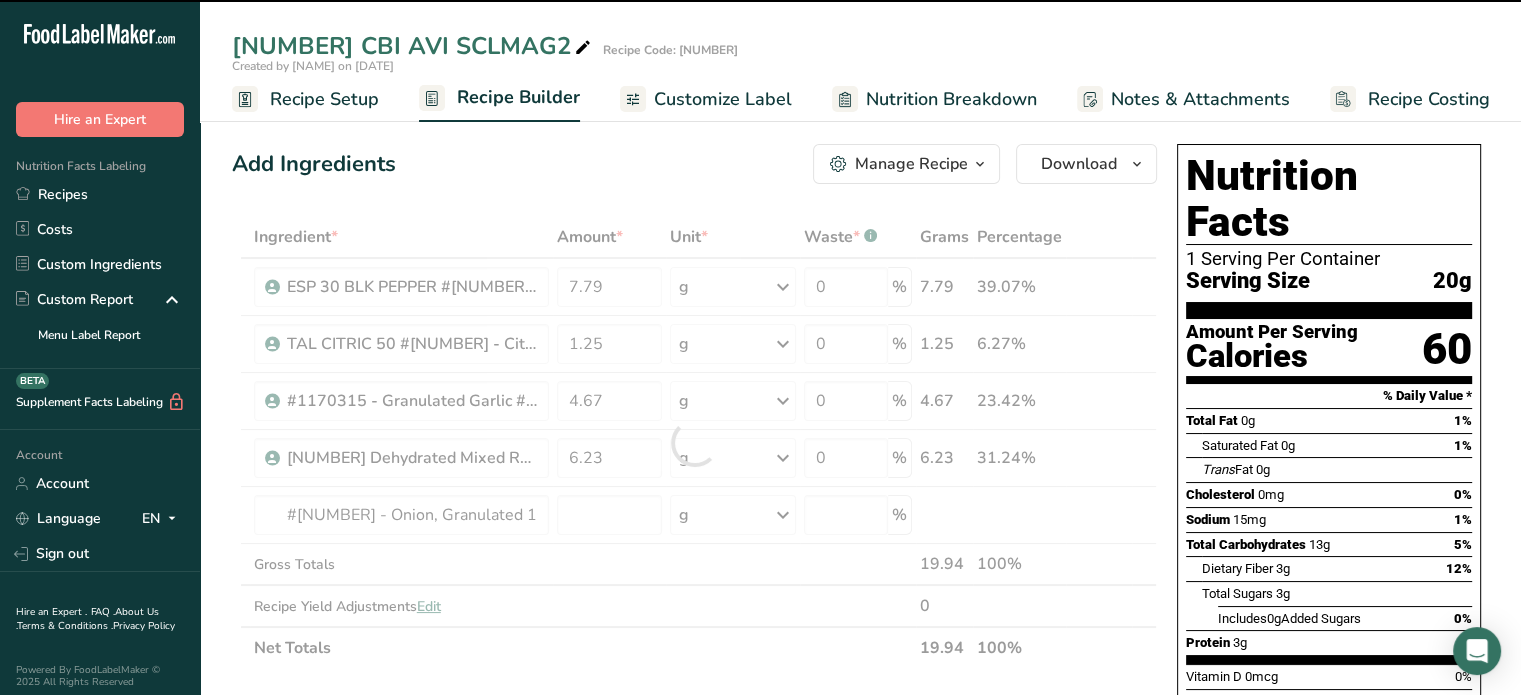 type on "0" 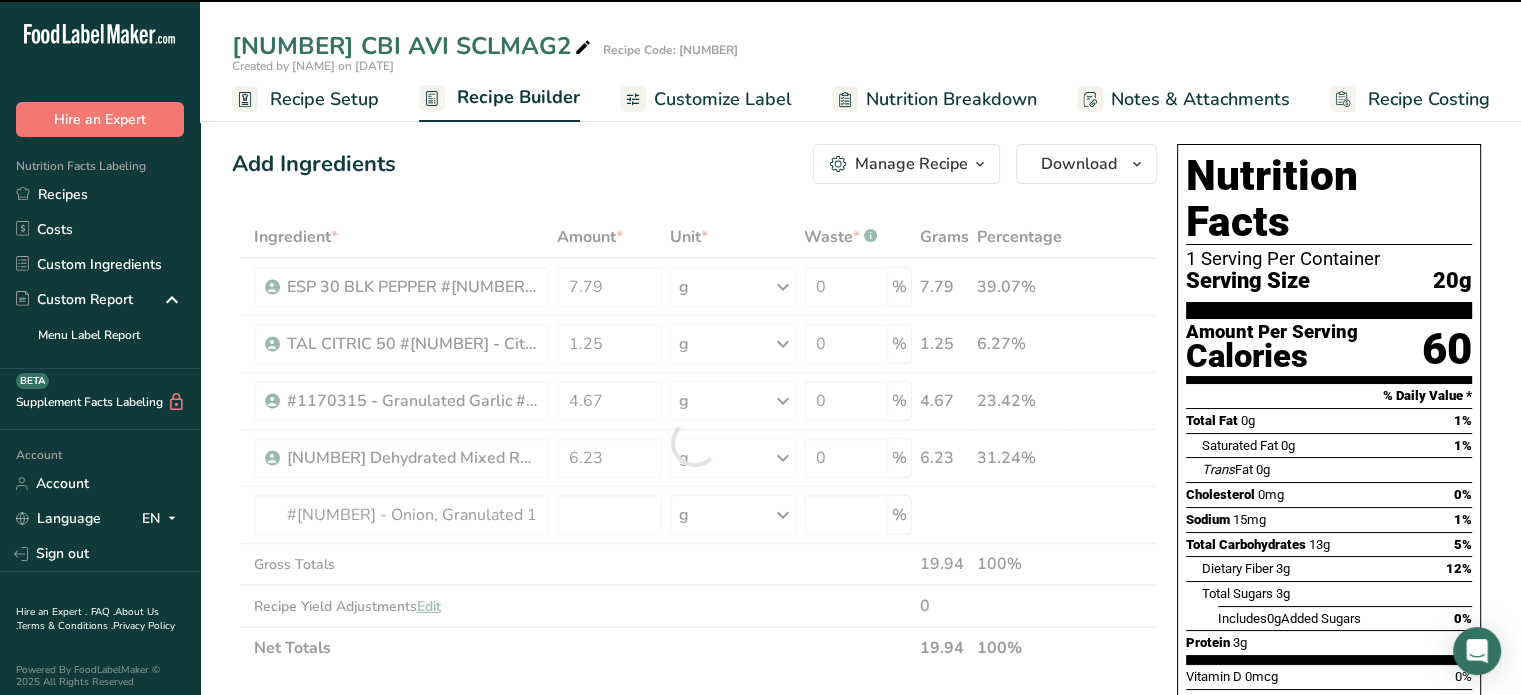 type on "0" 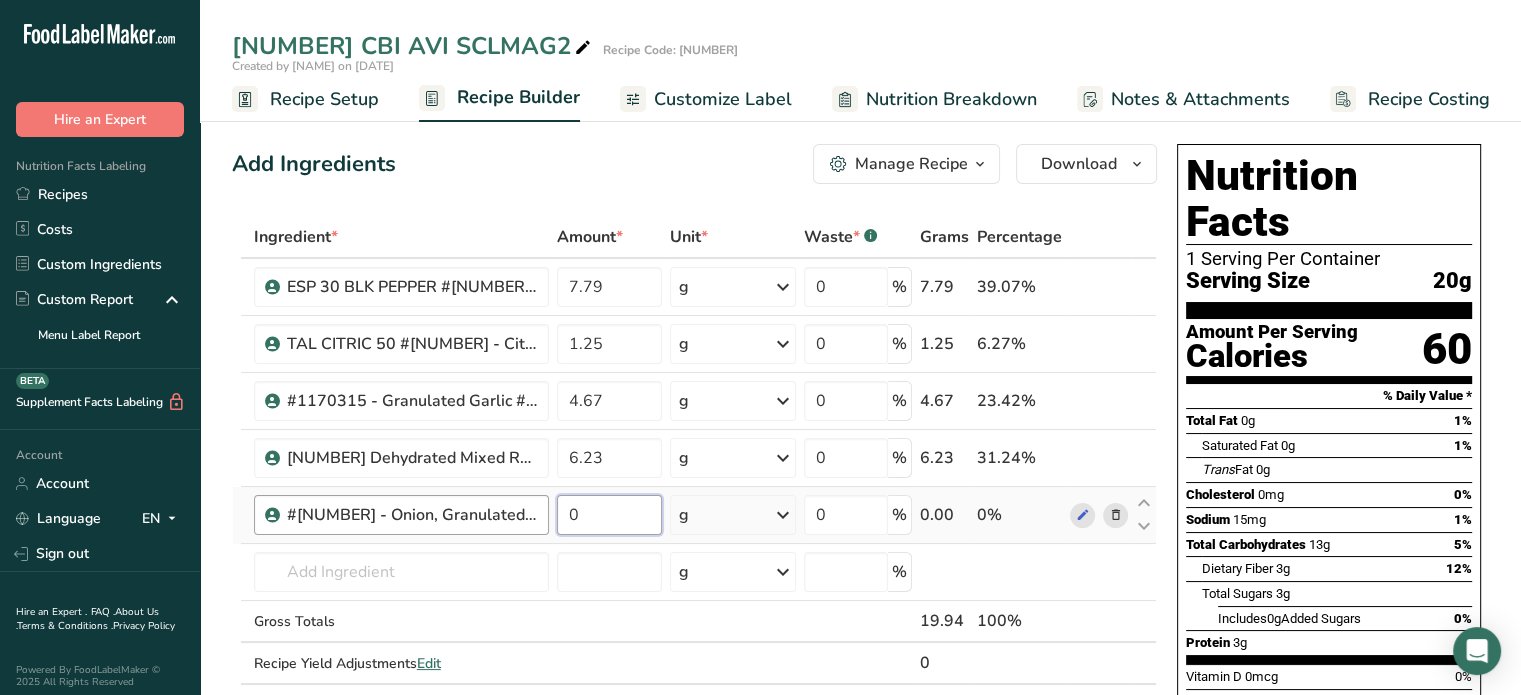 drag, startPoint x: 541, startPoint y: 516, endPoint x: 505, endPoint y: 515, distance: 36.013885 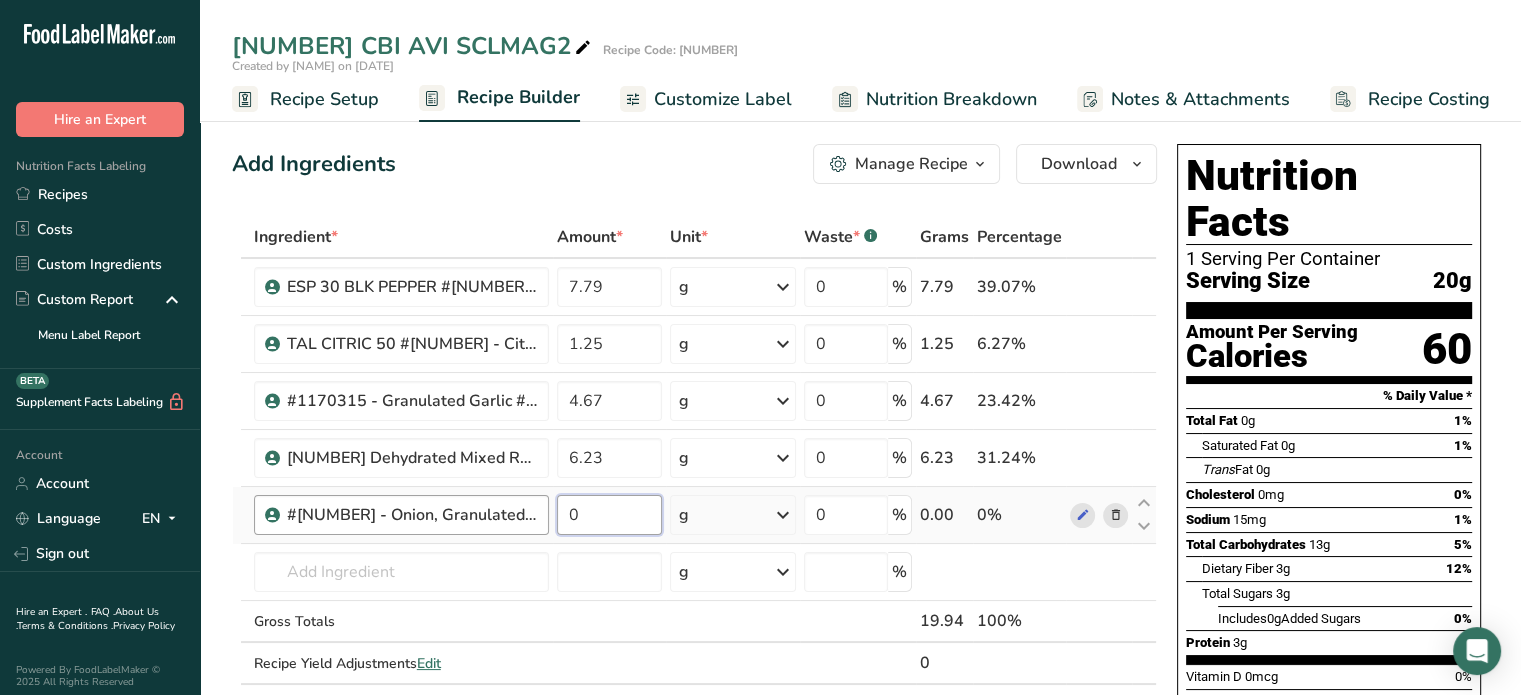 click on "#1141524 - Onion, Granulated 100054402
0
g
Weight Units
g
kg
mg
See more
Volume Units
l
mL
fl oz
See more
0
%
0.00
0%" at bounding box center [694, 515] 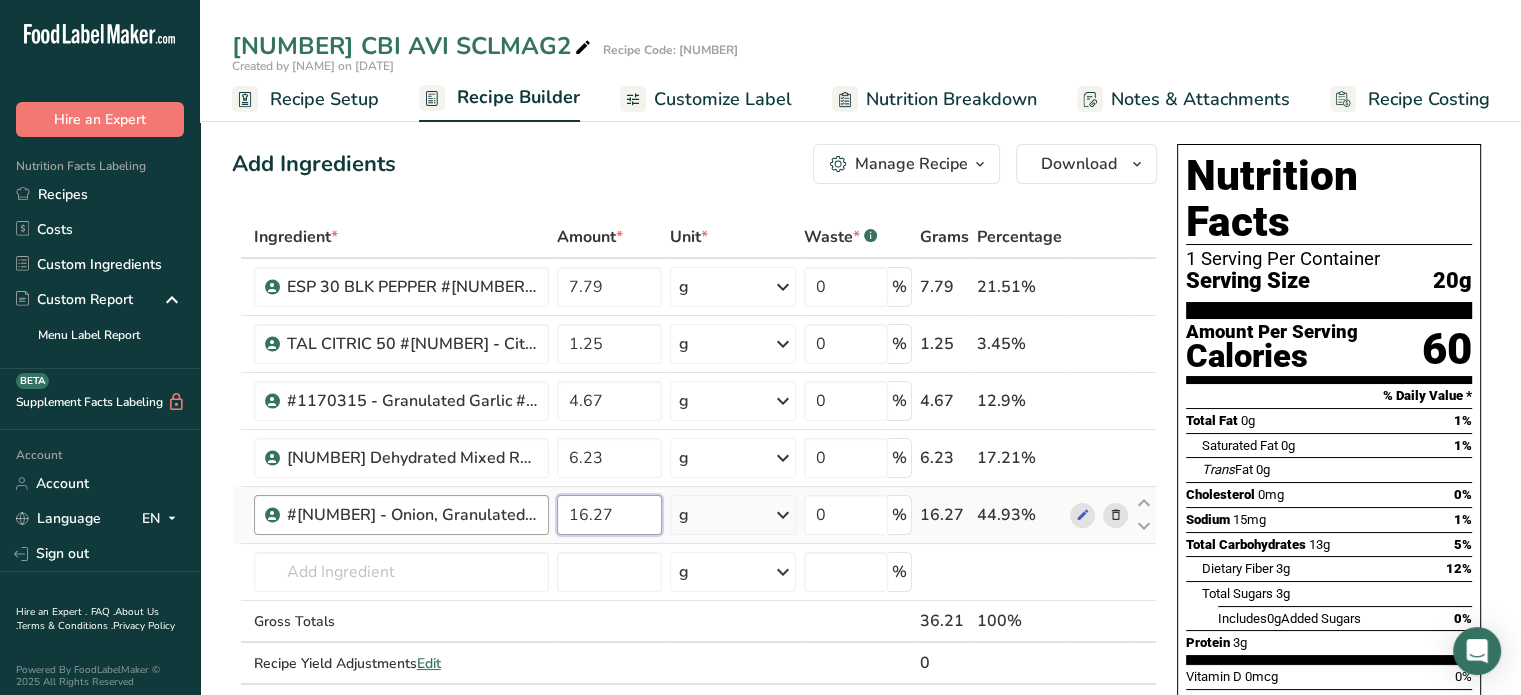 type on "16.27" 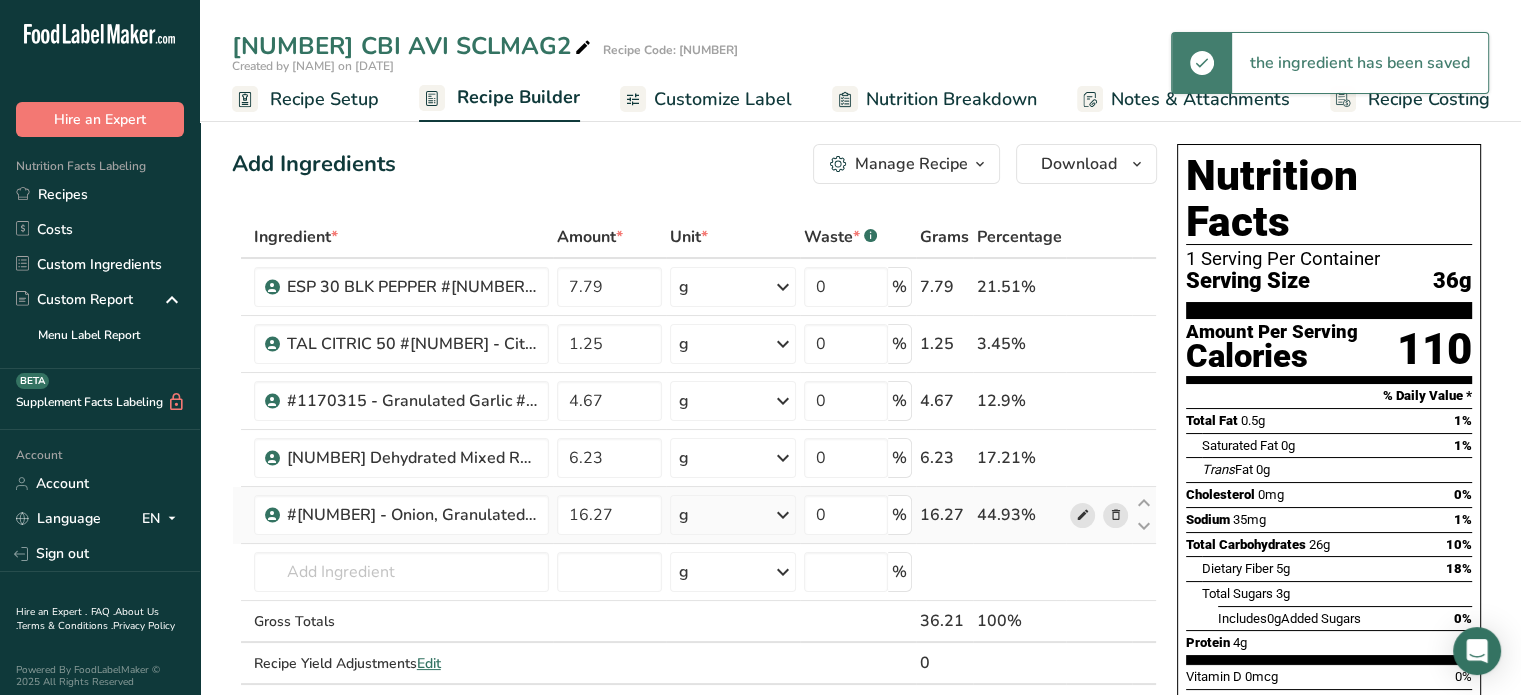 click at bounding box center [1082, 515] 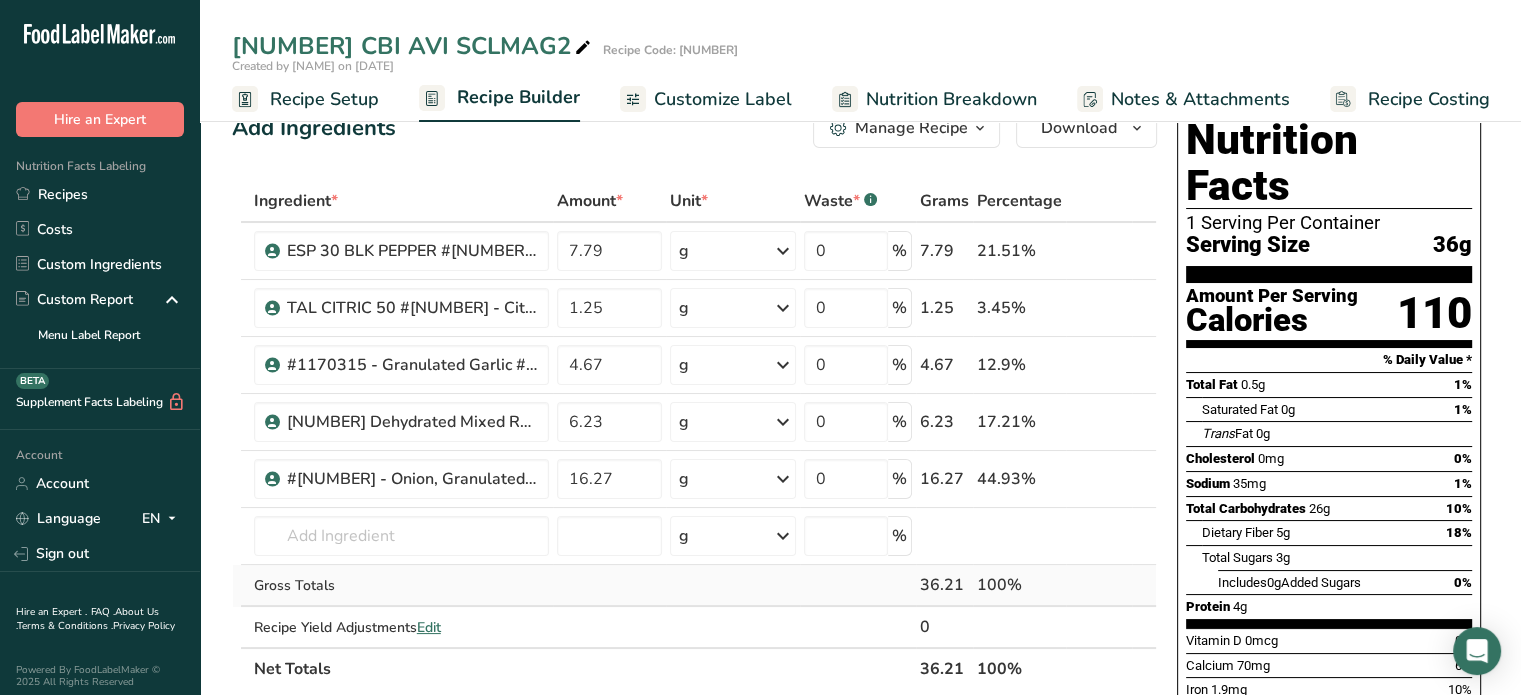 scroll, scrollTop: 100, scrollLeft: 0, axis: vertical 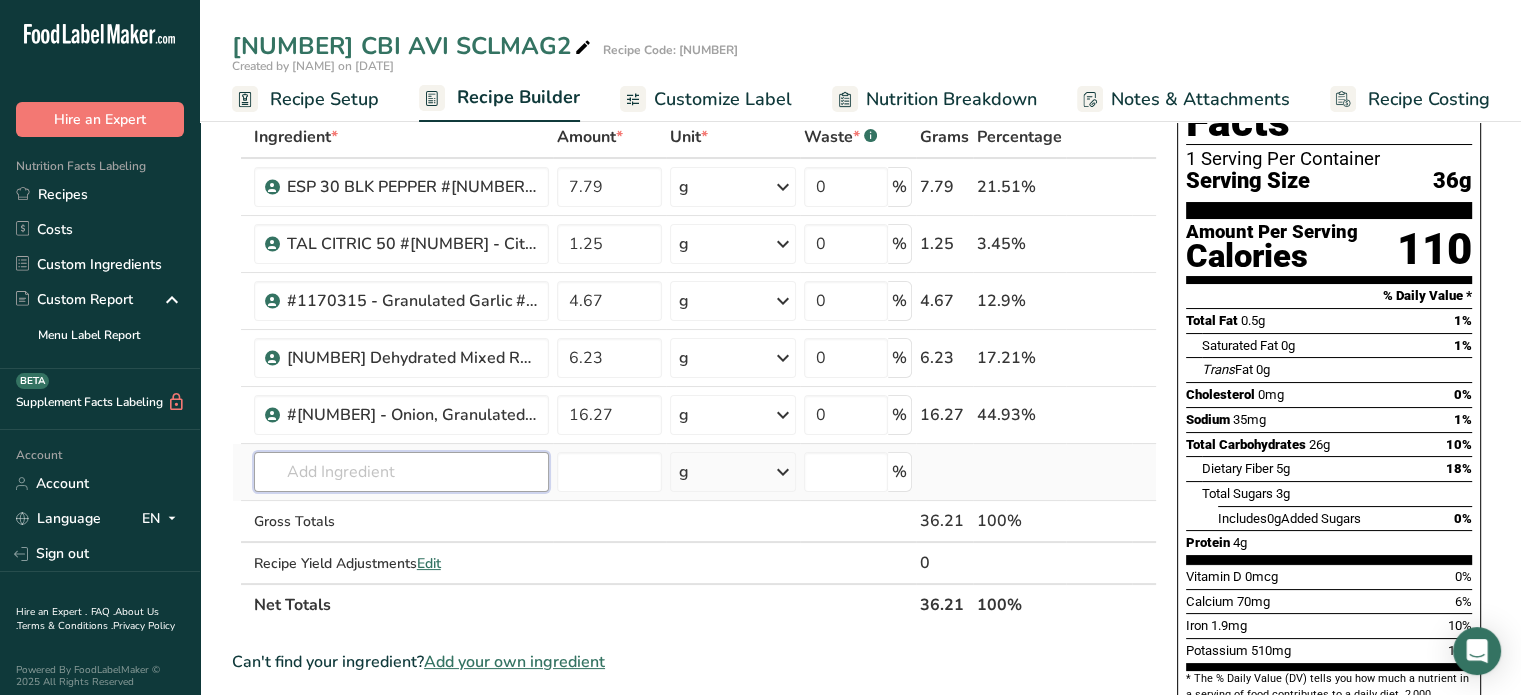 click at bounding box center (401, 472) 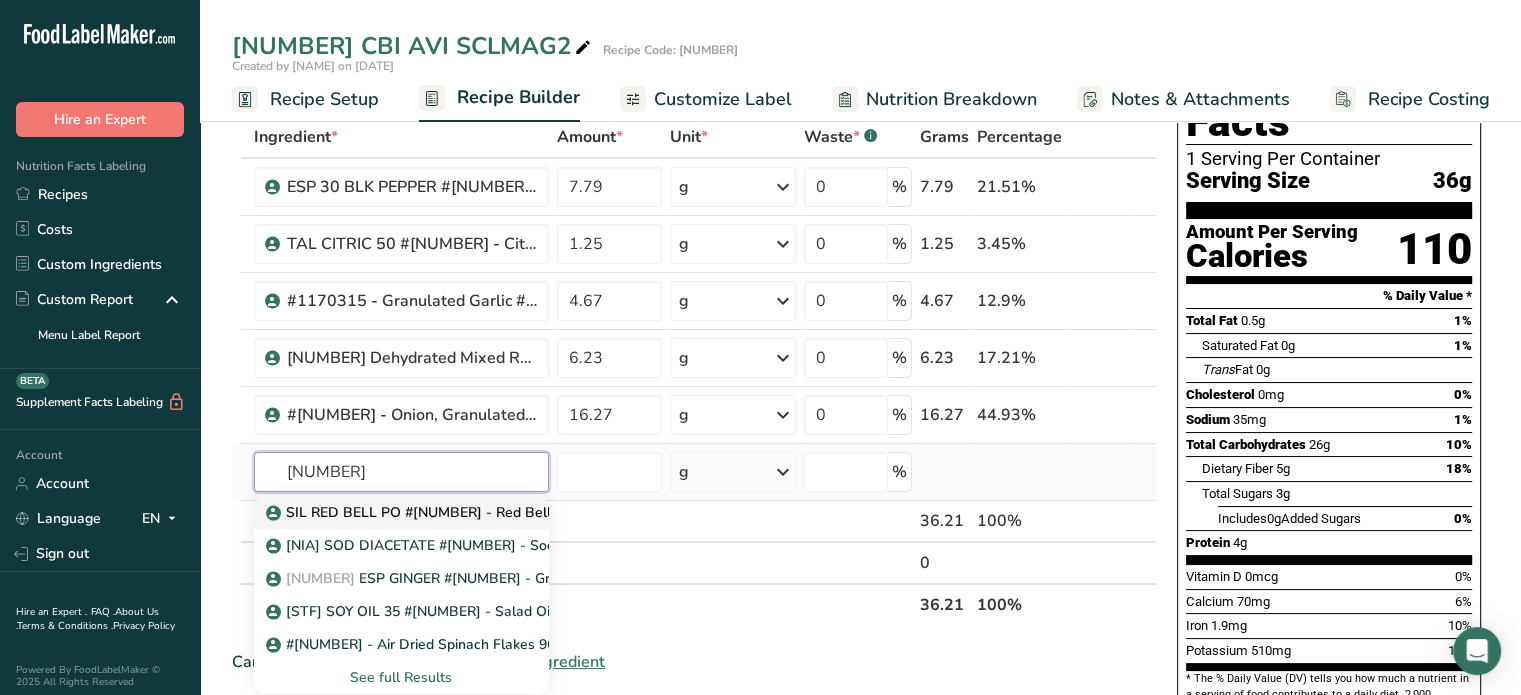 type on "1140916" 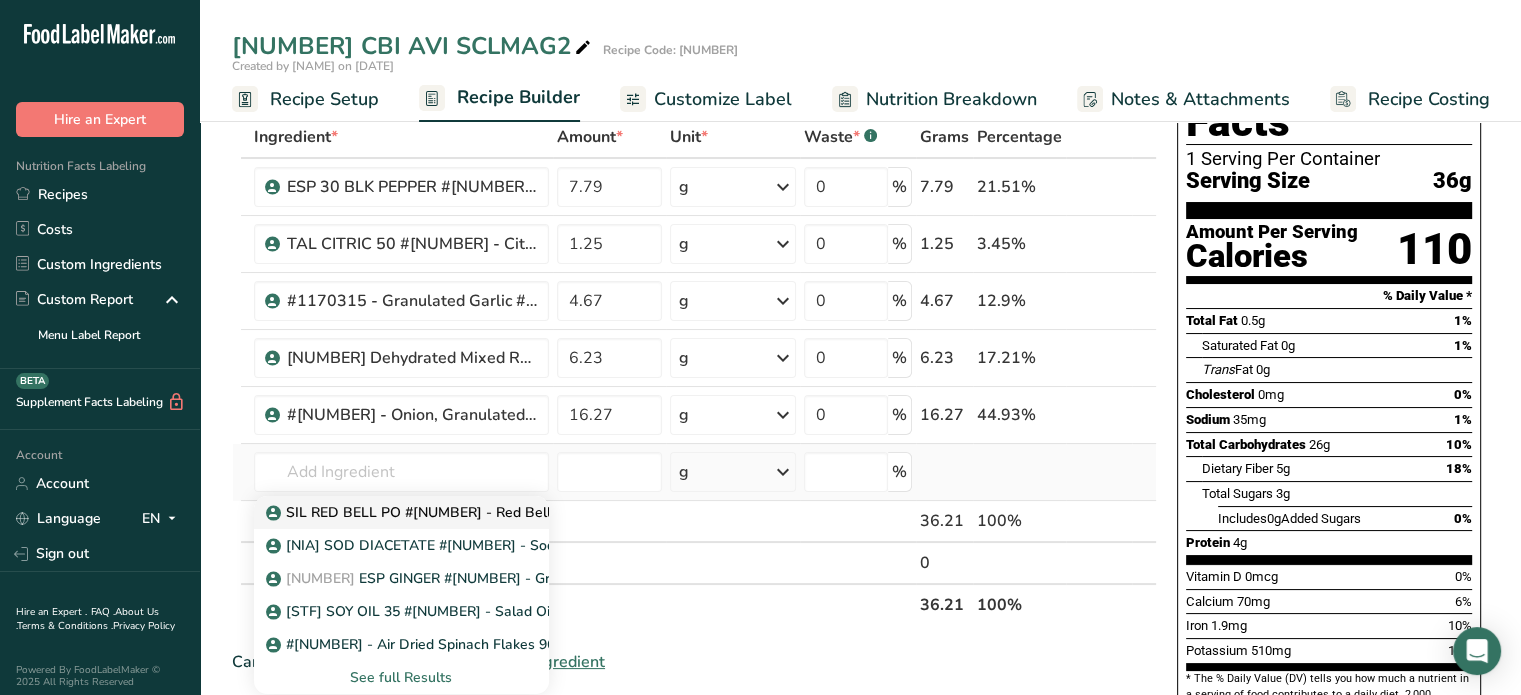 click on "SIL RED BELL PO #1140916 - Red Bell Pepper Powder #25" at bounding box center [476, 512] 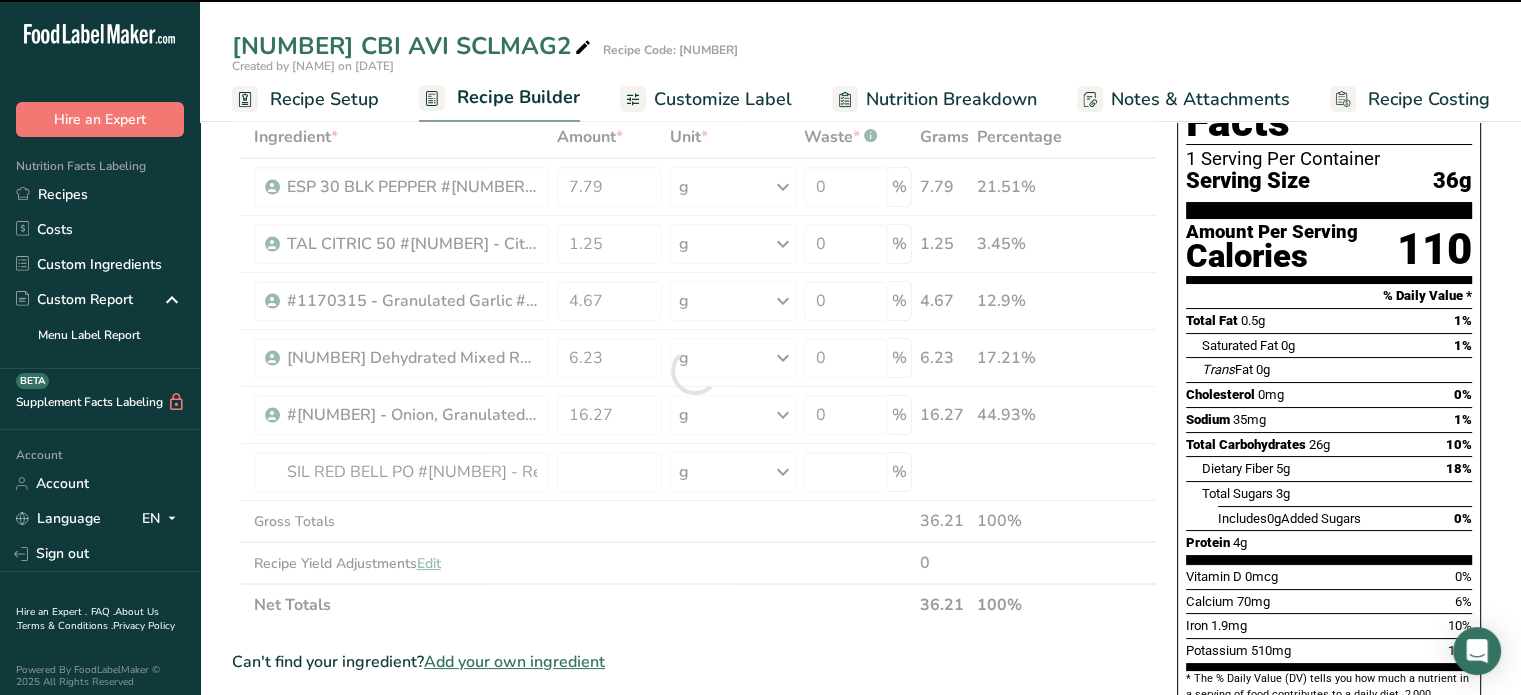 type on "0" 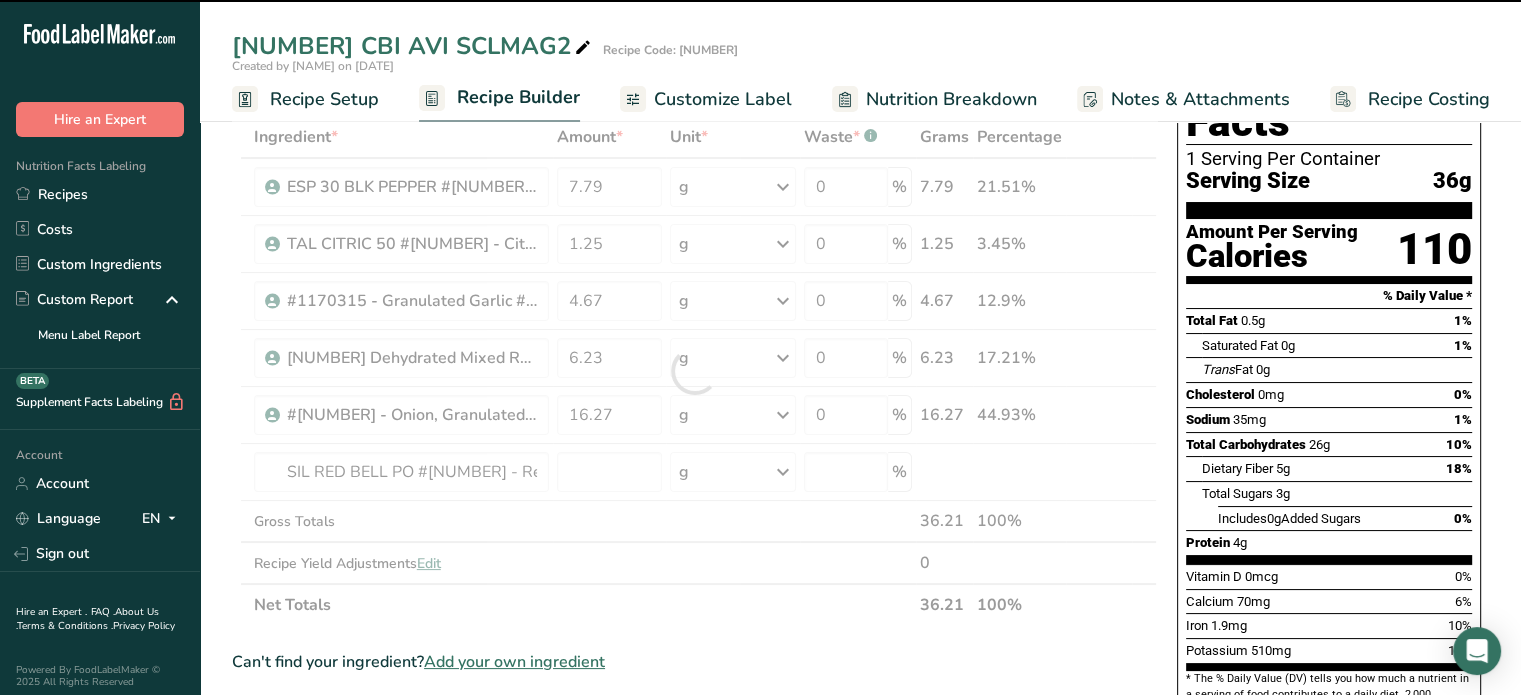 type on "0" 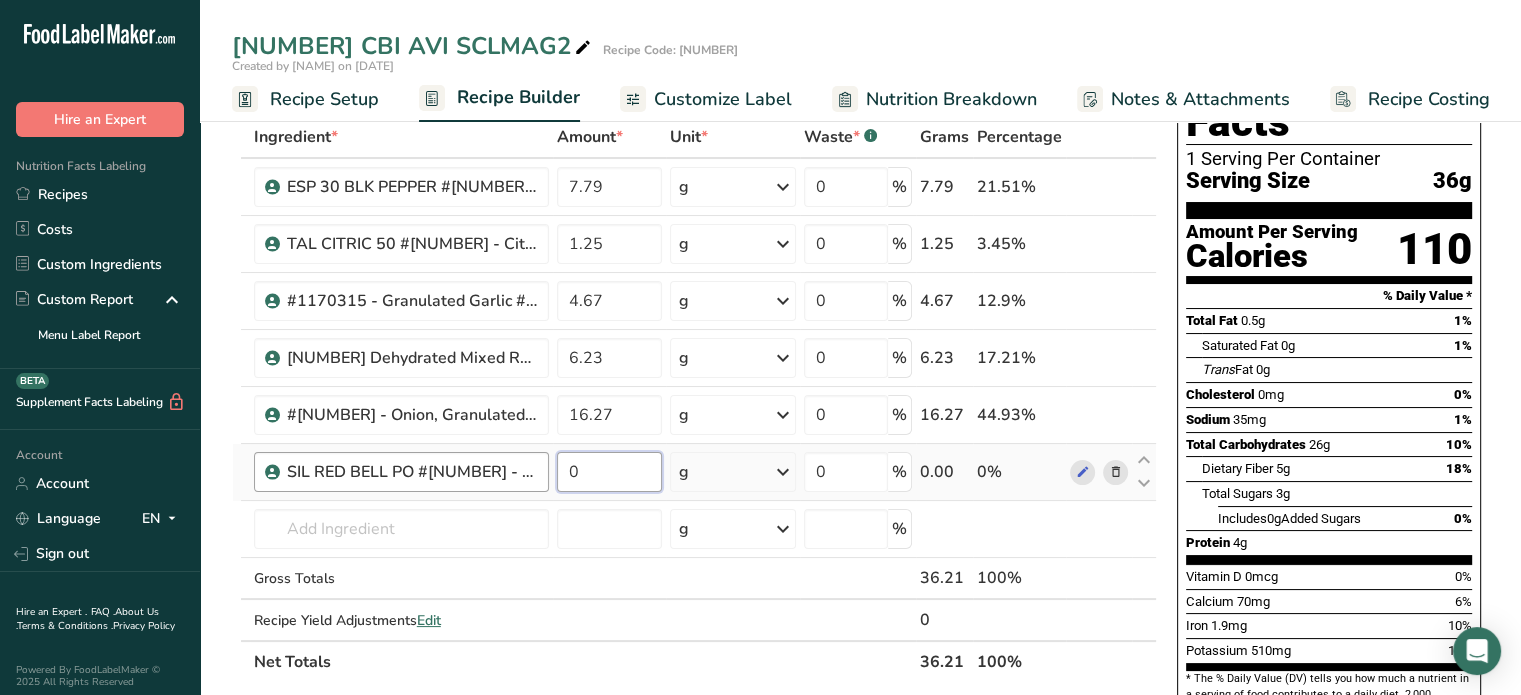 drag, startPoint x: 581, startPoint y: 467, endPoint x: 544, endPoint y: 467, distance: 37 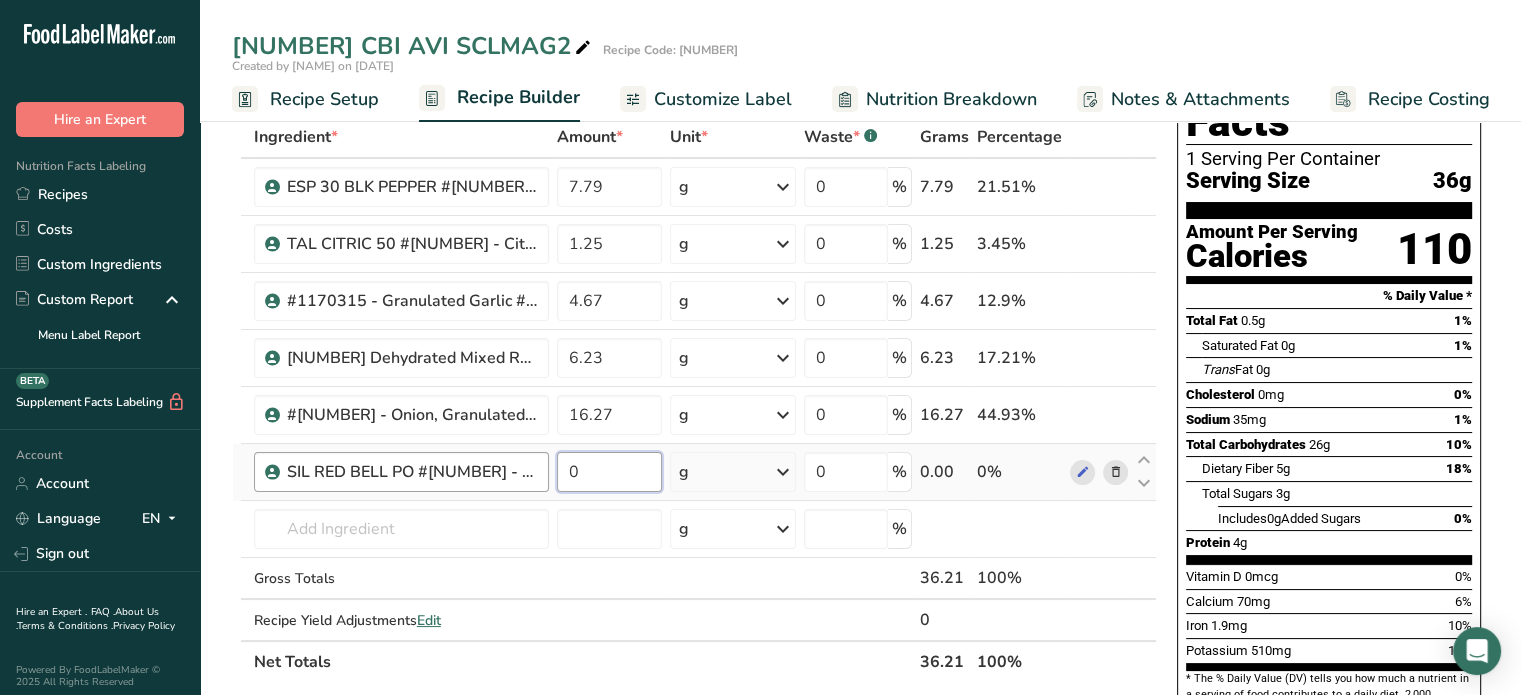click on "SIL RED BELL PO #1140916 - Red Bell Pepper Powder #25
0
g
Weight Units
g
kg
mg
See more
Volume Units
l
mL
fl oz
See more
0
%
0.00
0%" at bounding box center (694, 472) 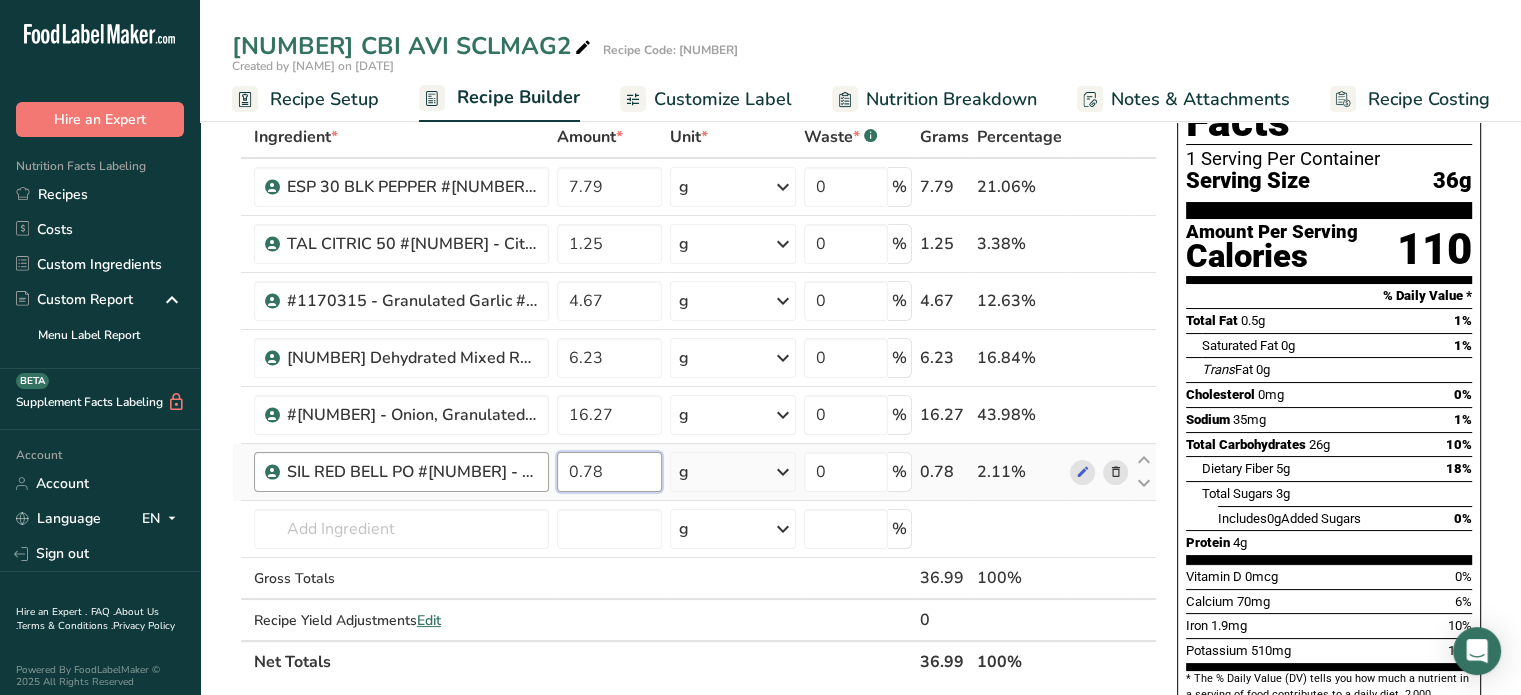 type on "0.78" 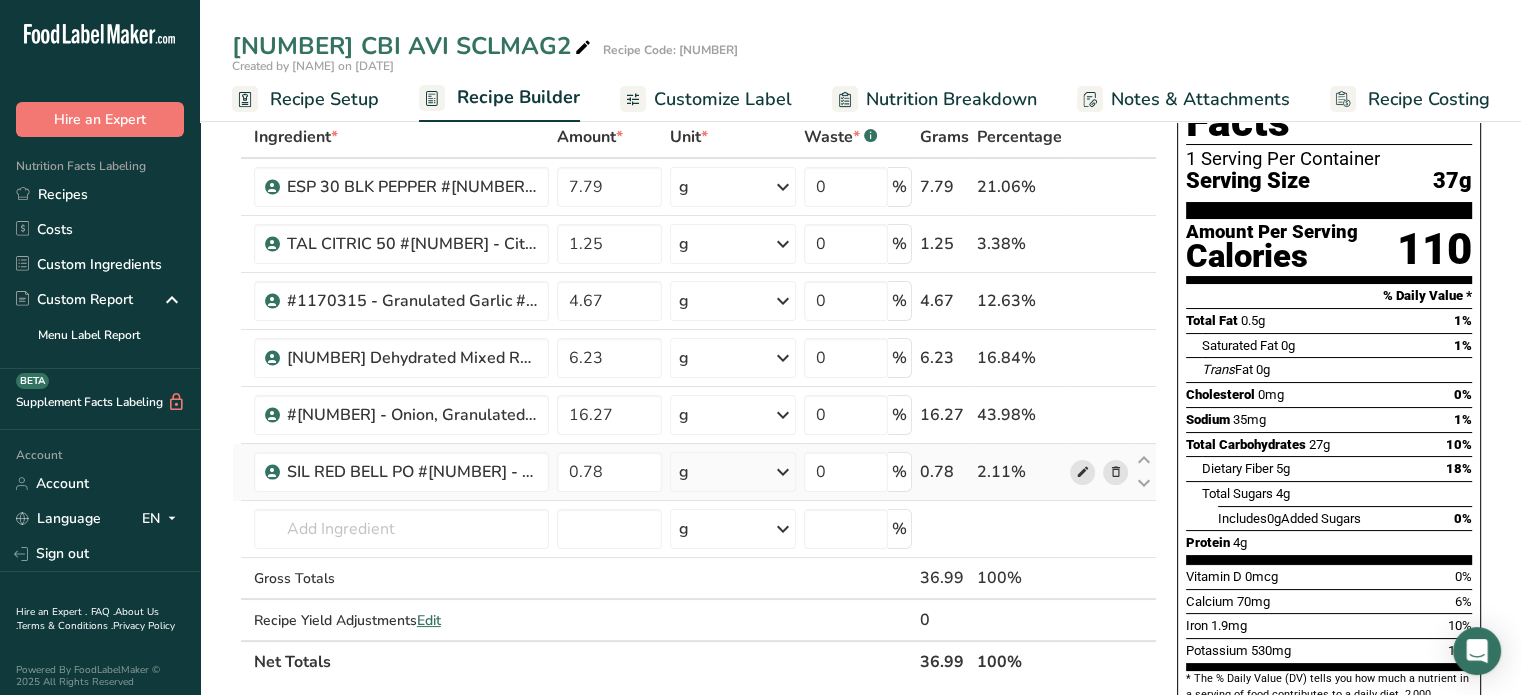 click at bounding box center (1082, 472) 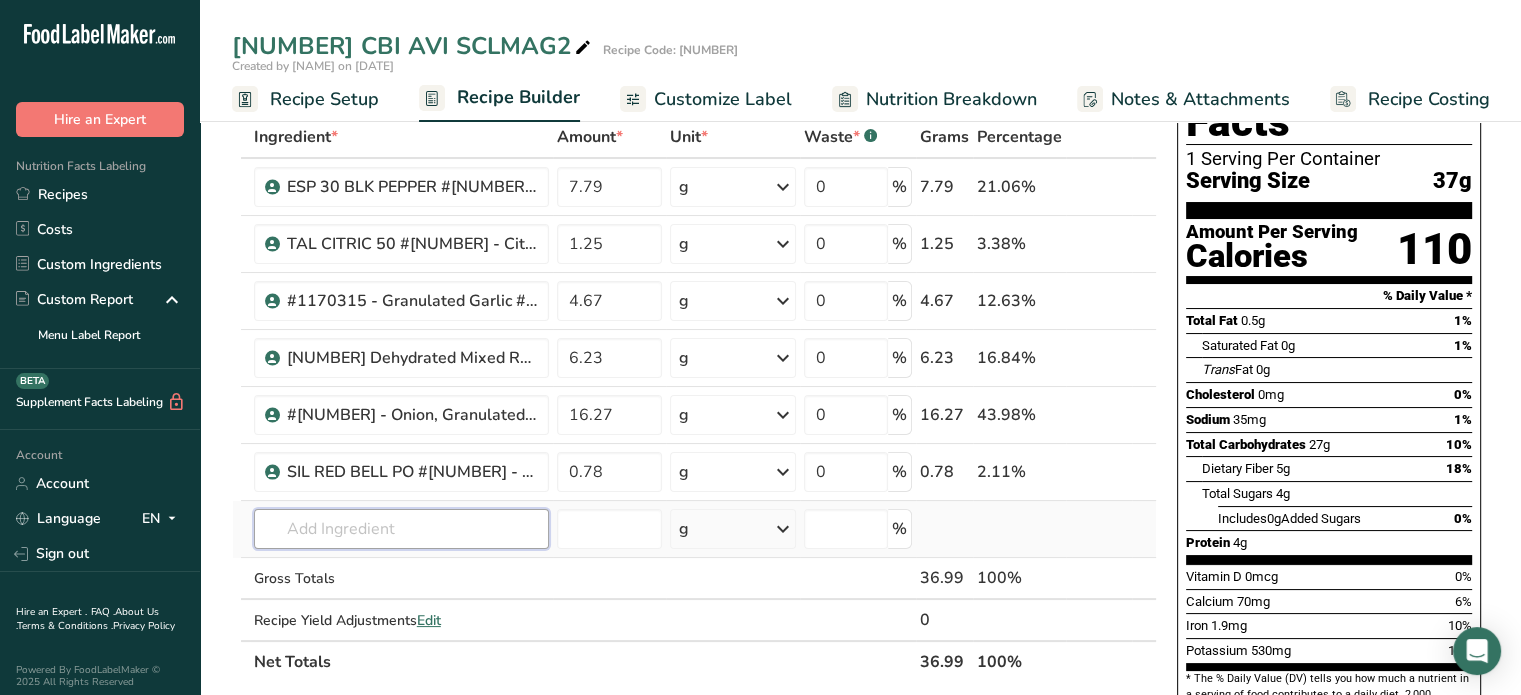 click at bounding box center (401, 529) 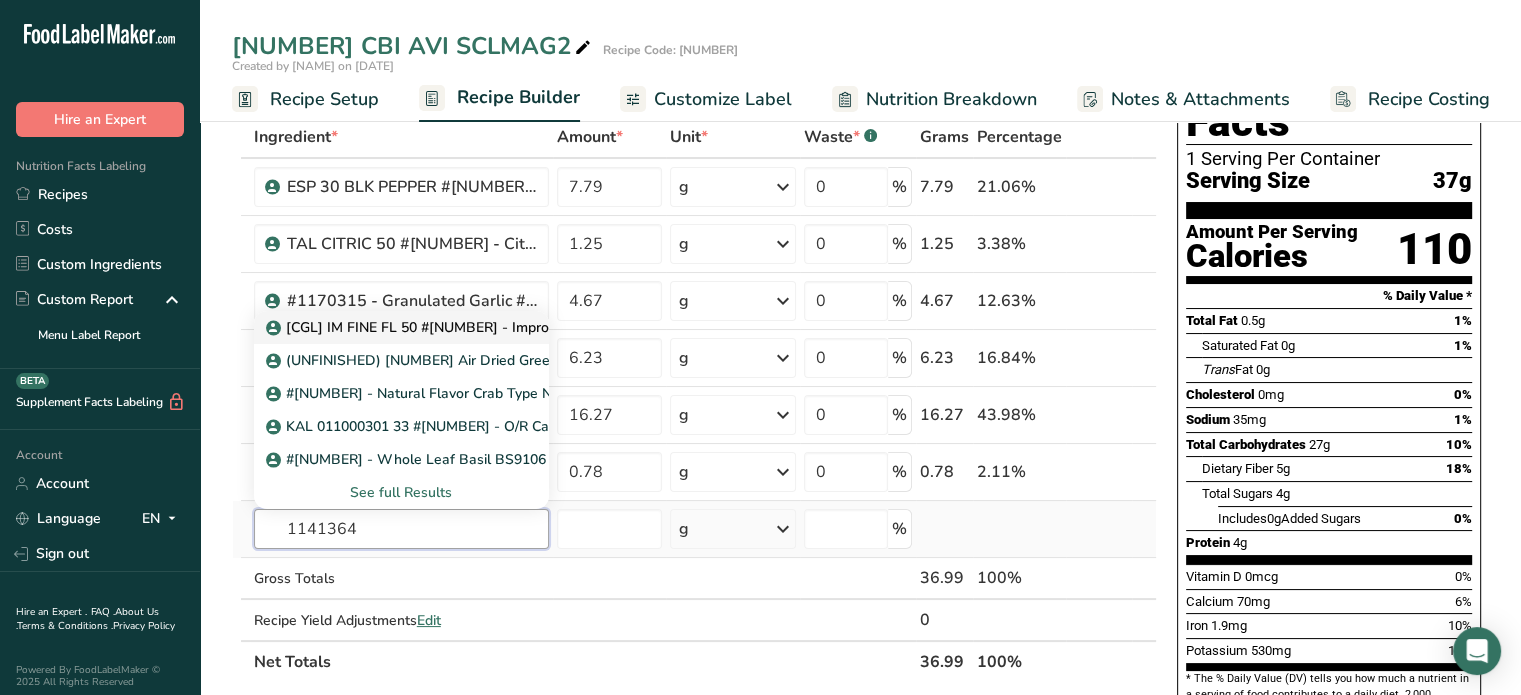 type on "1141364" 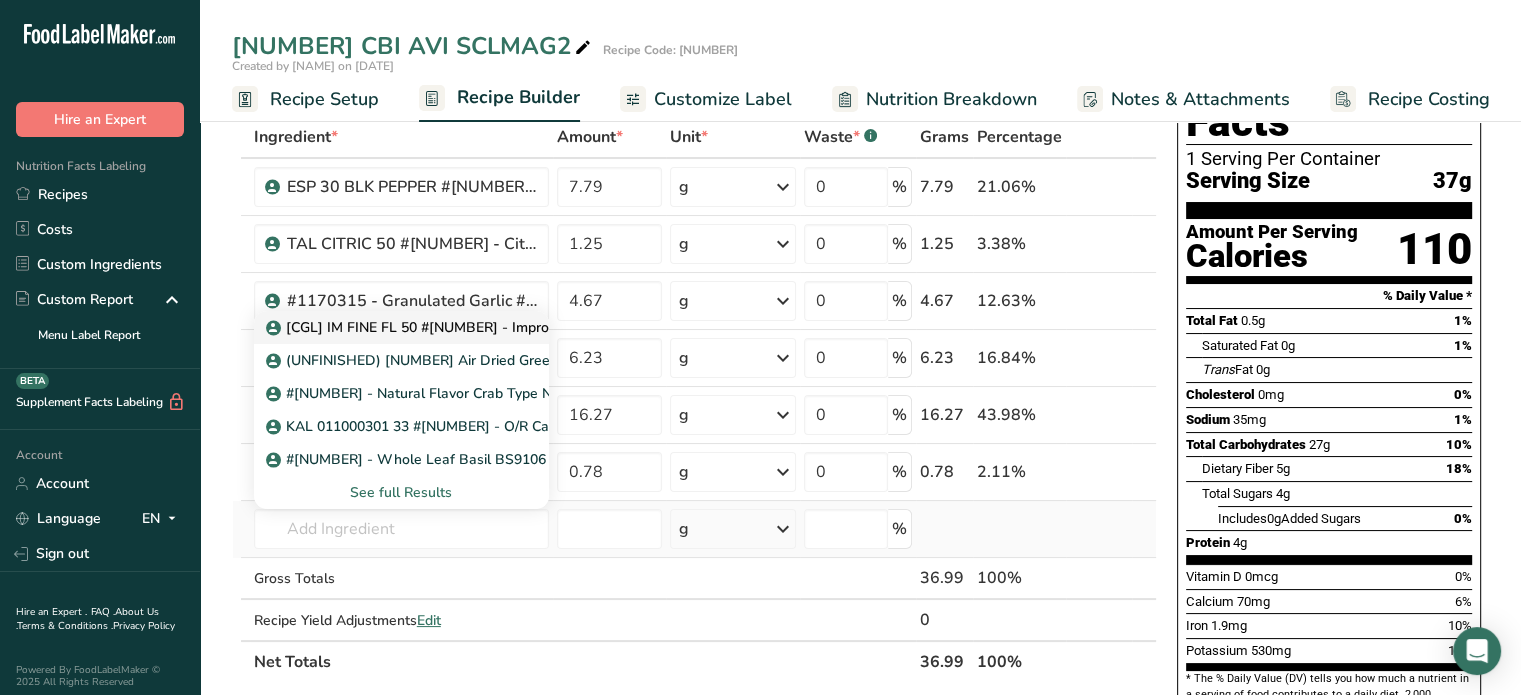 click on "CGL IM FINE FL 50 #1141364 - Improved Fine Flake Salt" at bounding box center [471, 327] 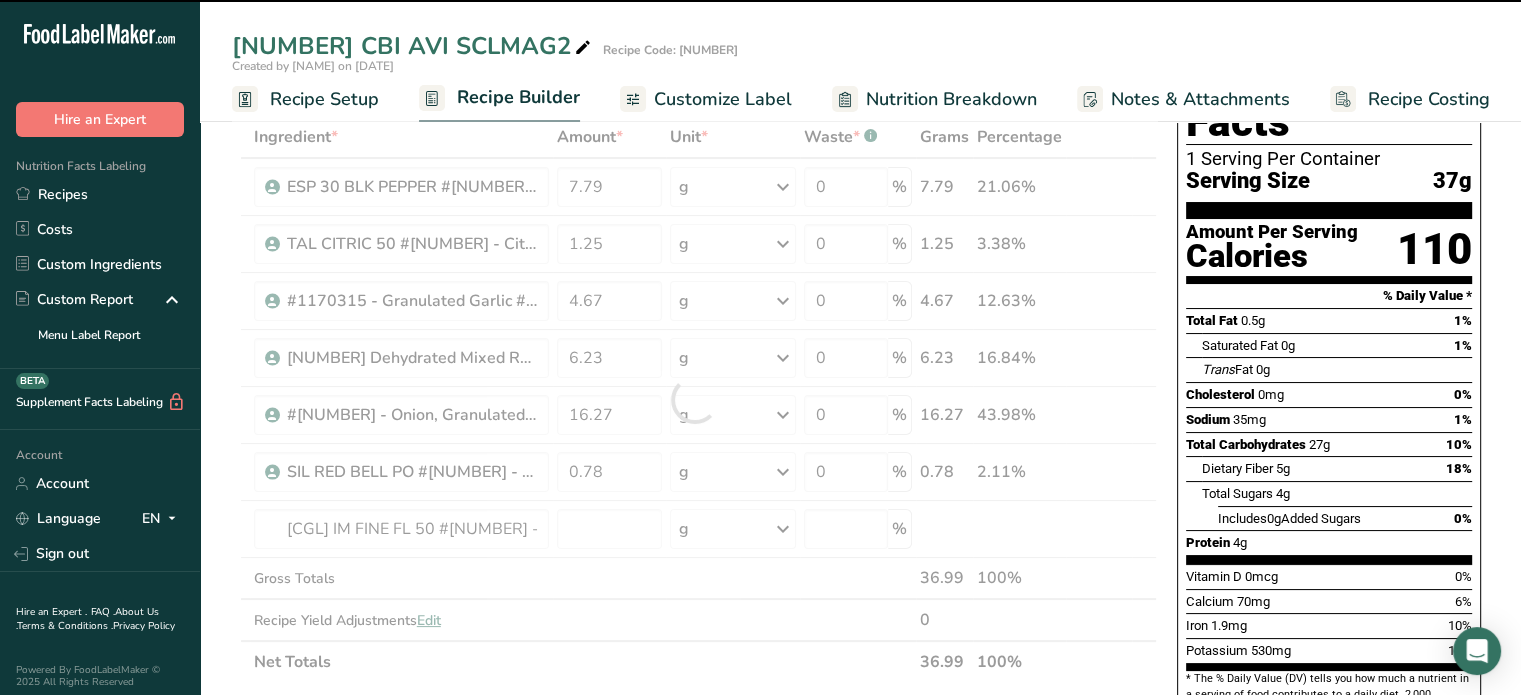 type on "0" 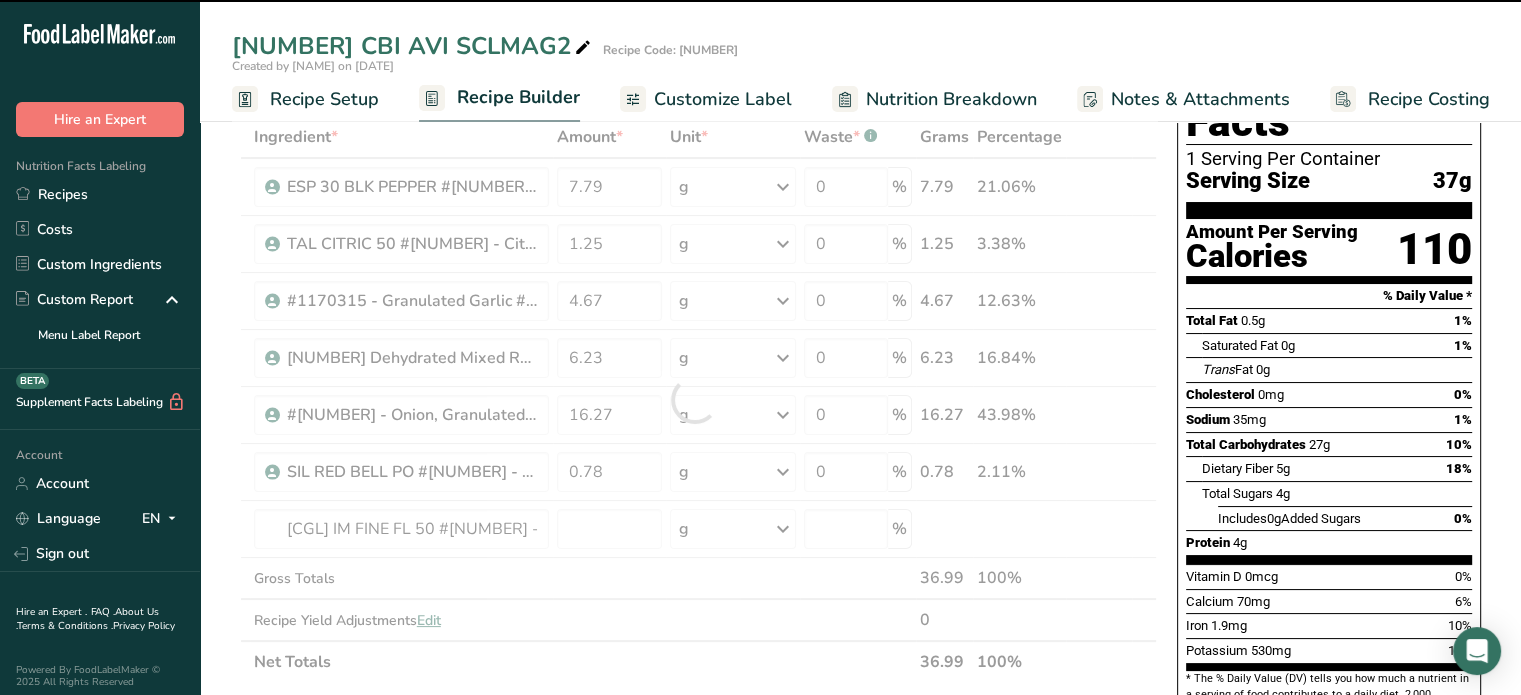 type on "0" 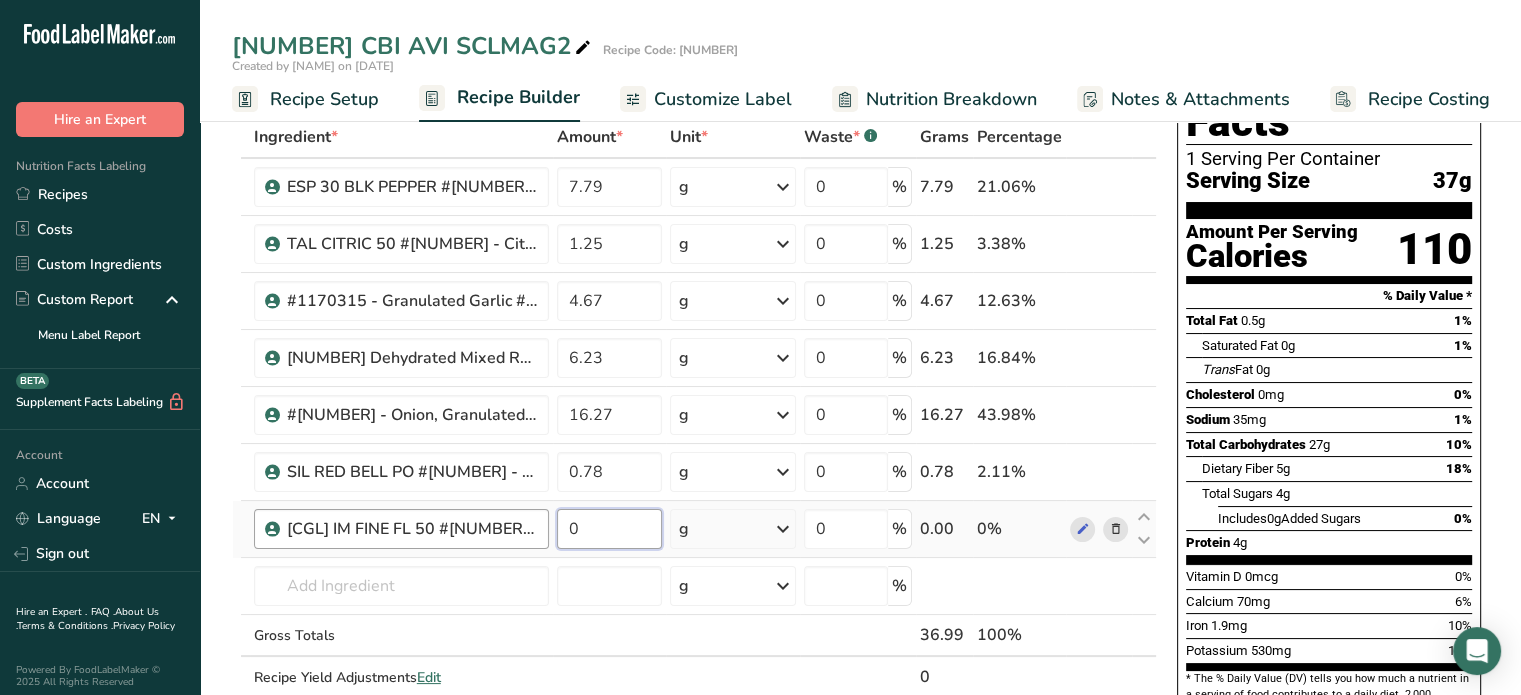 drag, startPoint x: 564, startPoint y: 530, endPoint x: 542, endPoint y: 529, distance: 22.022715 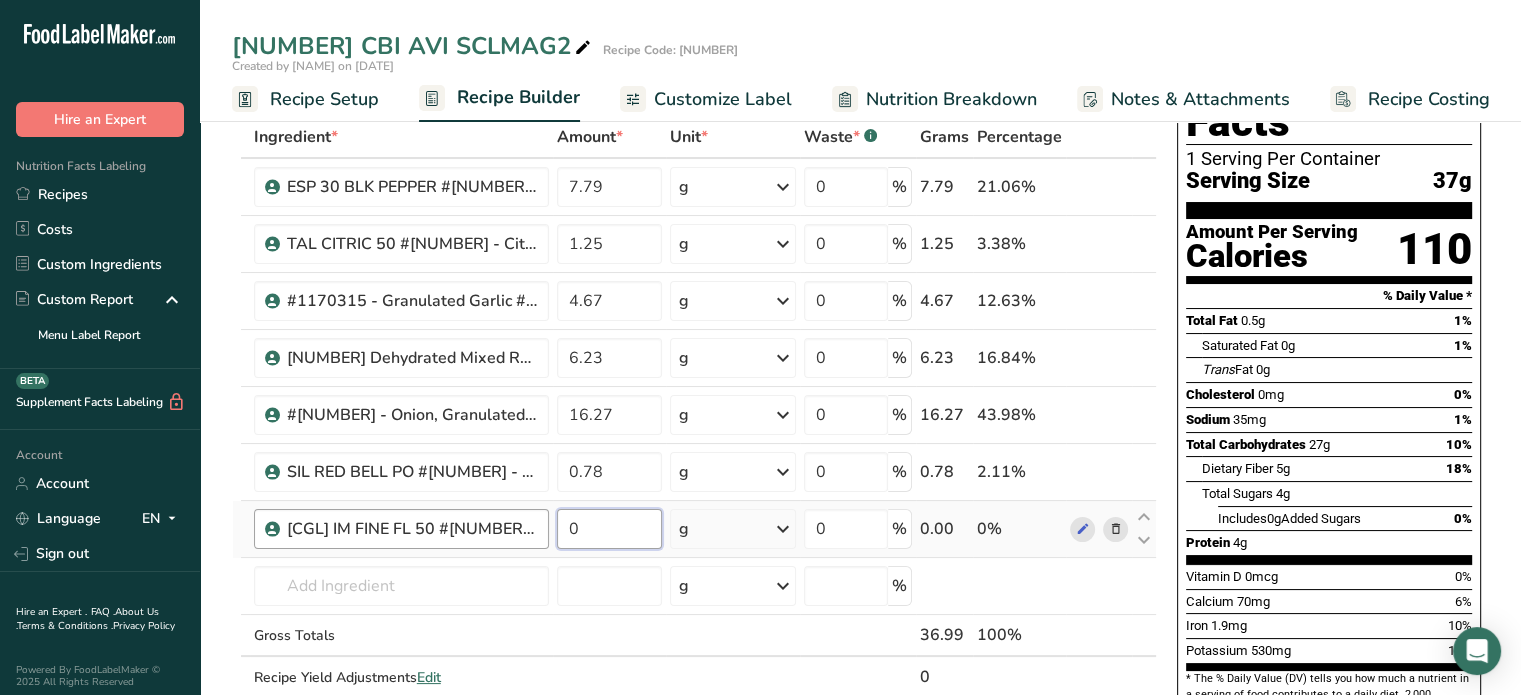 click on "CGL IM FINE FL 50 #1141364 - Improved Fine Flake Salt
0
g
Weight Units
g
kg
mg
See more
Volume Units
l
mL
fl oz
See more
0
%
0.00
0%" at bounding box center [694, 529] 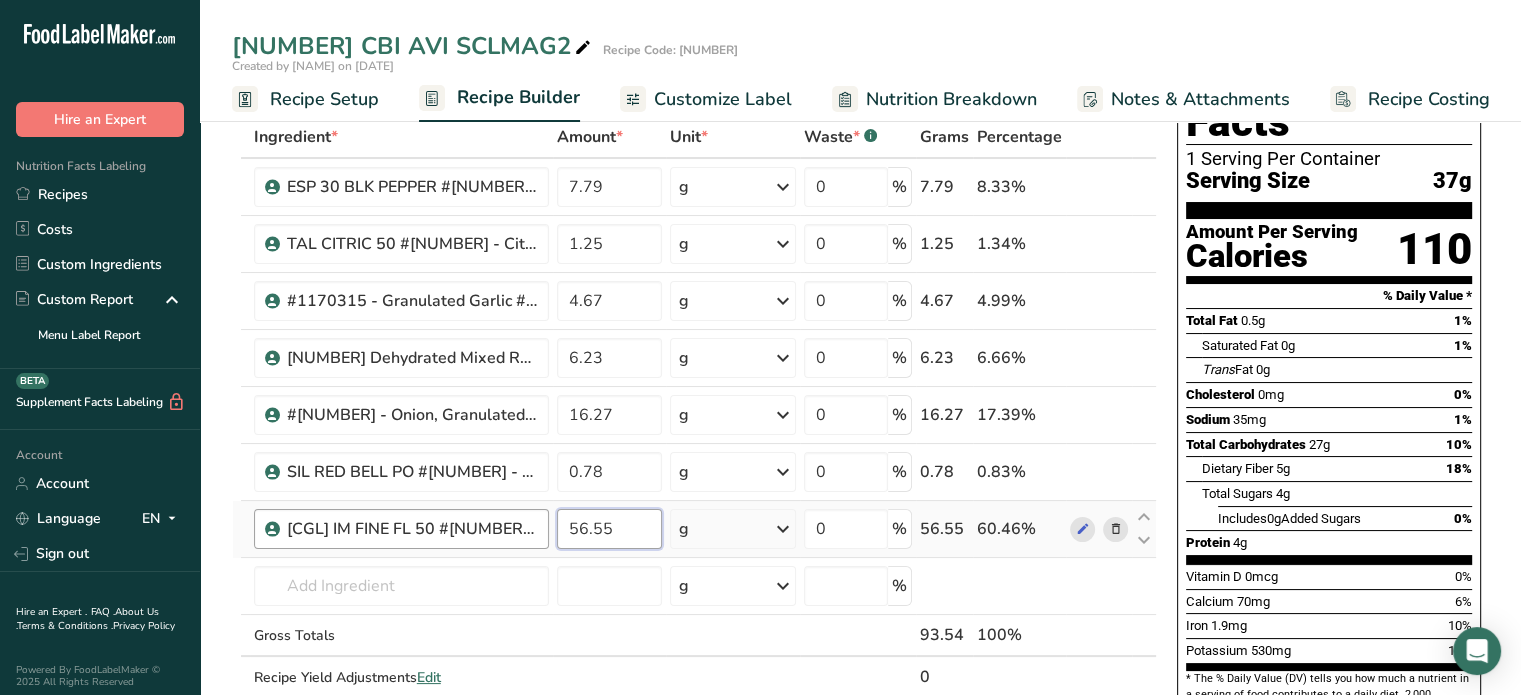 type on "56.55" 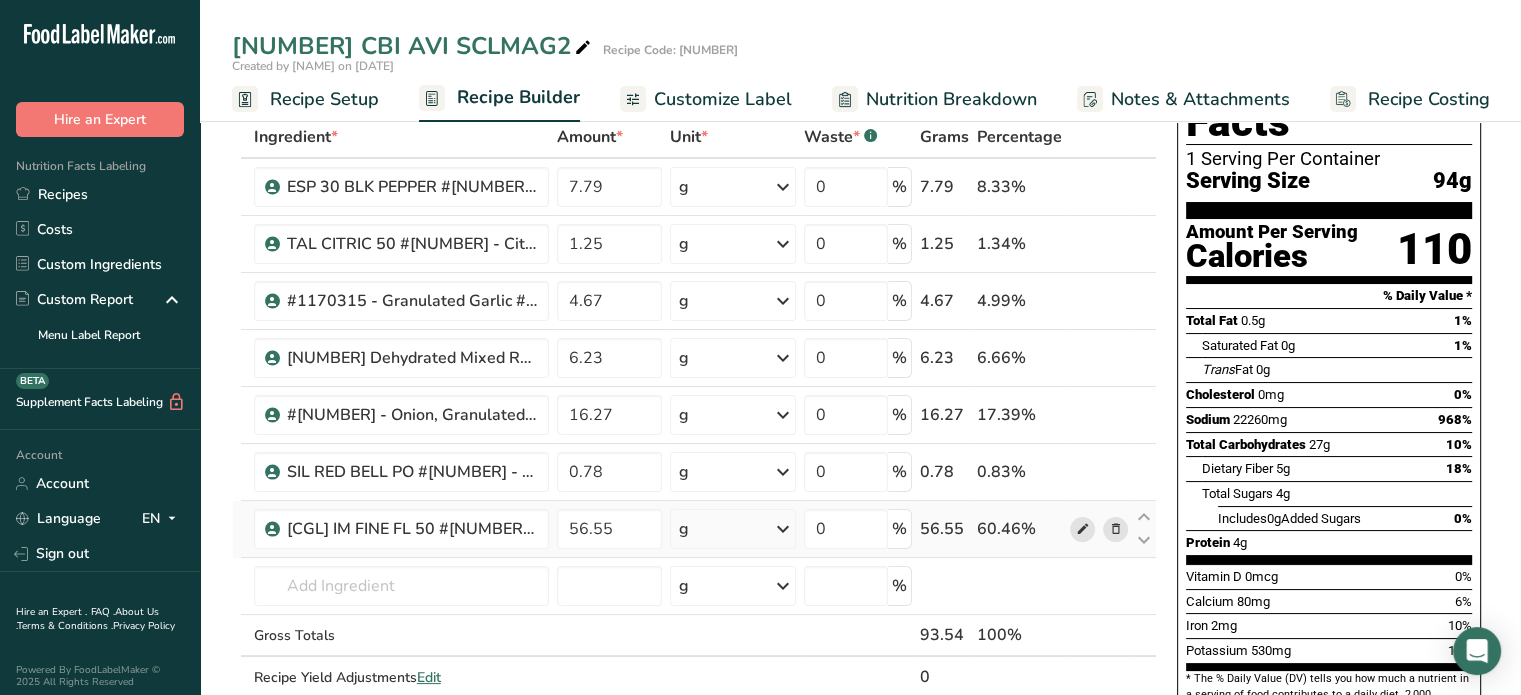 click at bounding box center [1082, 529] 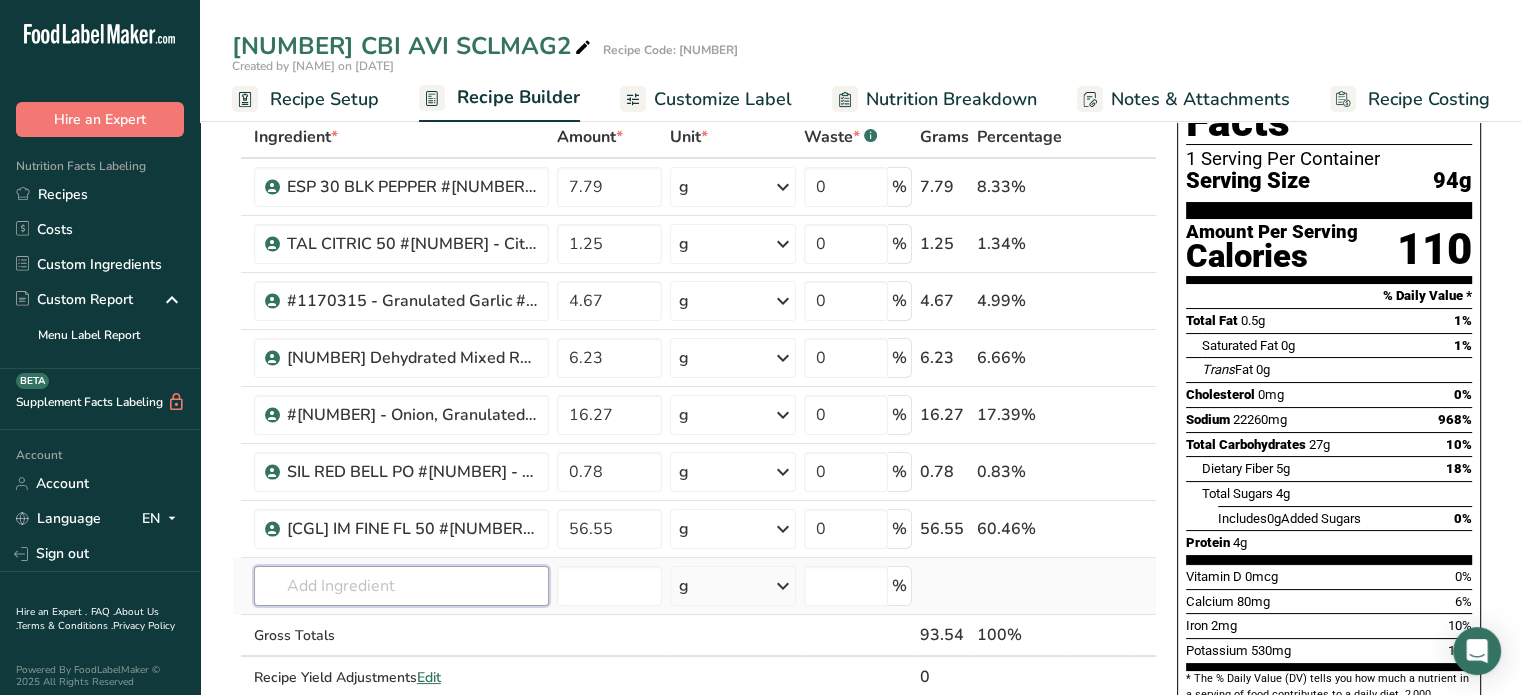 click at bounding box center (401, 586) 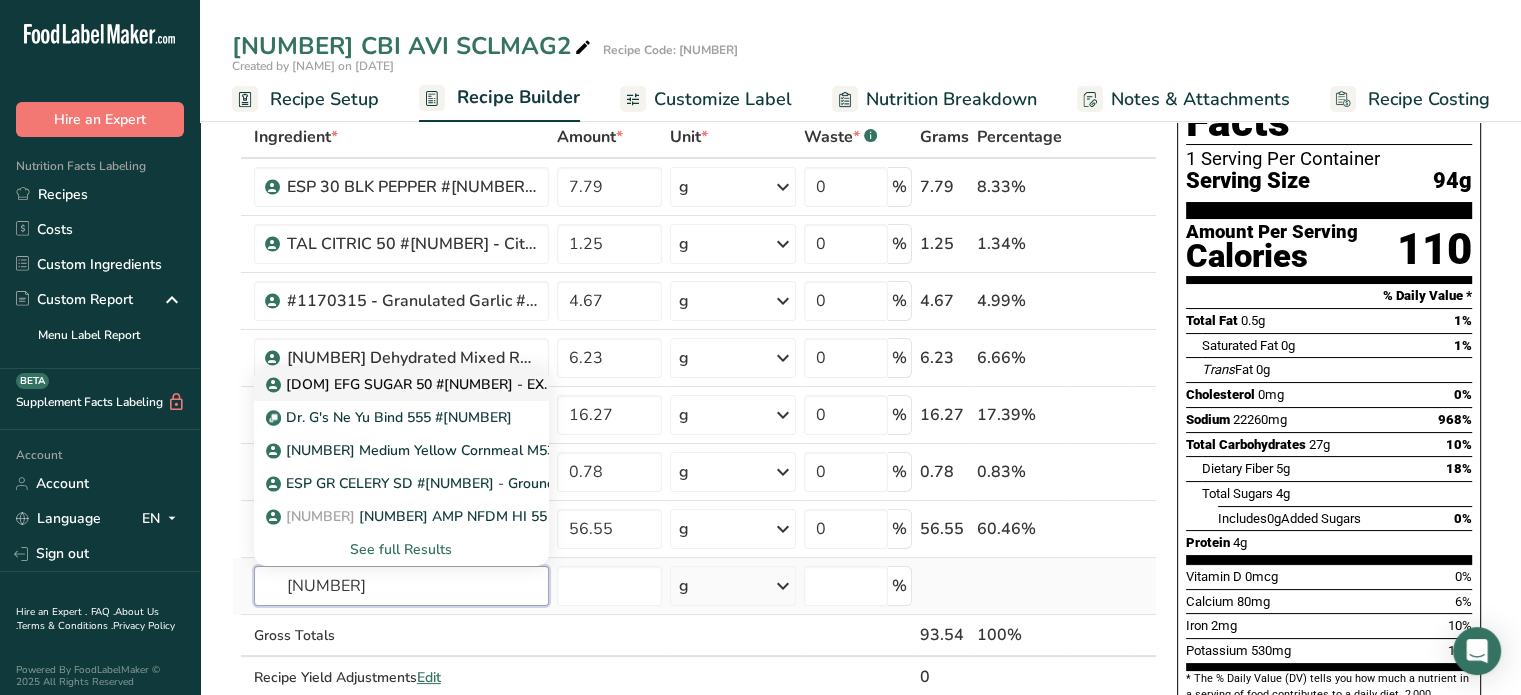 type on "1140678" 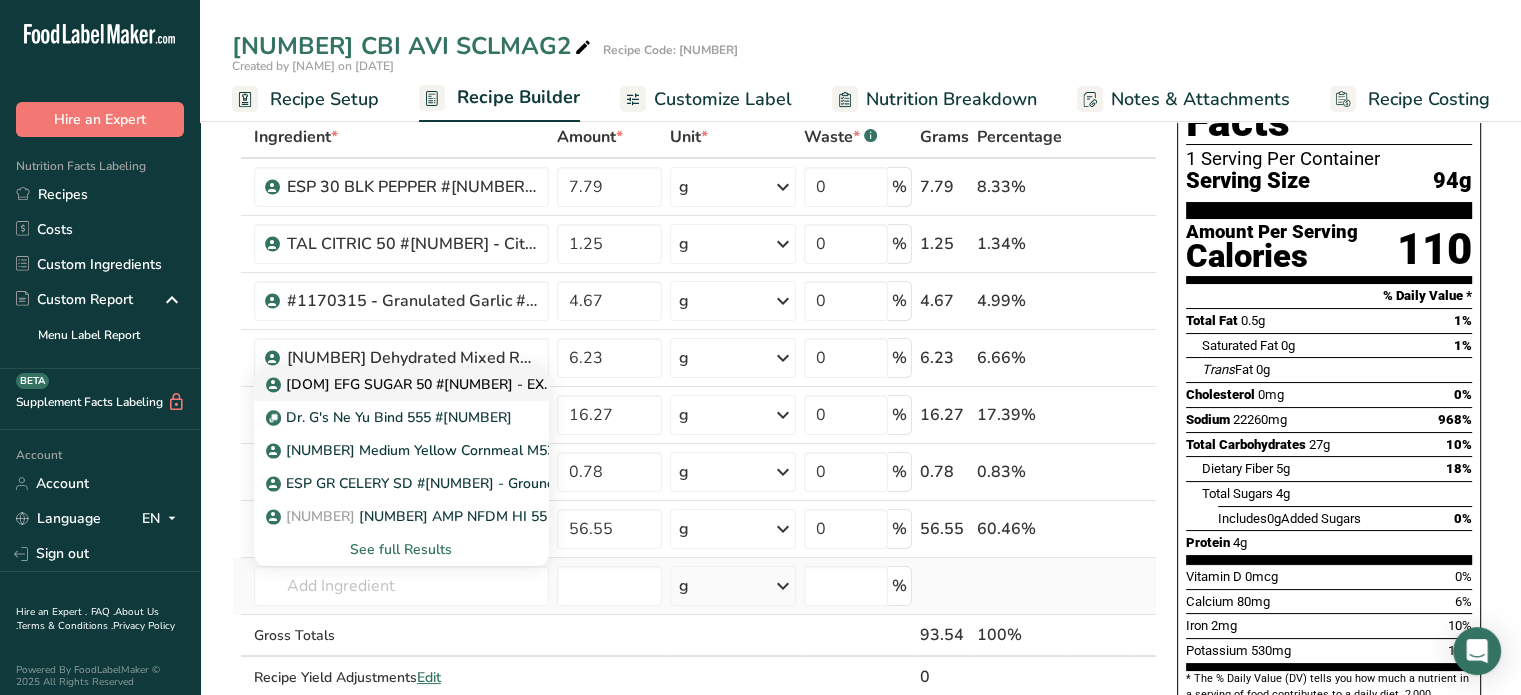 click on "DOM EFG SUGAR 50 #1140678 - EX. FINE GRAN SUGAR" at bounding box center [473, 384] 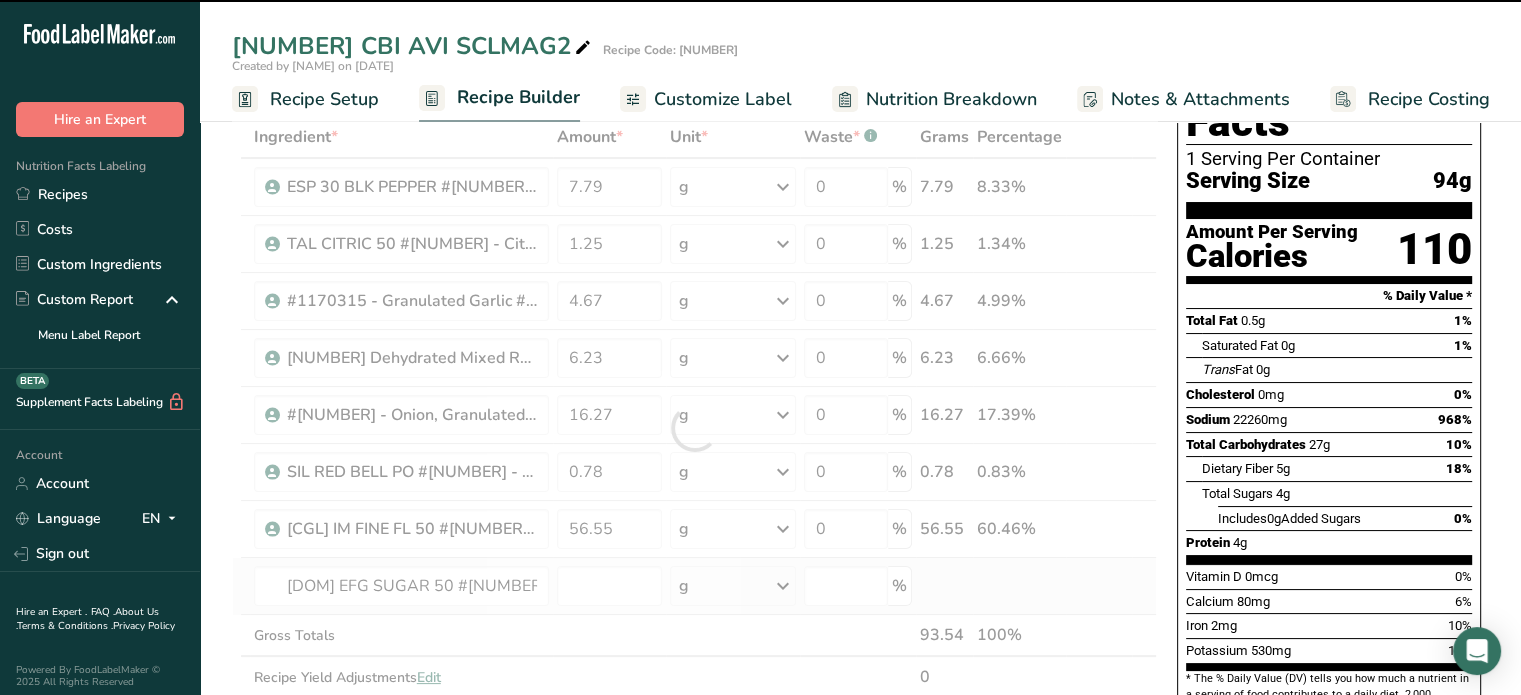 type on "0" 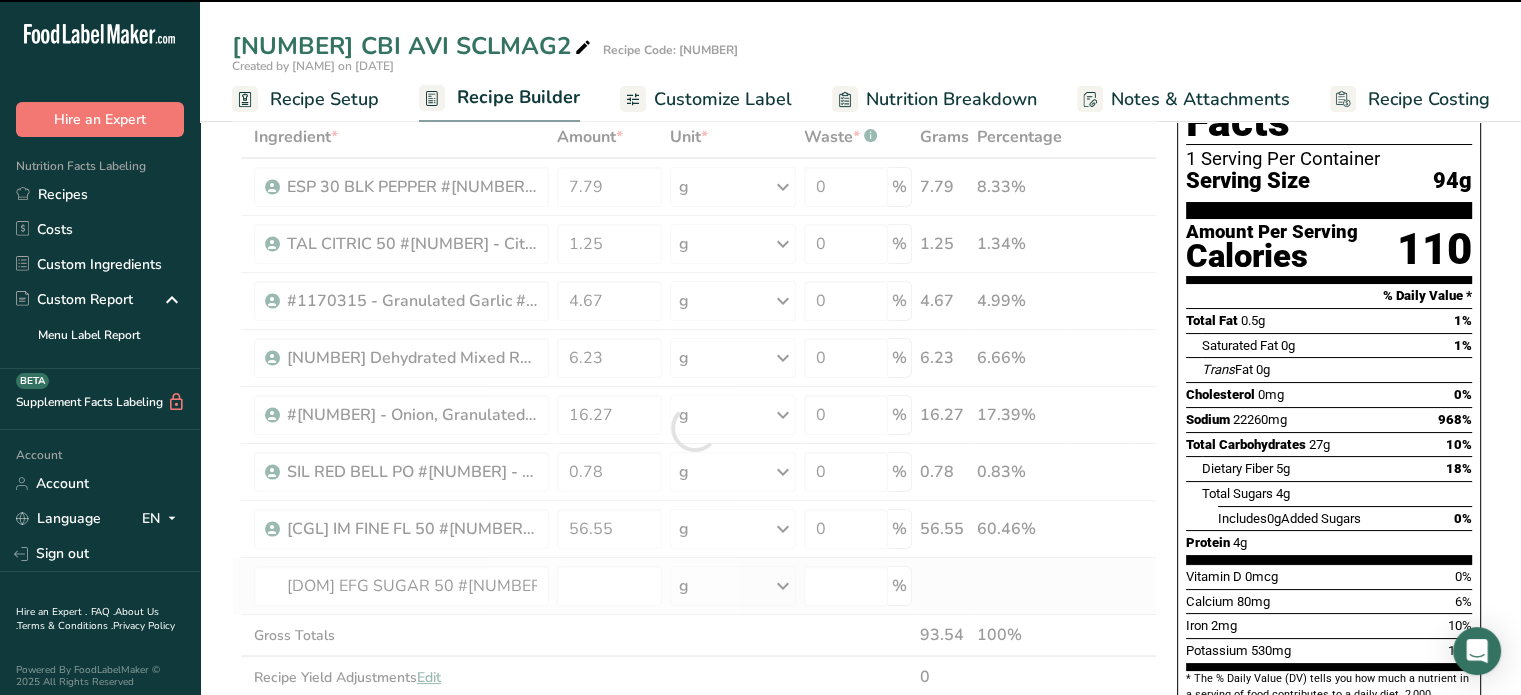 type on "0" 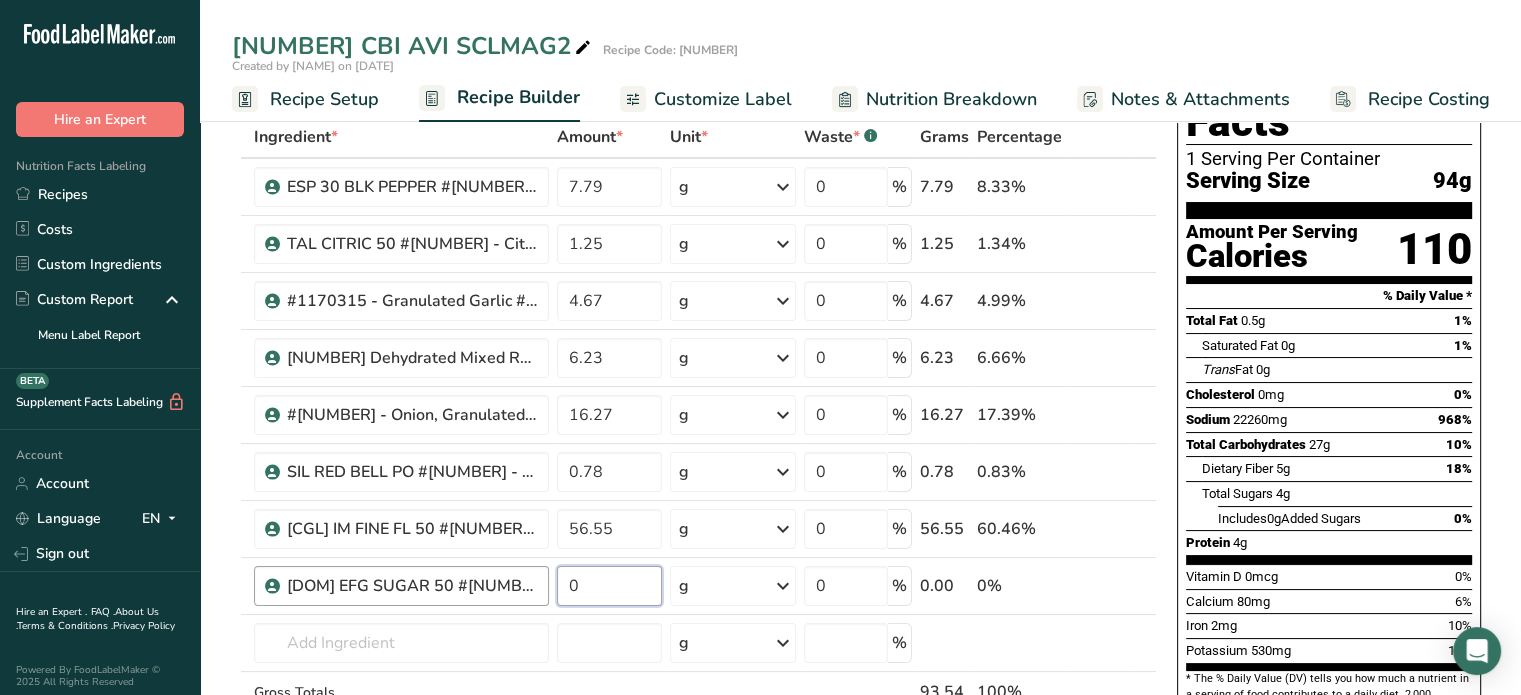 drag, startPoint x: 579, startPoint y: 573, endPoint x: 520, endPoint y: 573, distance: 59 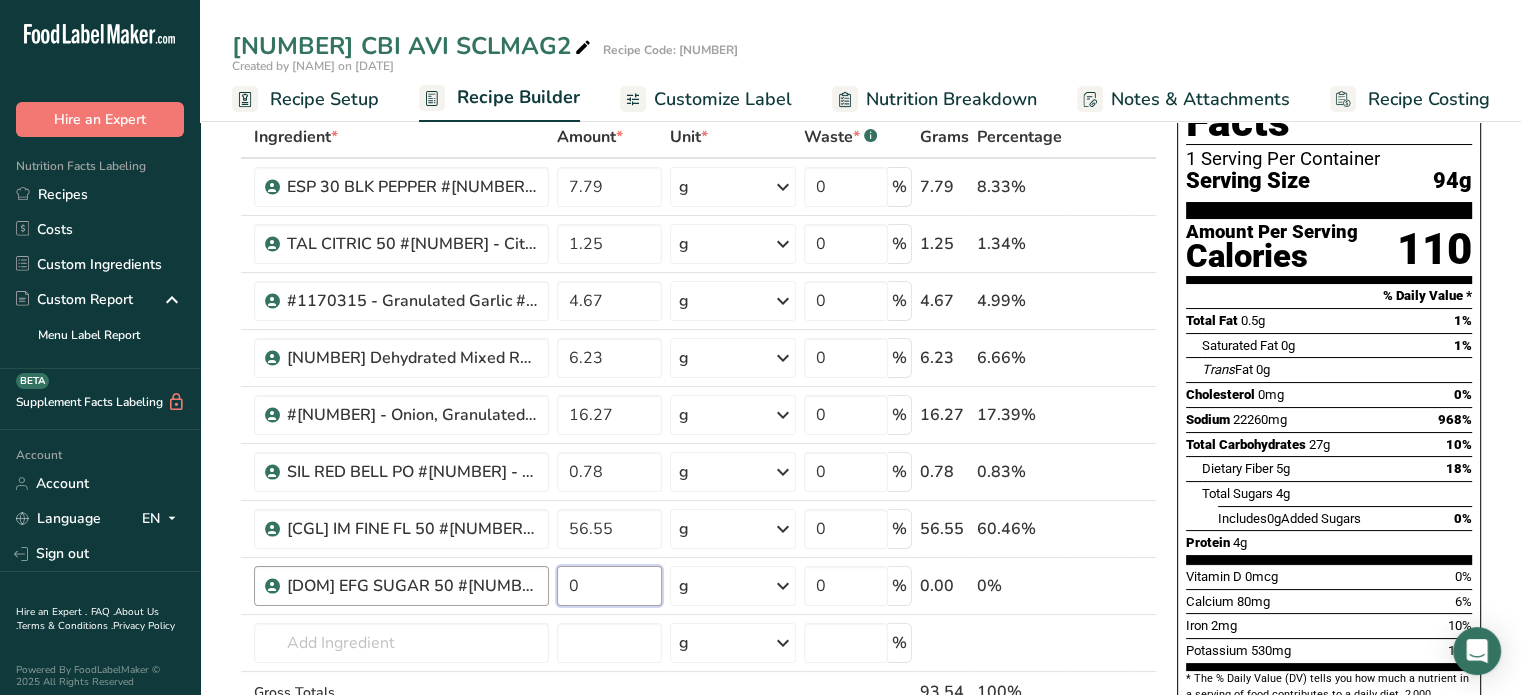 click on "DOM EFG SUGAR 50 #1140678 - EX. FINE GRAN SUGAR
0
g
Weight Units
g
kg
mg
See more
Volume Units
l
mL
fl oz
See more
0
%
0.00
0%" at bounding box center (694, 586) 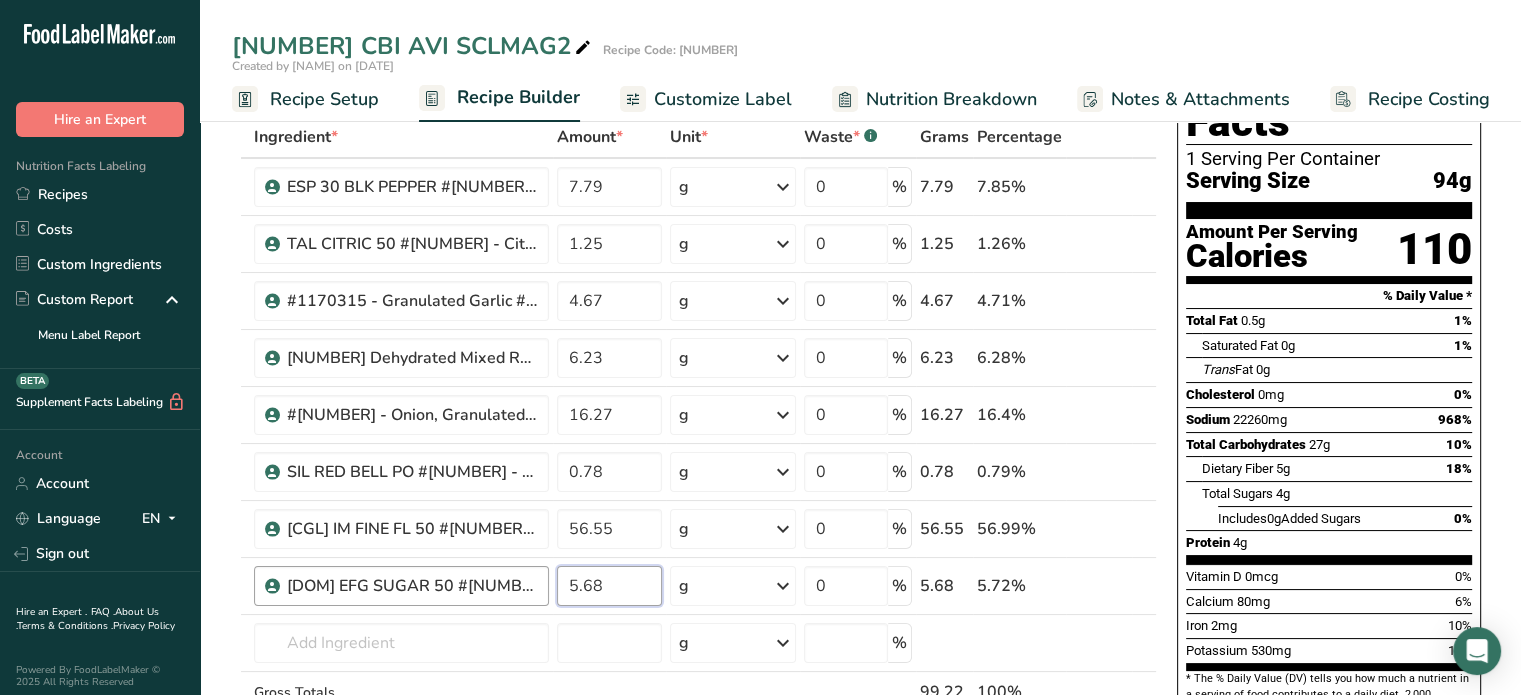 type on "5.68" 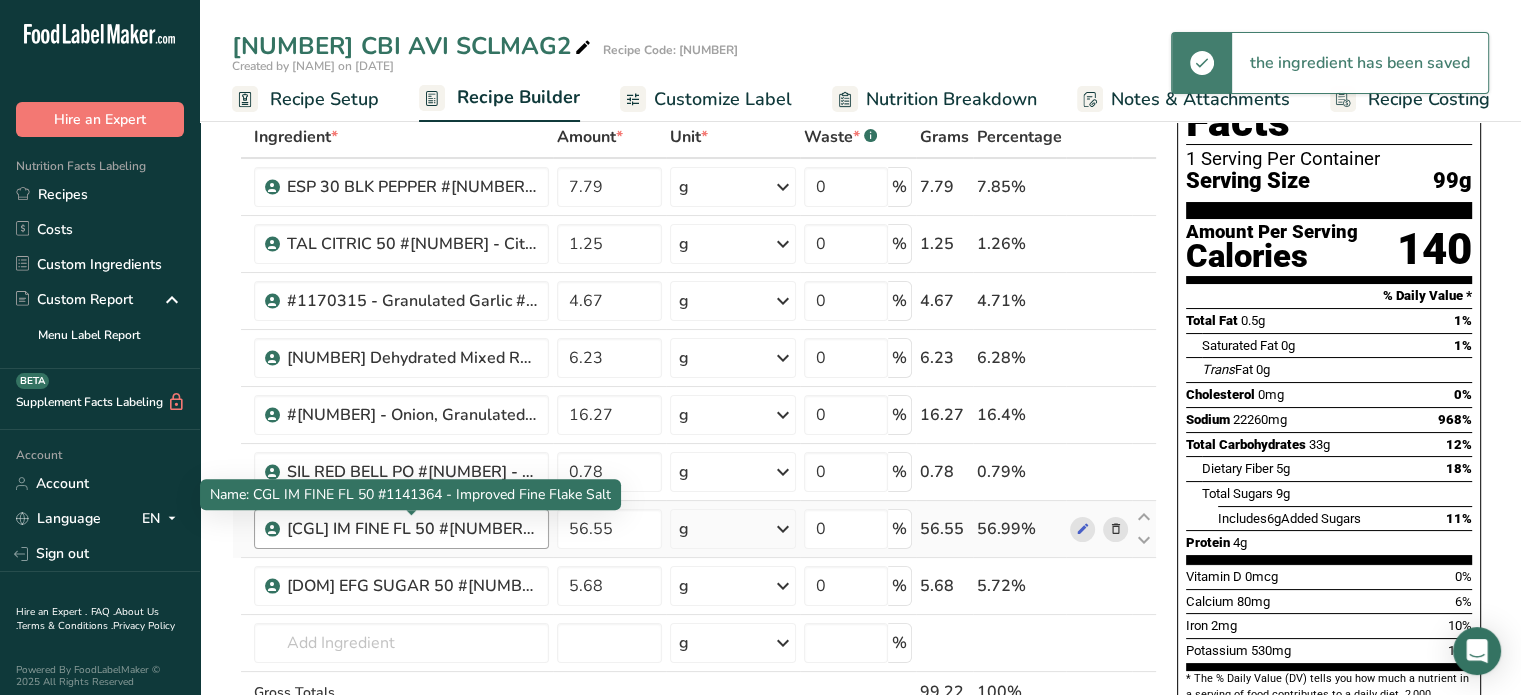 scroll, scrollTop: 400, scrollLeft: 0, axis: vertical 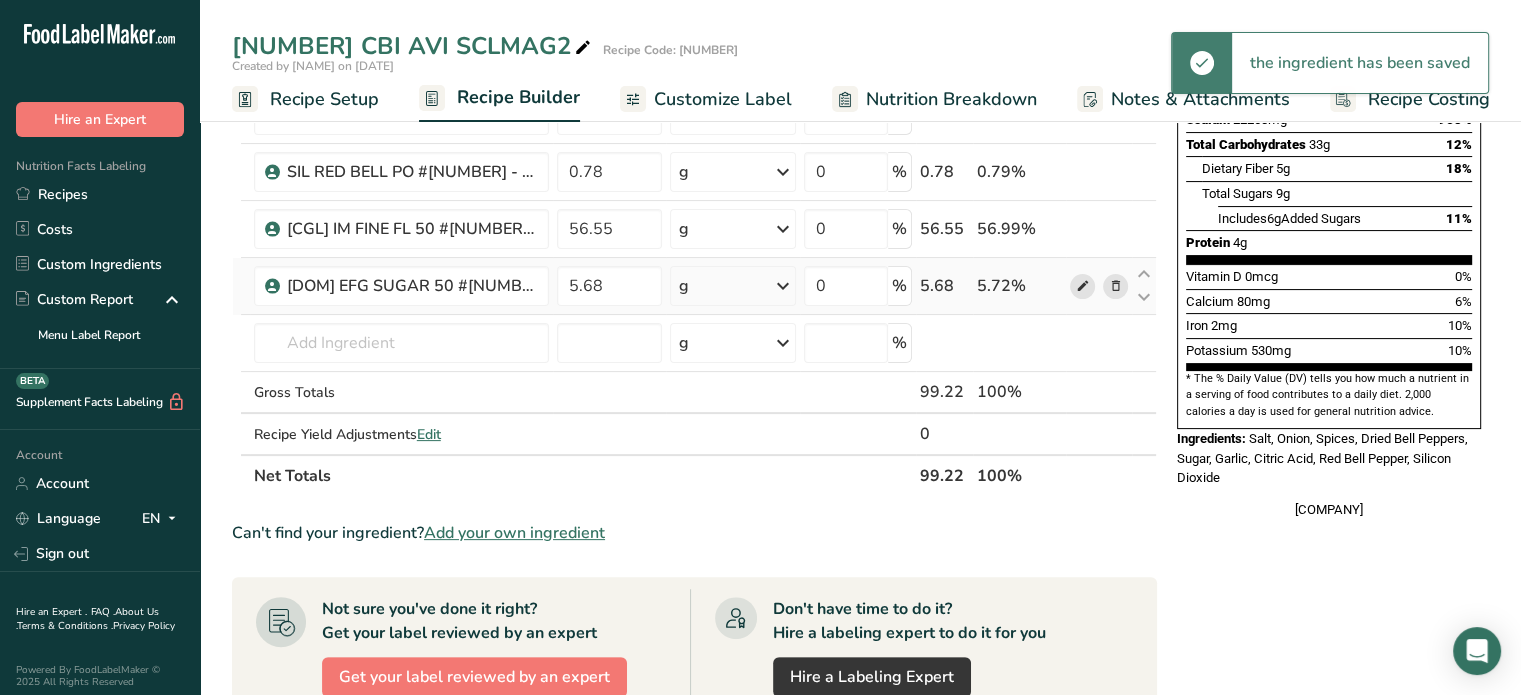 click at bounding box center (1082, 286) 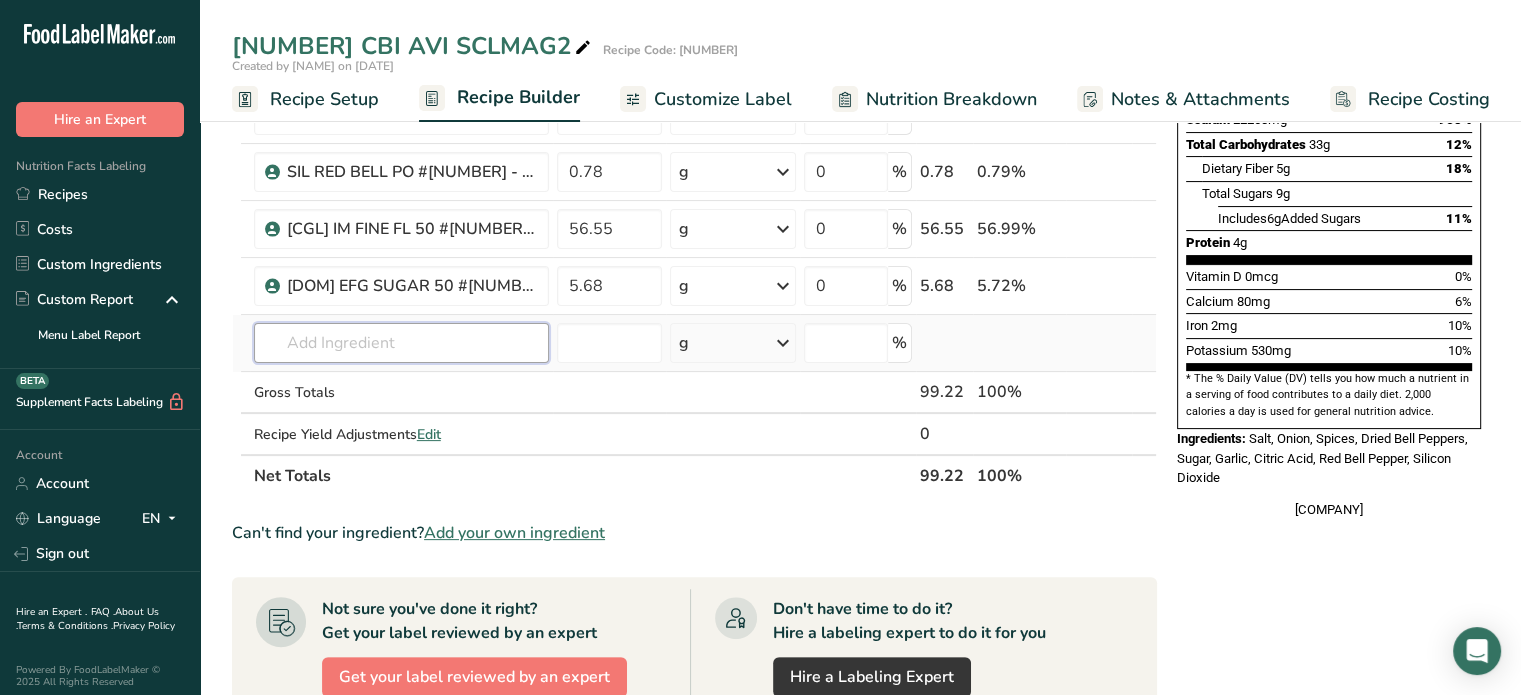 click at bounding box center (401, 343) 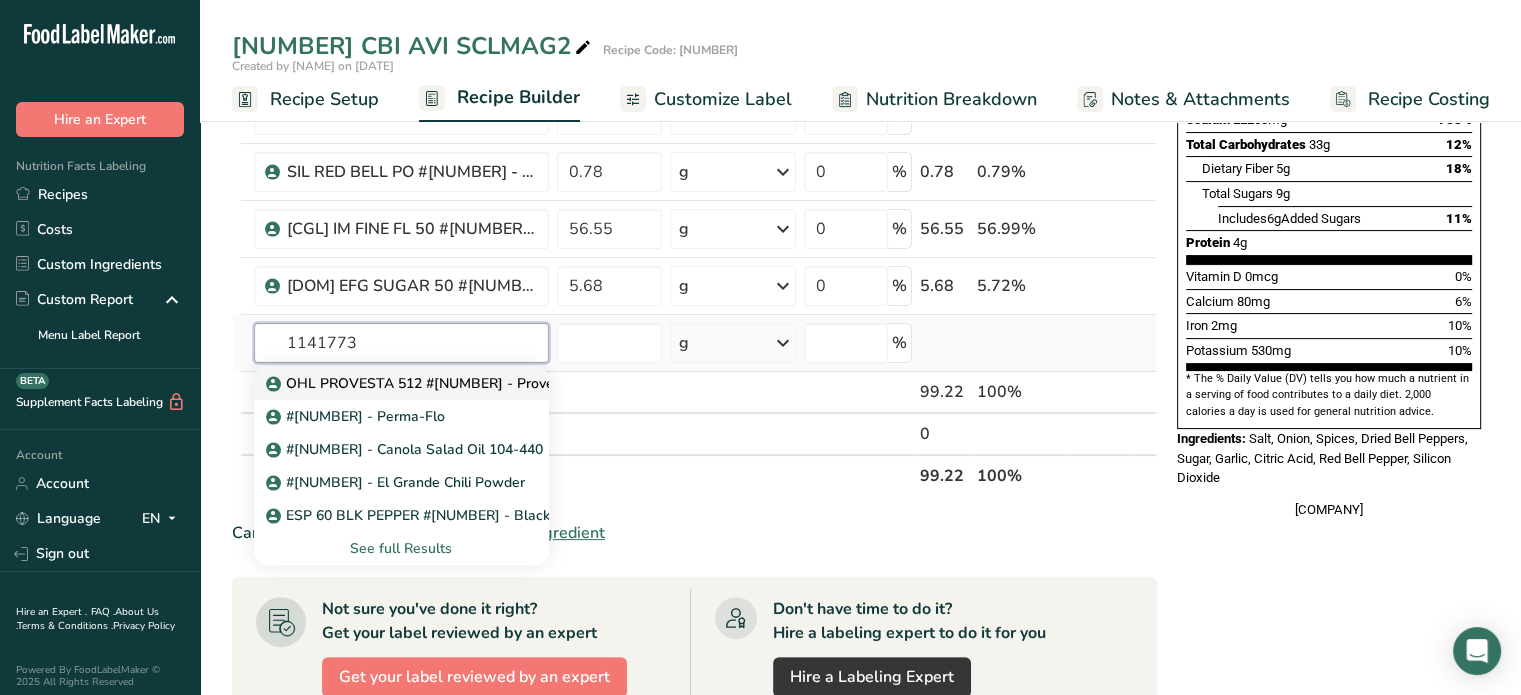type on "1141773" 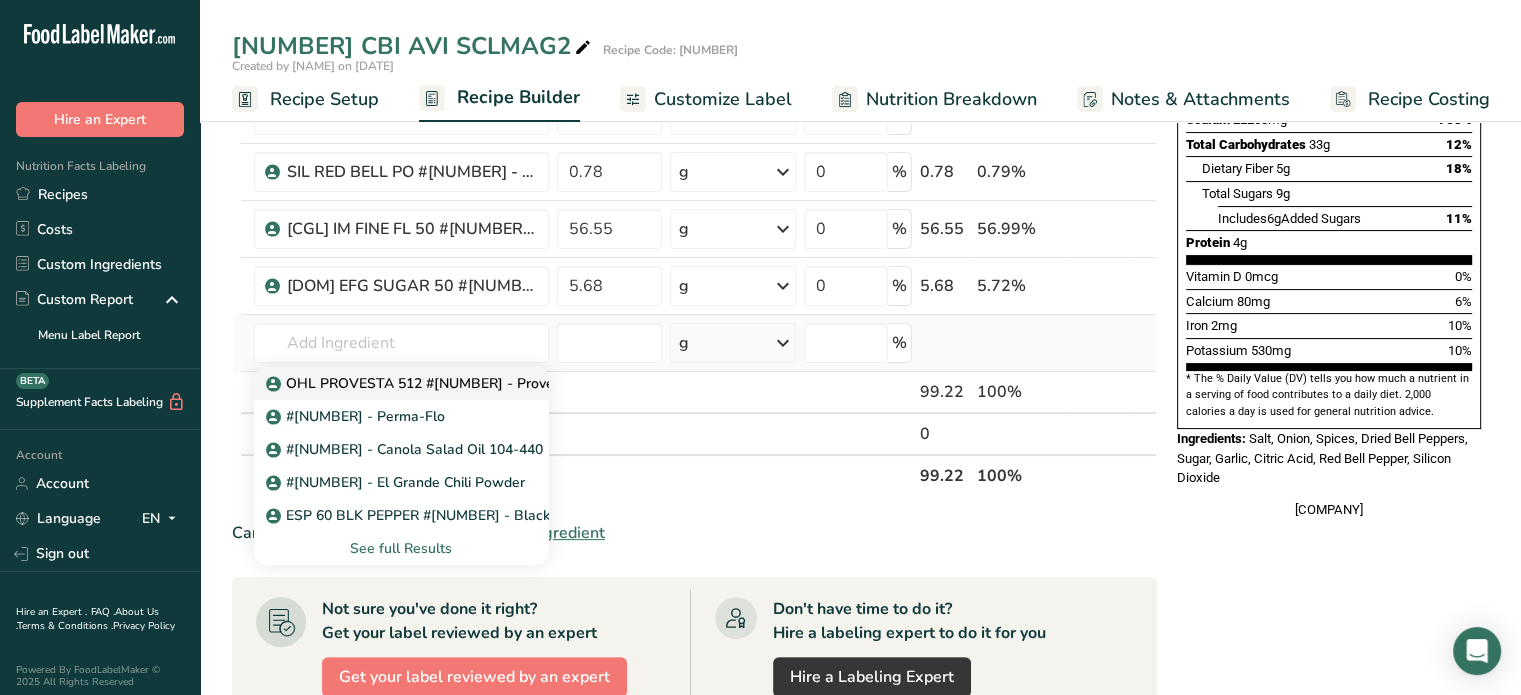click on "[BRAND] [PRODUCT] [NUMBER] - [PRODUCT] [NUMBER]" at bounding box center (436, 383) 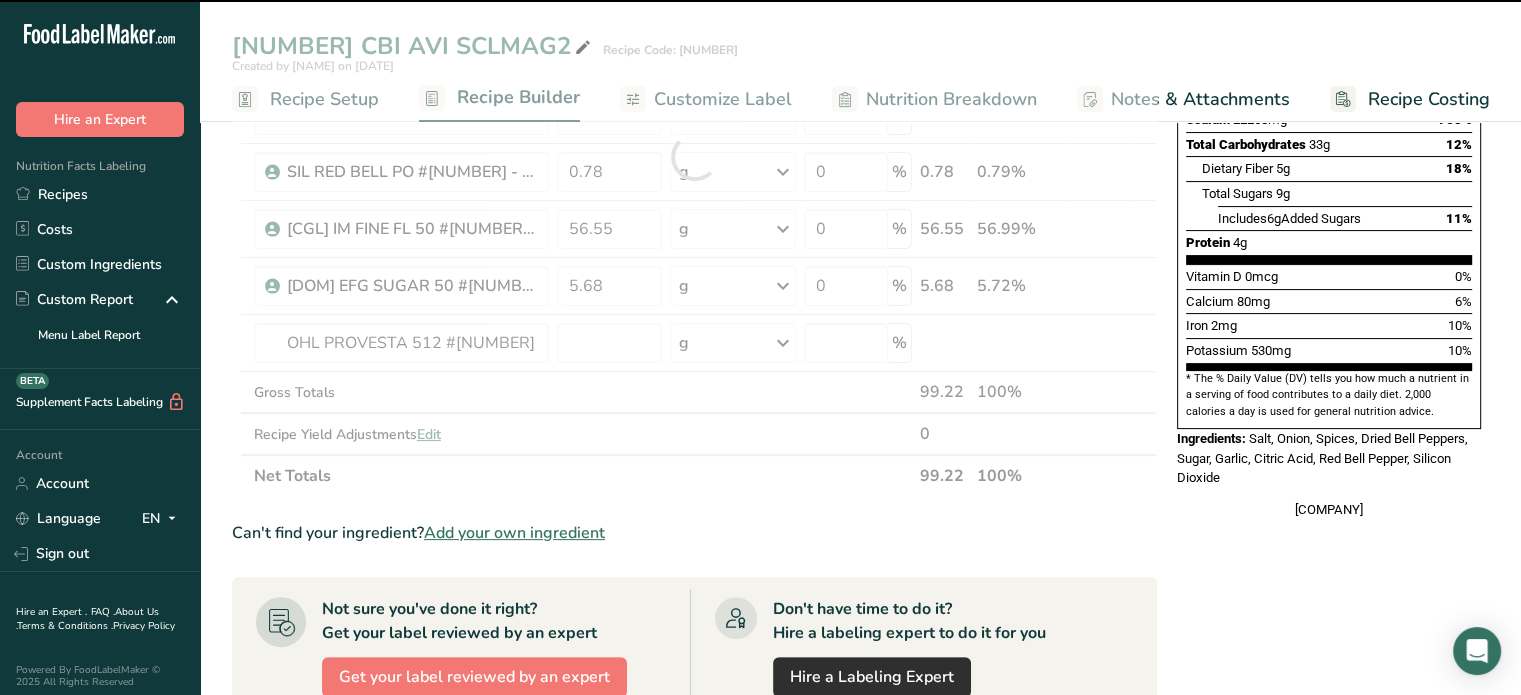 type on "0" 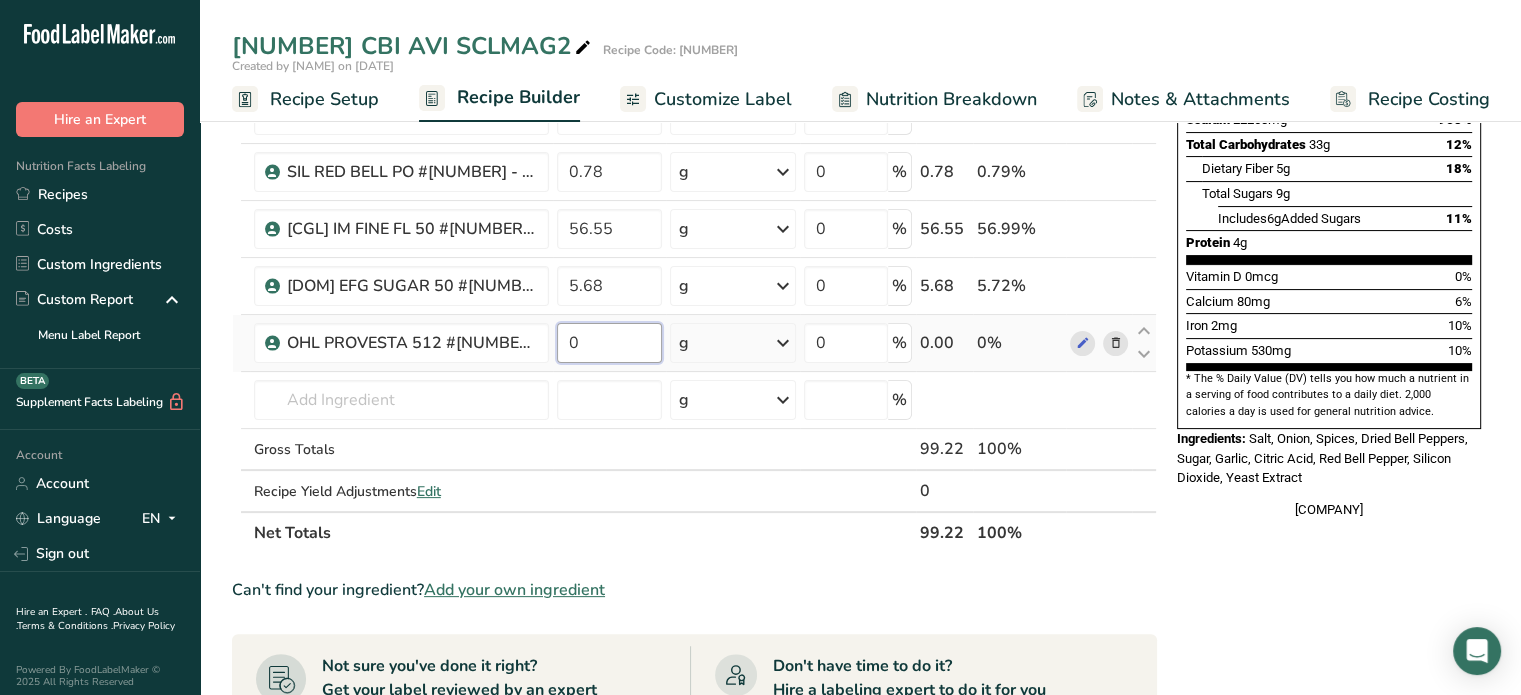 drag, startPoint x: 581, startPoint y: 349, endPoint x: 549, endPoint y: 344, distance: 32.38827 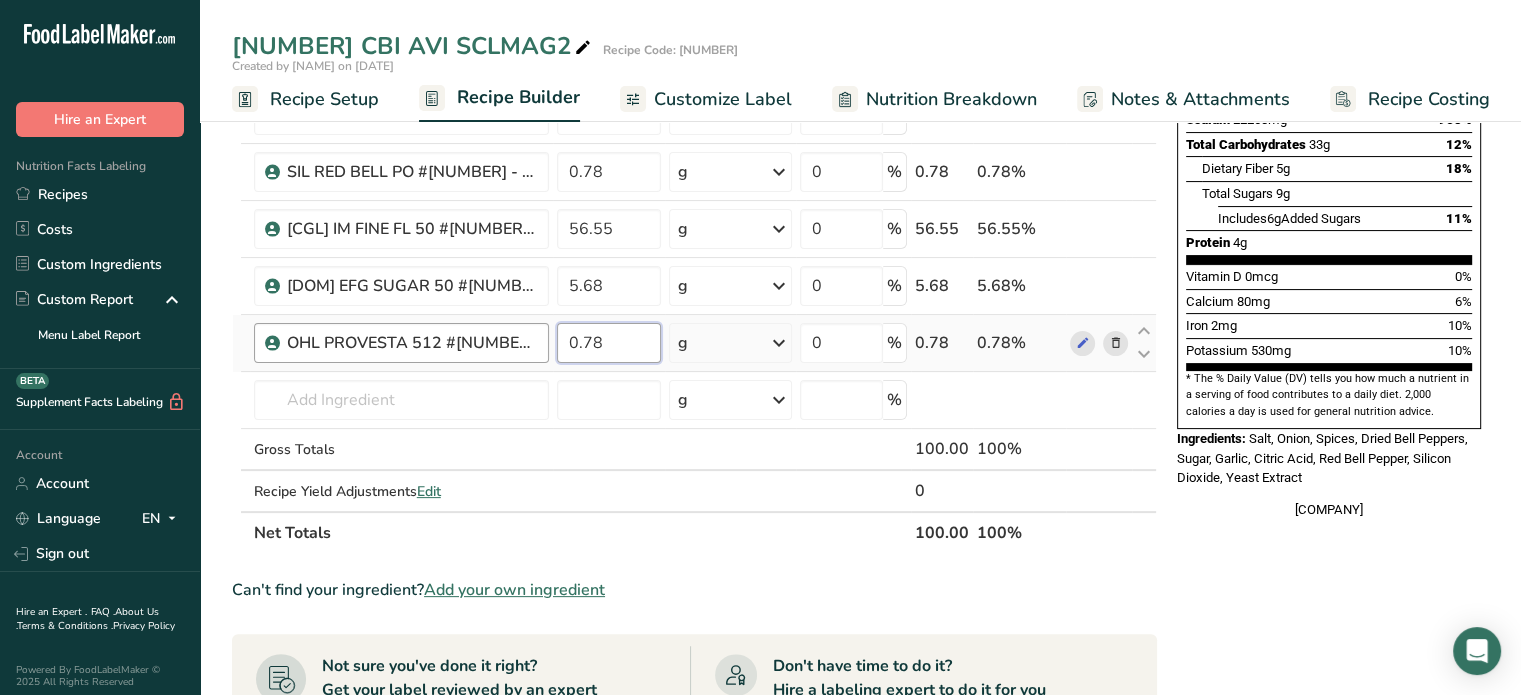 type on "0.78" 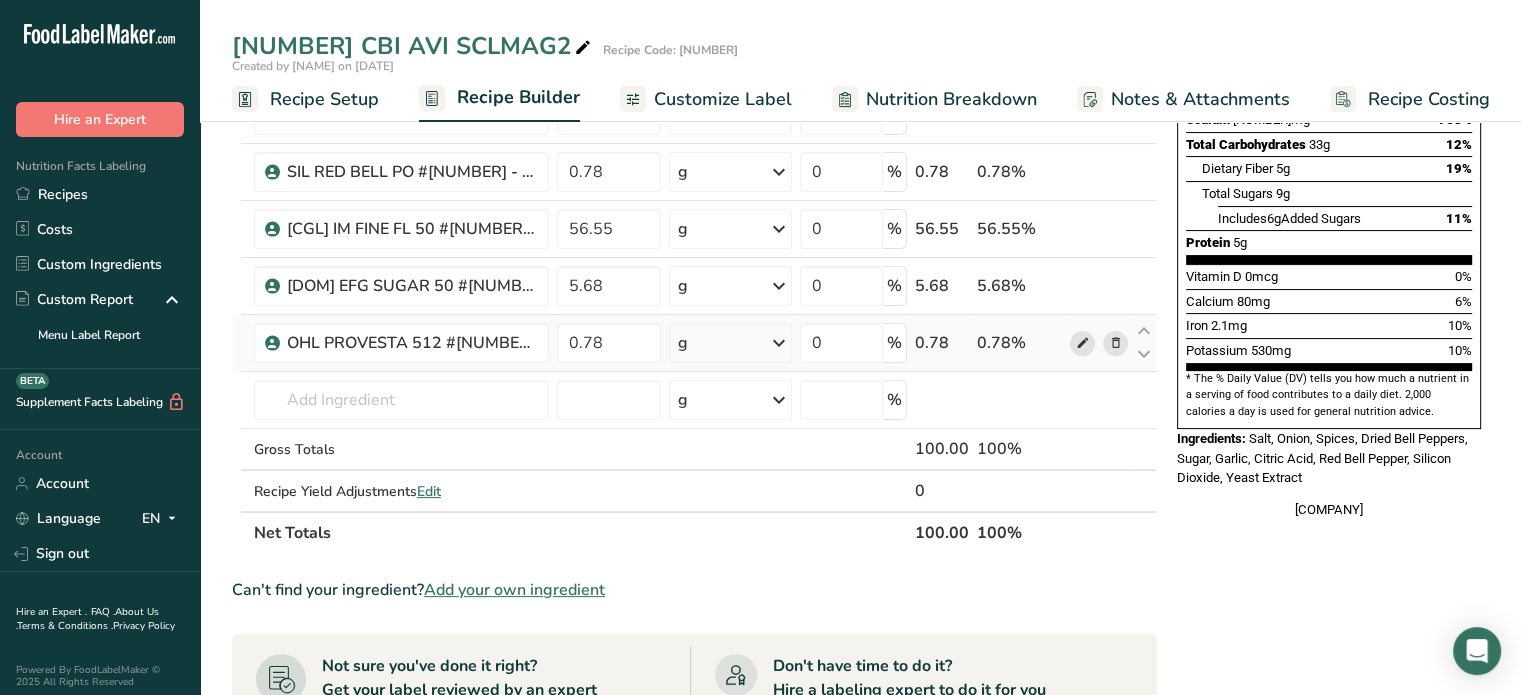 click at bounding box center (1082, 343) 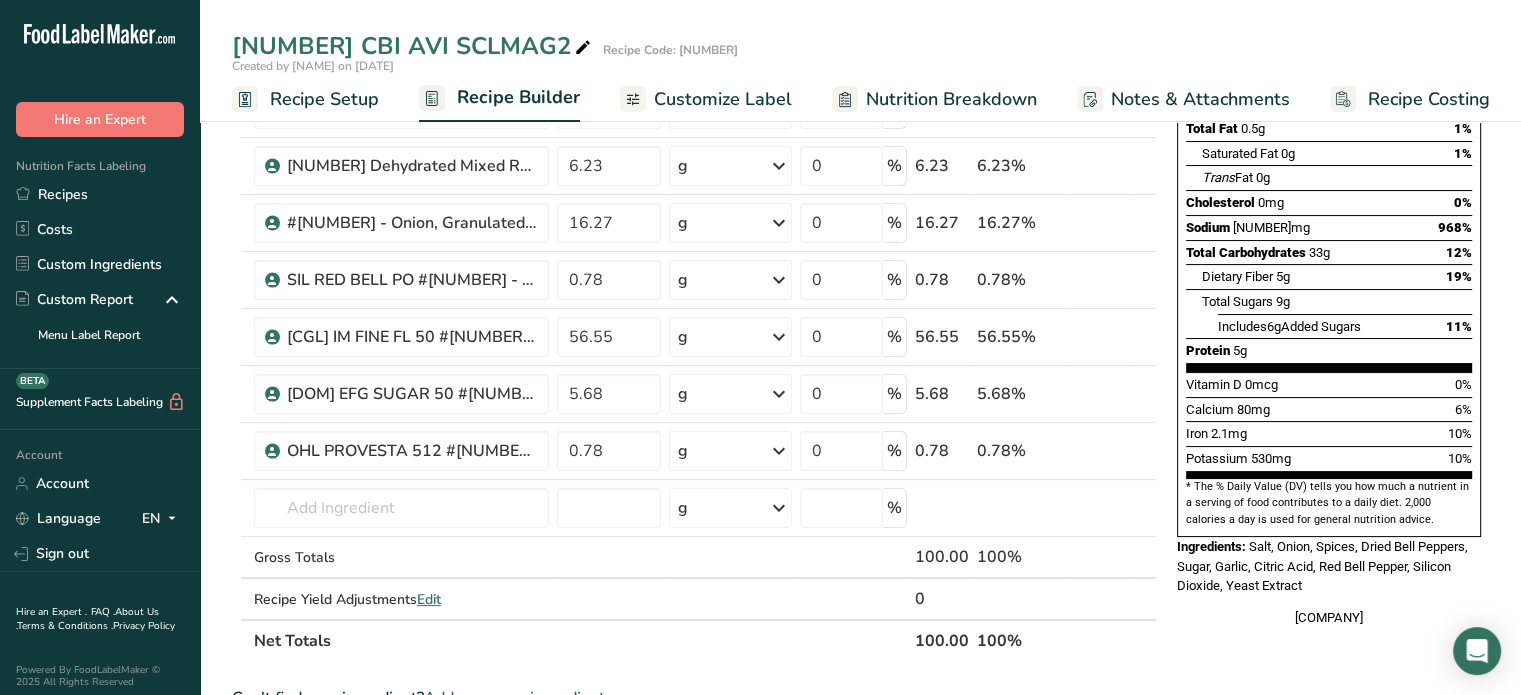 scroll, scrollTop: 300, scrollLeft: 0, axis: vertical 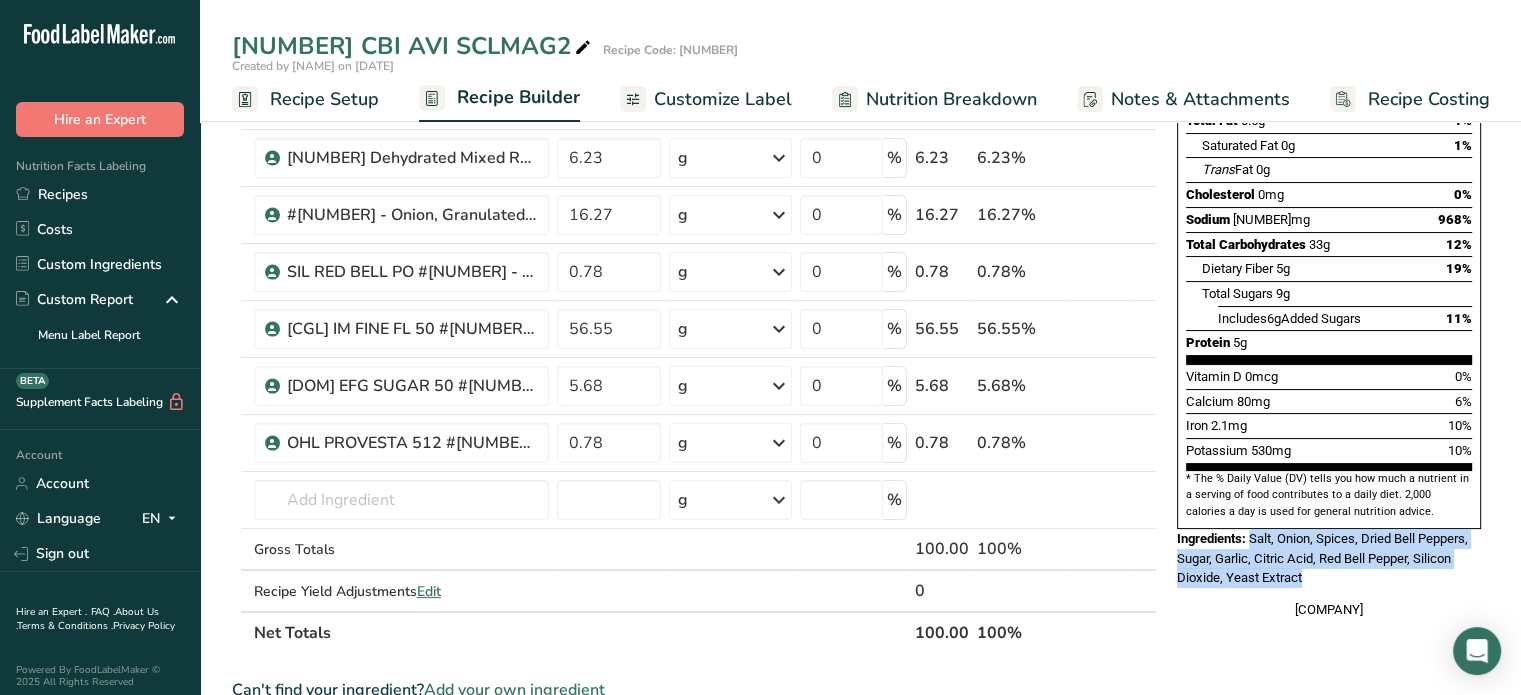 drag, startPoint x: 1253, startPoint y: 485, endPoint x: 1308, endPoint y: 524, distance: 67.424034 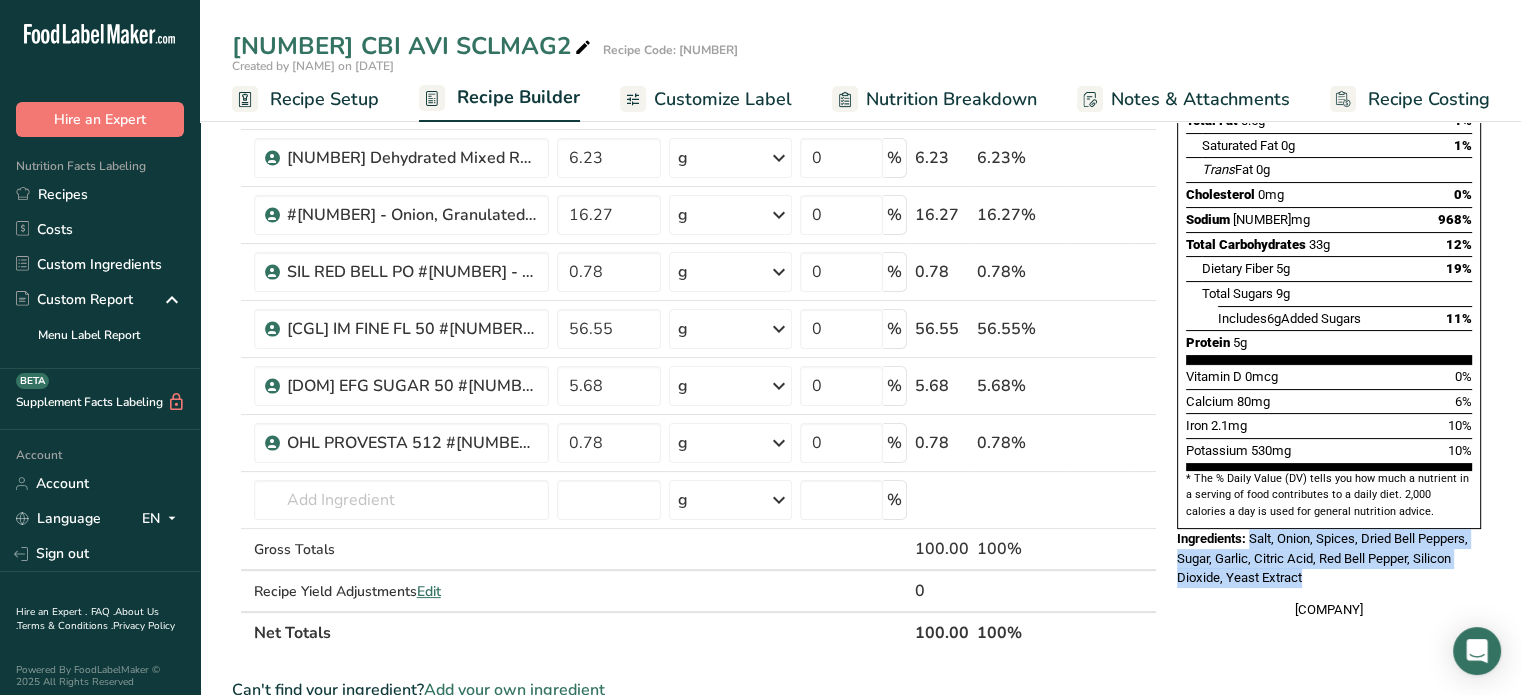 click on "Ingredients:    Salt, Onion, Spices, Dried Bell Peppers, Sugar, Garlic, Citric Acid, Red Bell Pepper, Silicon Dioxide, Yeast Extract" at bounding box center [1329, 558] 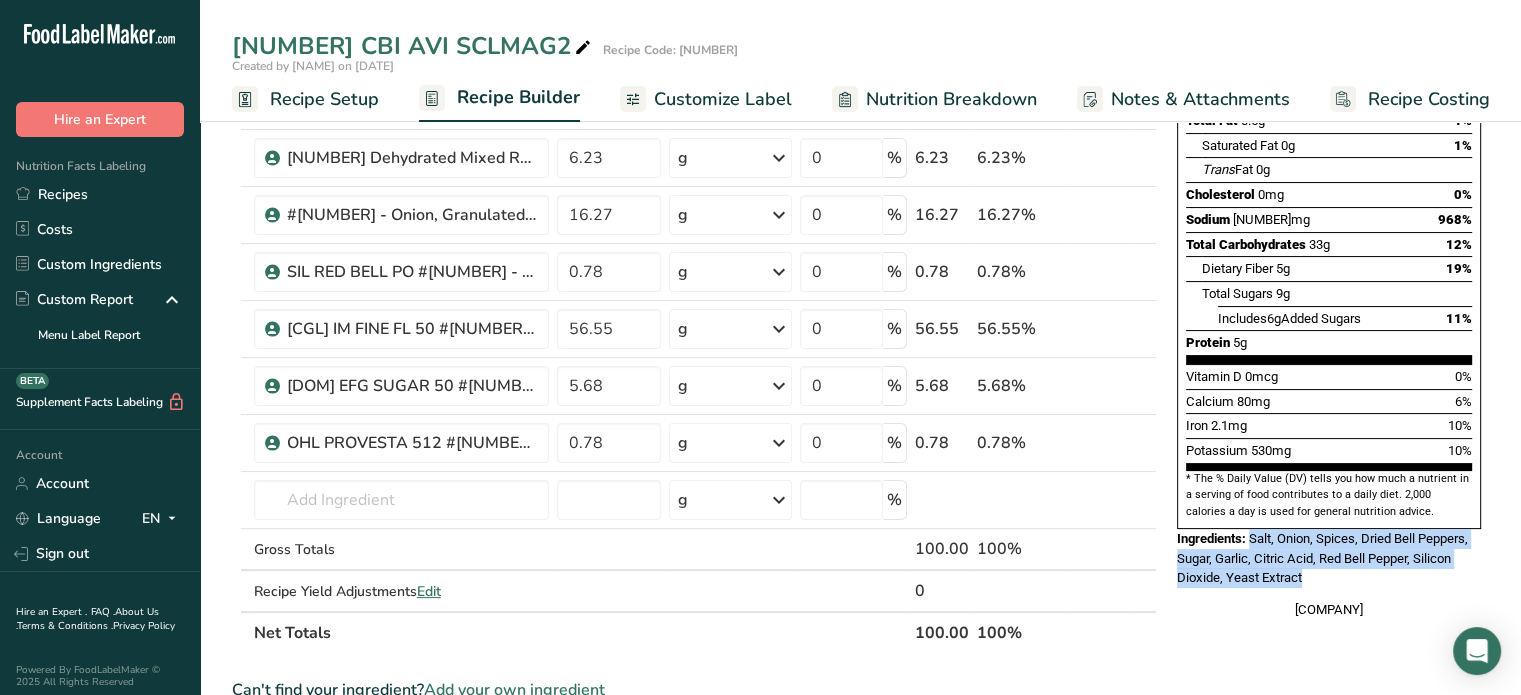 copy on "Salt, Onion, Spices, Dried Bell Peppers, Sugar, Garlic, Citric Acid, Red Bell Pepper, Silicon Dioxide, Yeast Extract" 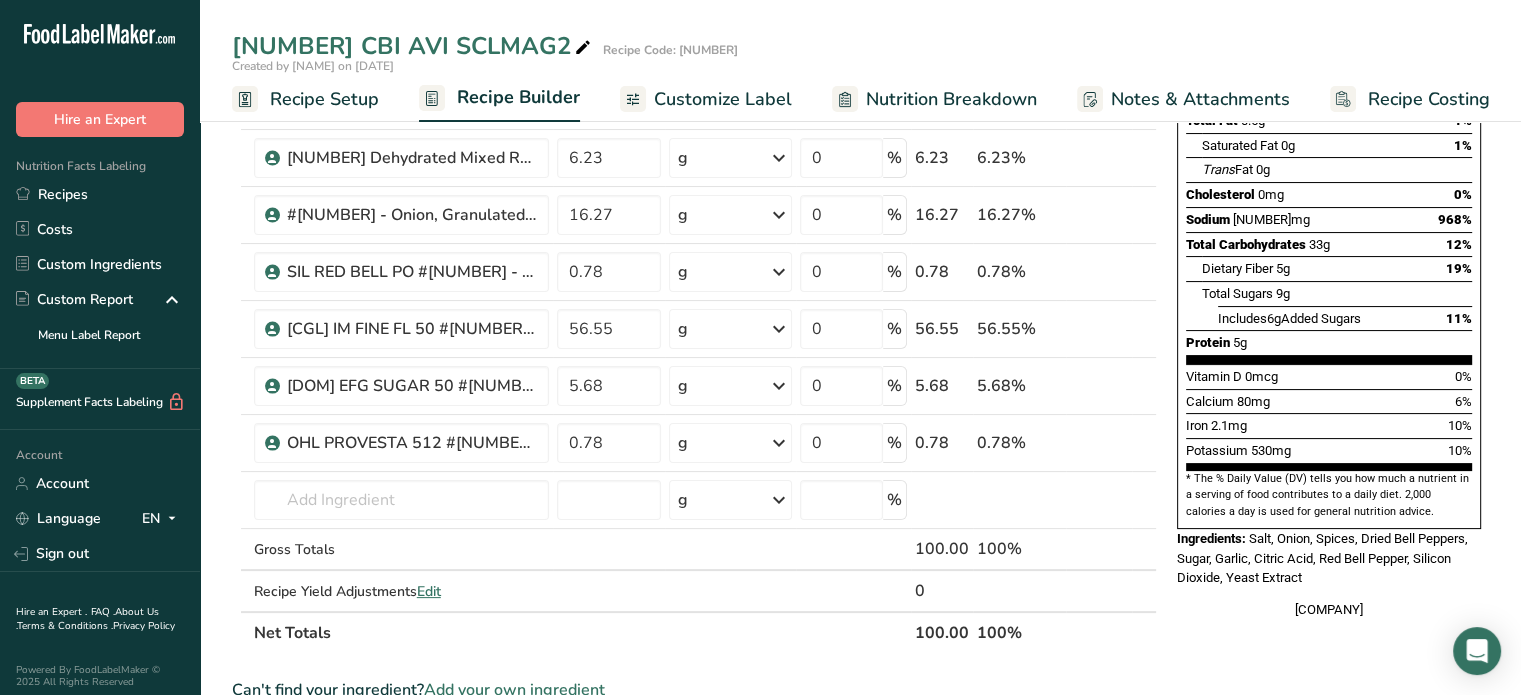 click on "Nutrition Facts
1 Serving Per Container
Serving Size
100g
Amount Per Serving
Calories
140
% Daily Value *
Total Fat
0.5g
1%
Saturated Fat
0g
1%
Trans  Fat
0g
Cholesterol
0mg
0%
Sodium
22270mg
968%
Total Carbohydrates
33g
12%
Dietary Fiber
5g
19%" at bounding box center (1329, 590) 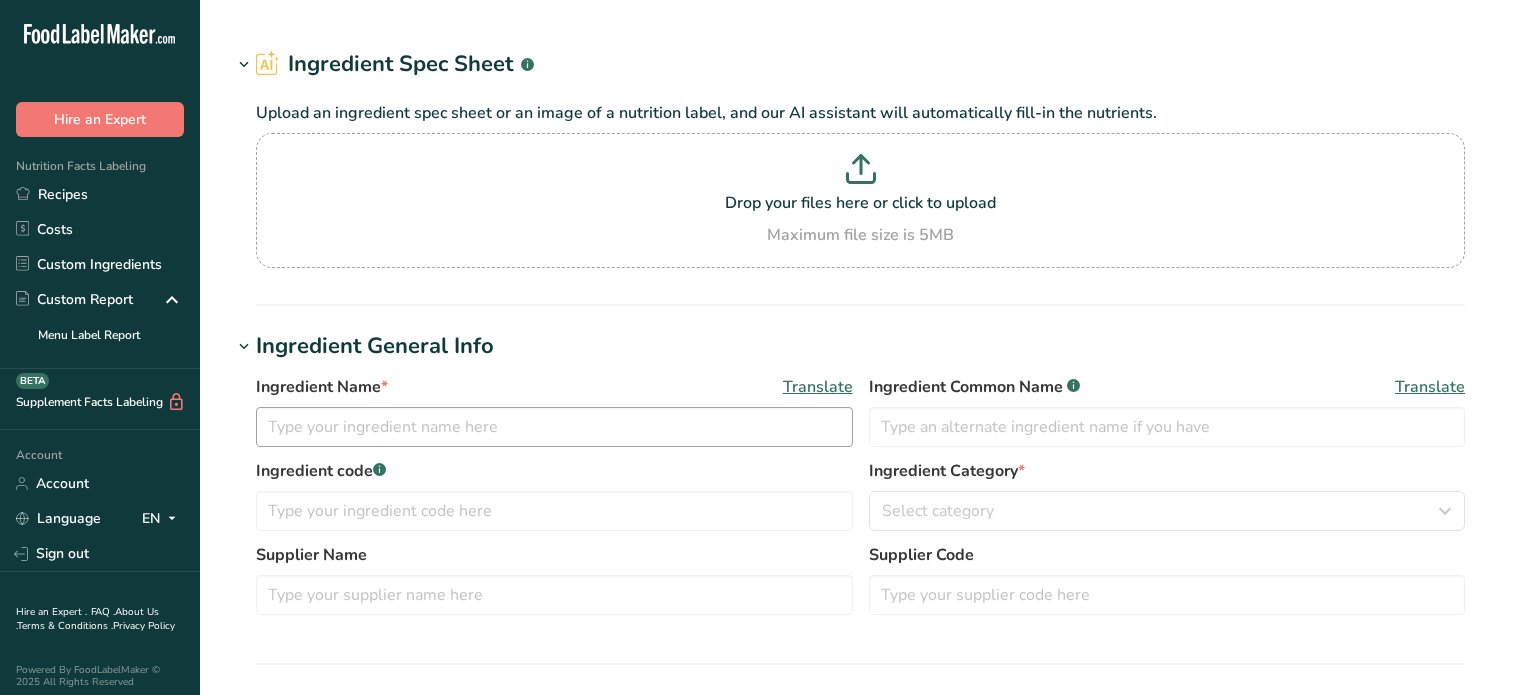 scroll, scrollTop: 0, scrollLeft: 0, axis: both 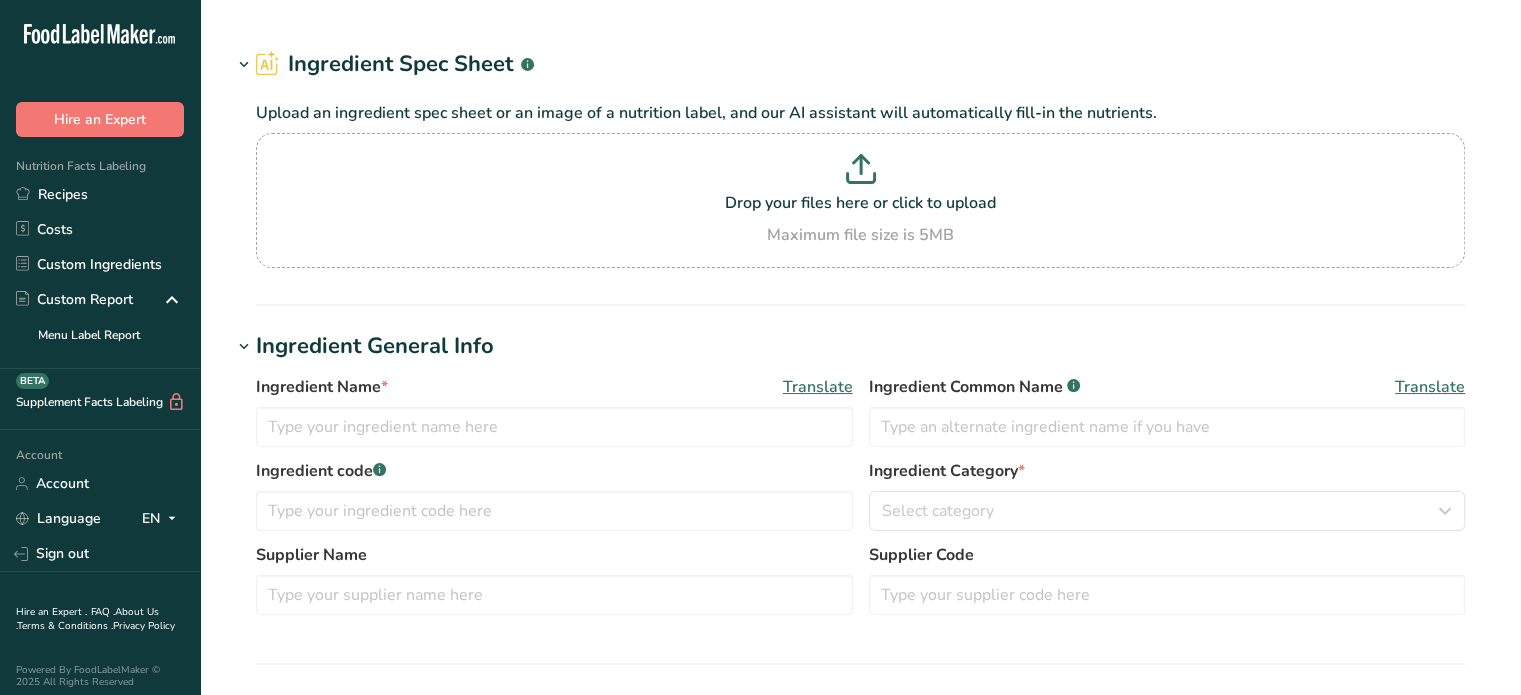 type on "[NUMBER] - Culinox 999 Food Grade Salt" 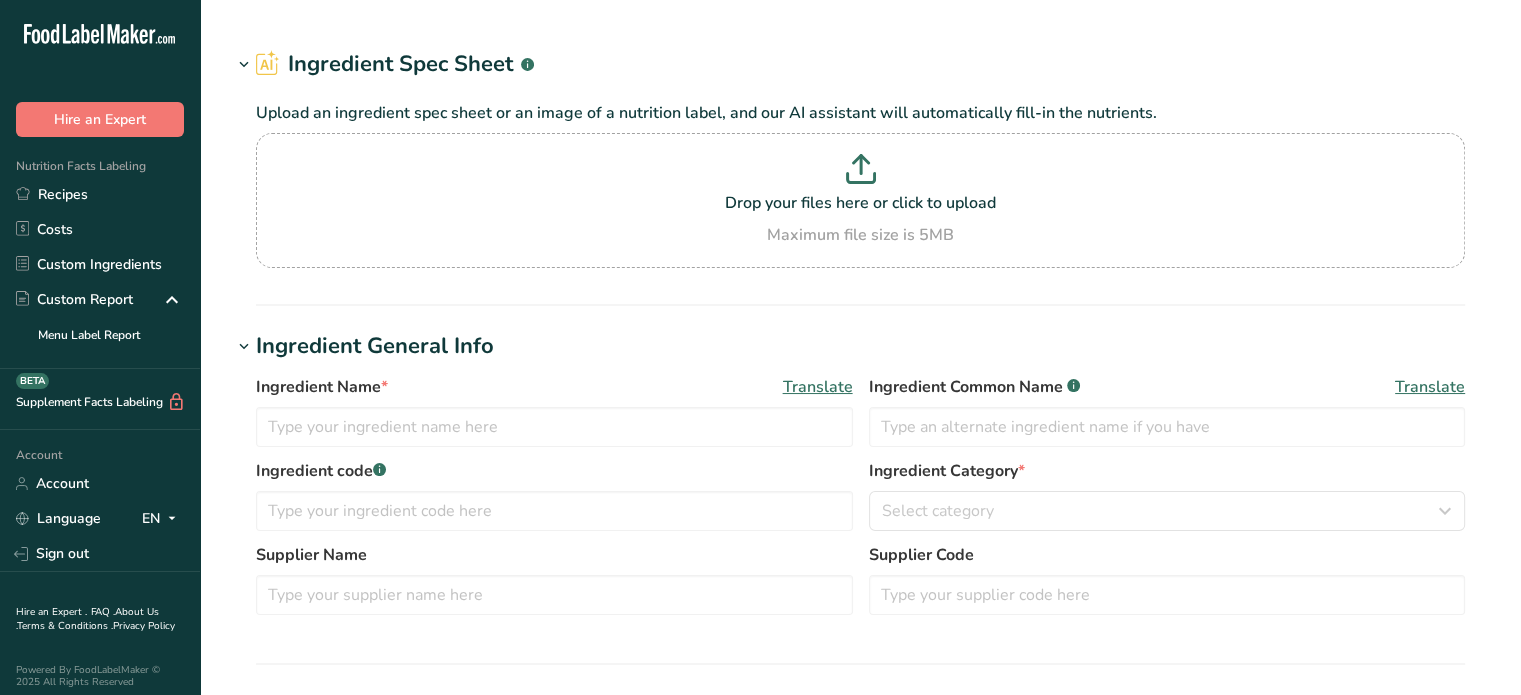 type on "Salt" 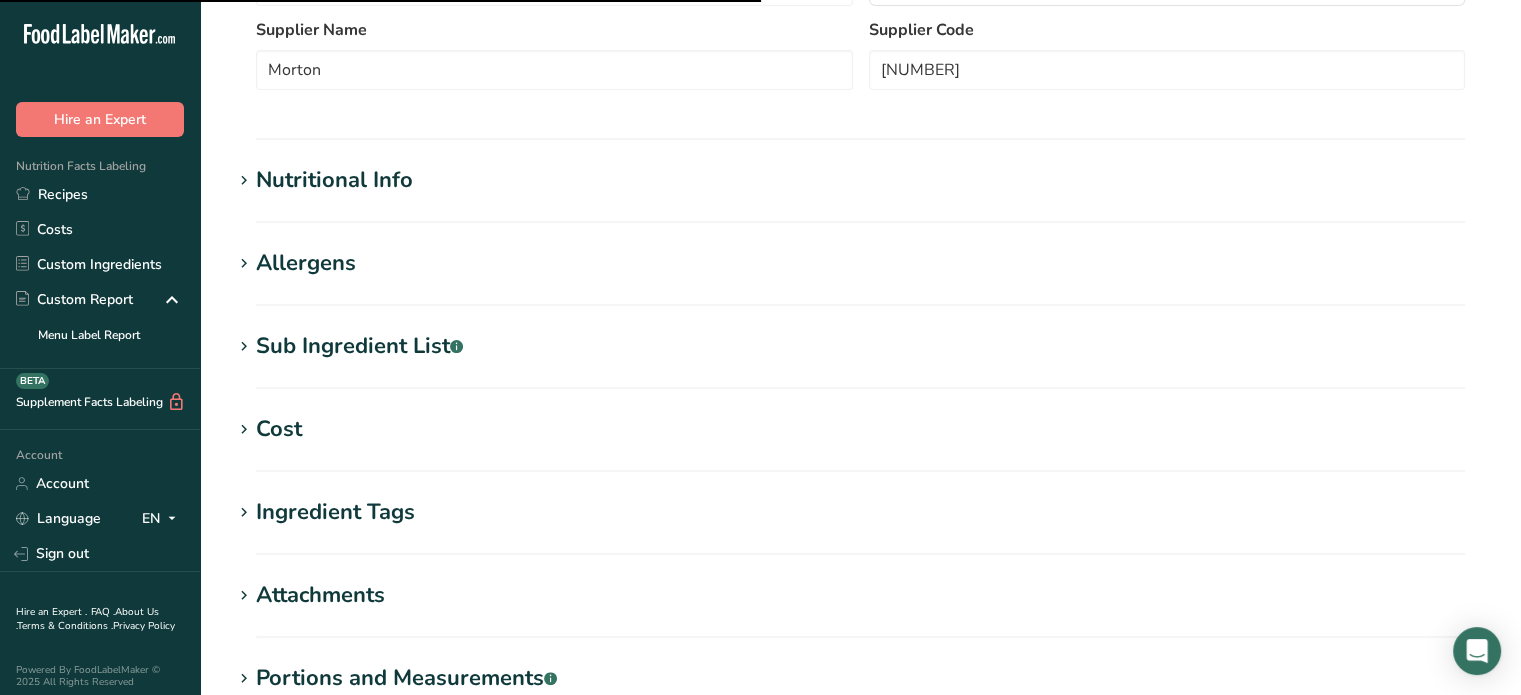 scroll, scrollTop: 600, scrollLeft: 0, axis: vertical 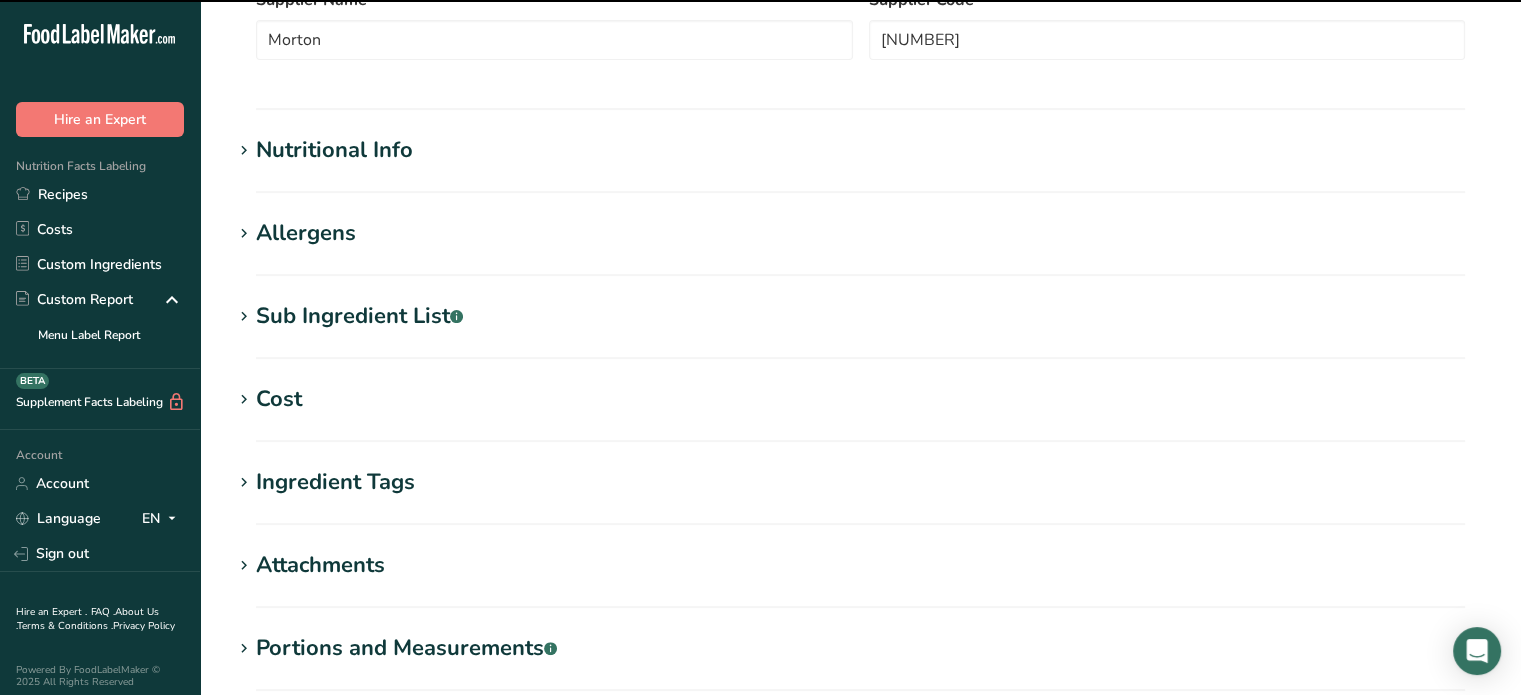 click on "Allergens" at bounding box center (860, 233) 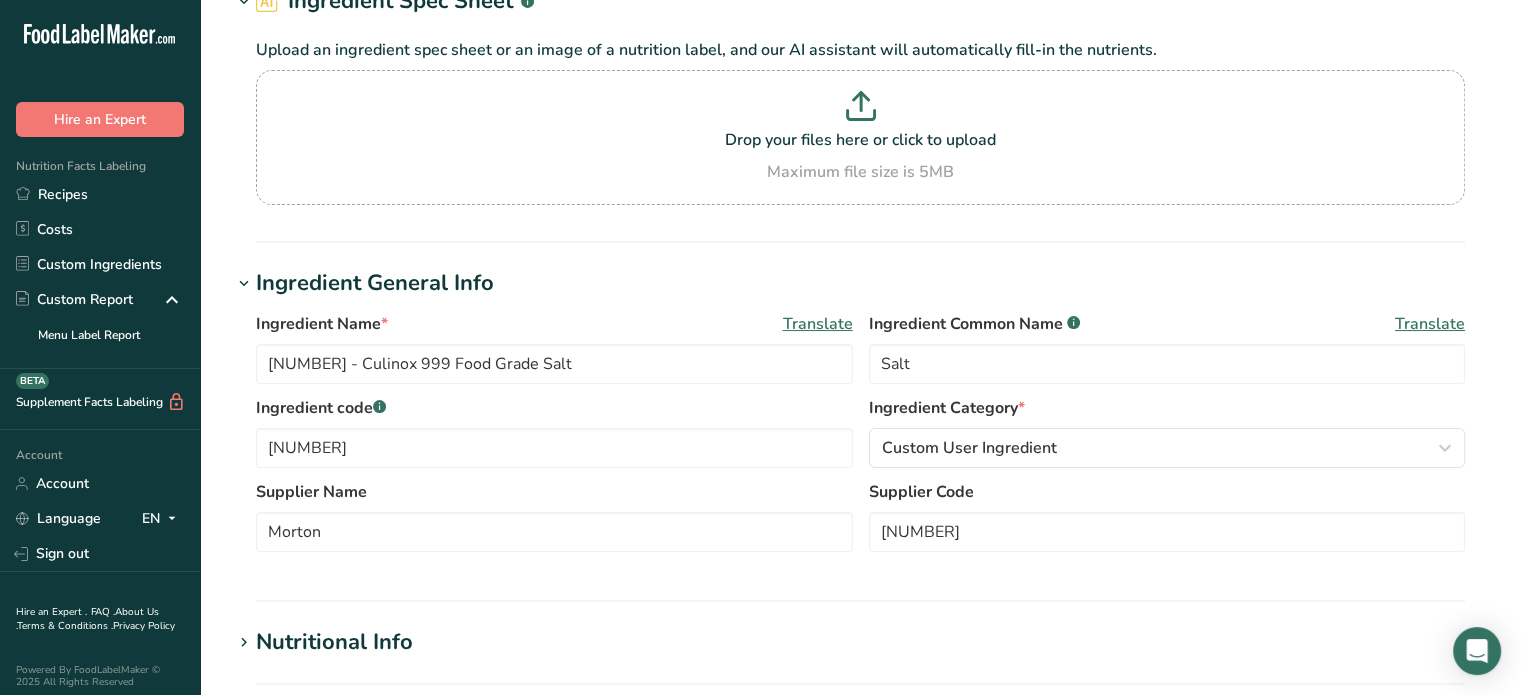 scroll, scrollTop: 0, scrollLeft: 0, axis: both 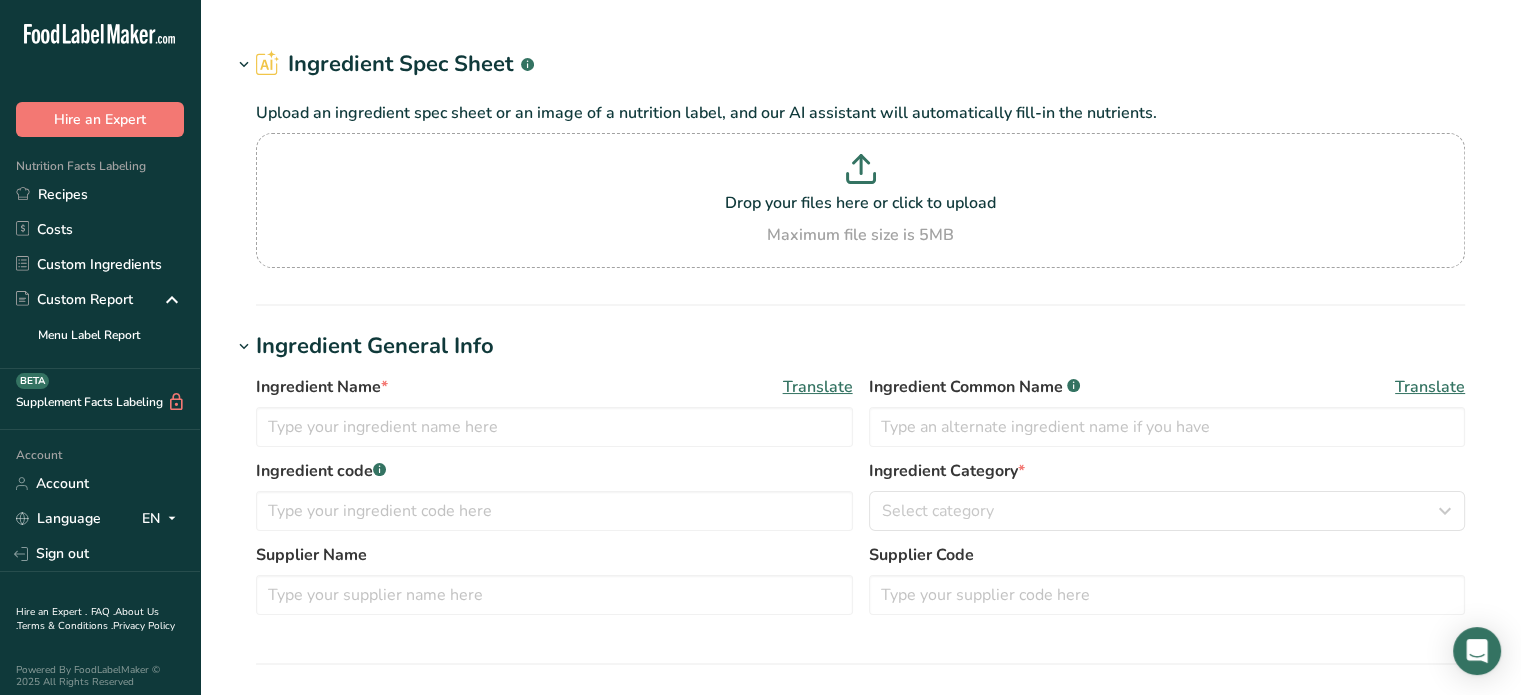 type on "1191226 MSG Fine Crystal Vietnam" 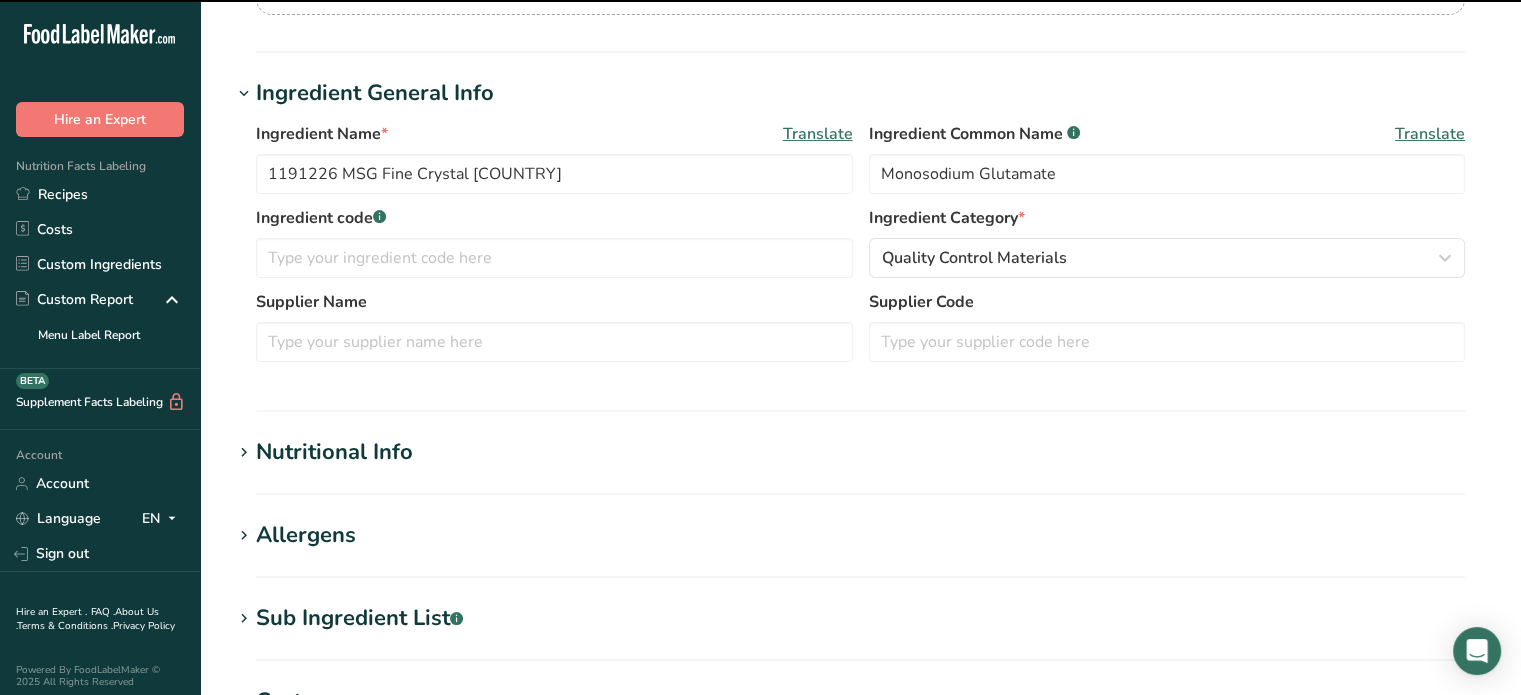 scroll, scrollTop: 600, scrollLeft: 0, axis: vertical 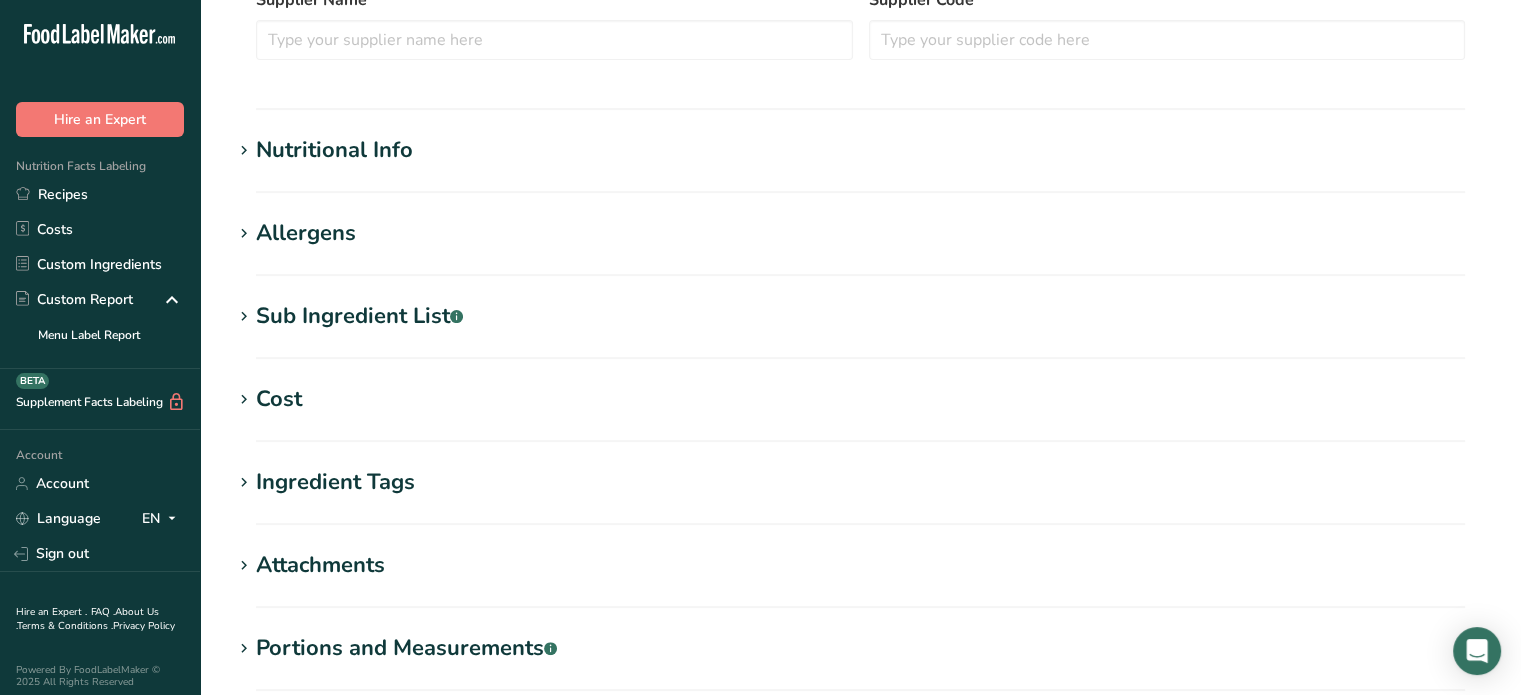 click on "Nutritional Info" at bounding box center [860, 150] 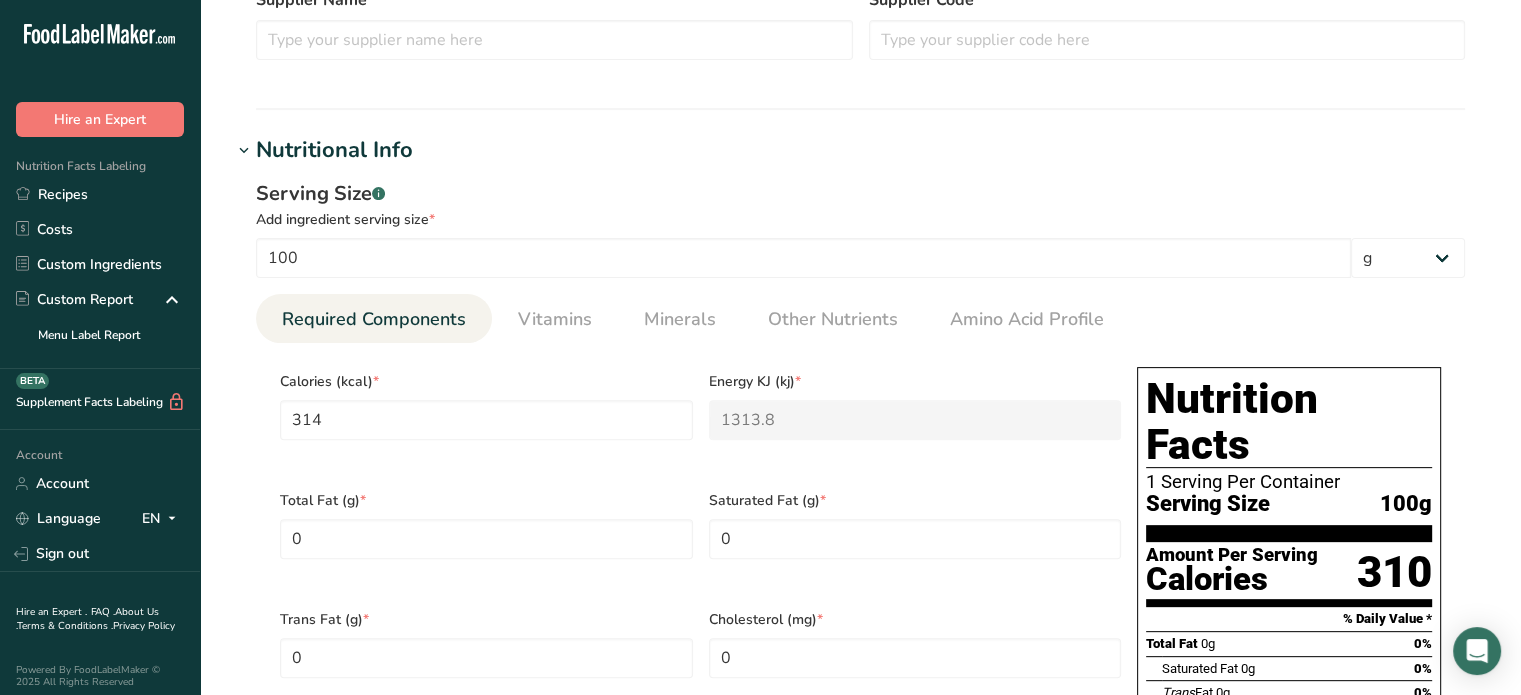 click on "Nutritional Info" at bounding box center [860, 150] 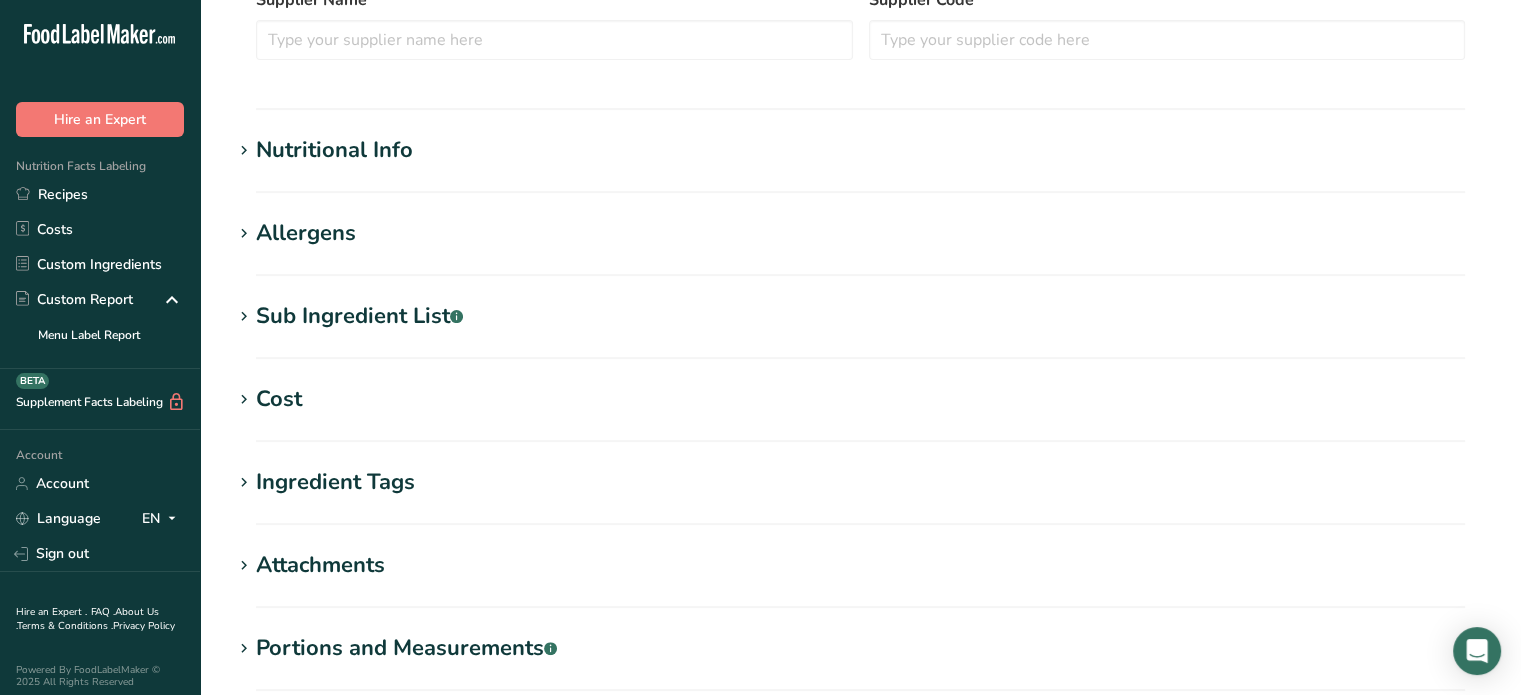 click on "Allergens" at bounding box center [860, 233] 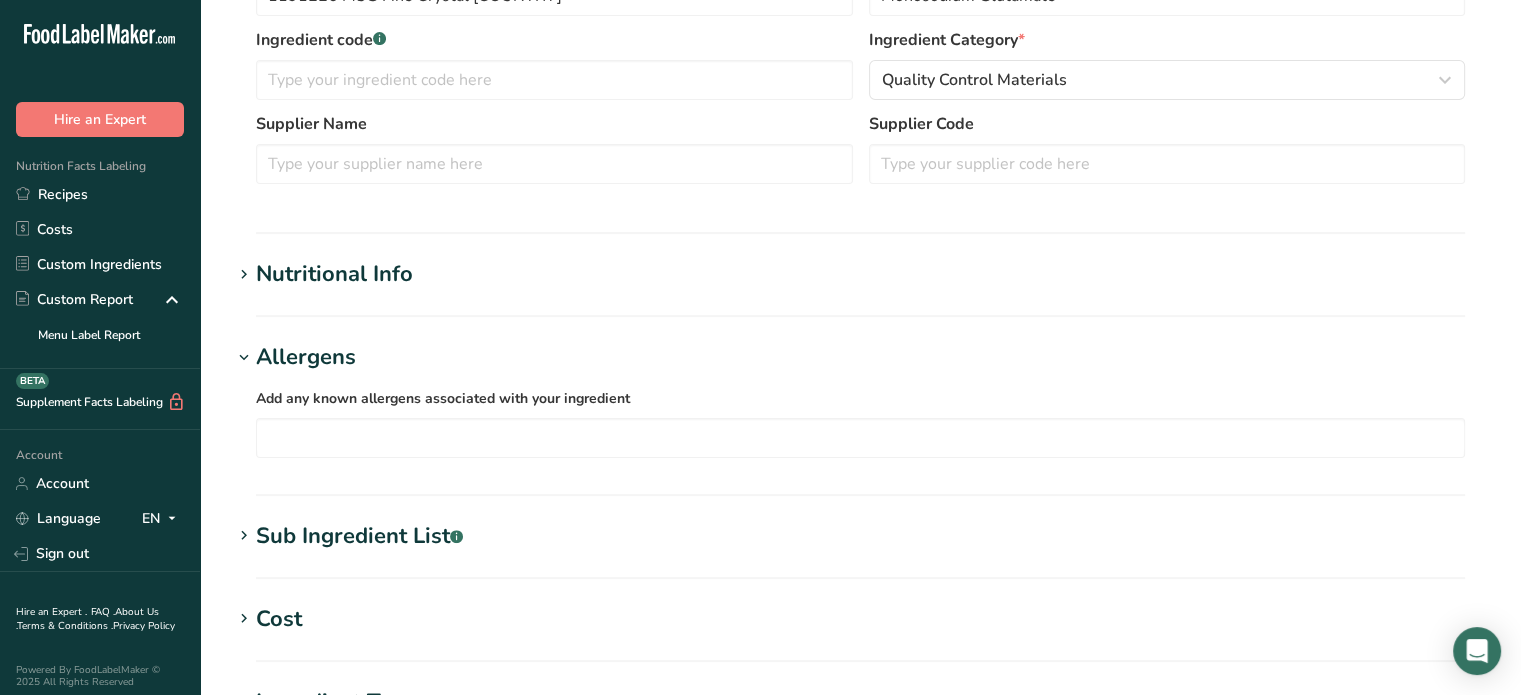 scroll, scrollTop: 0, scrollLeft: 0, axis: both 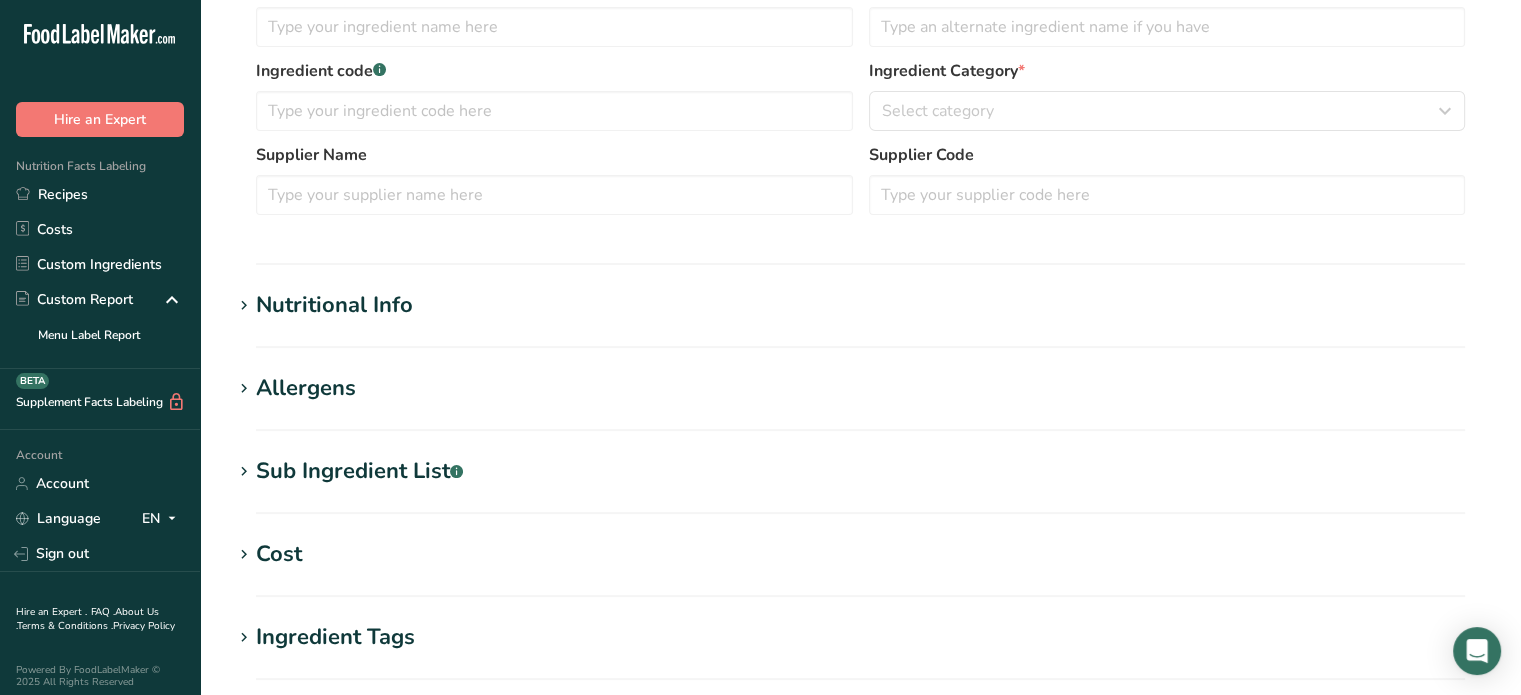click on "Nutritional Info" at bounding box center [334, 305] 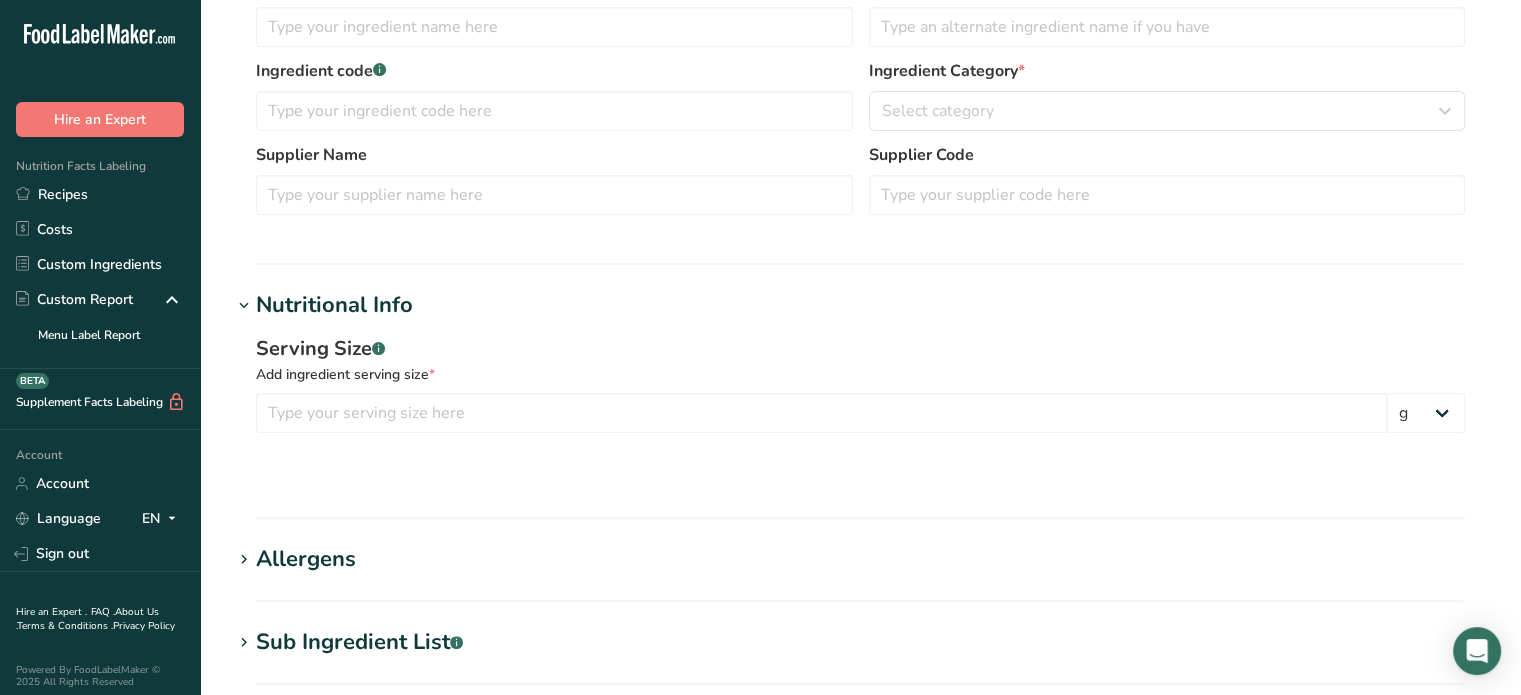 type on "1250183 Gusto M31 Food Grade Sodium Tripolyphosphate" 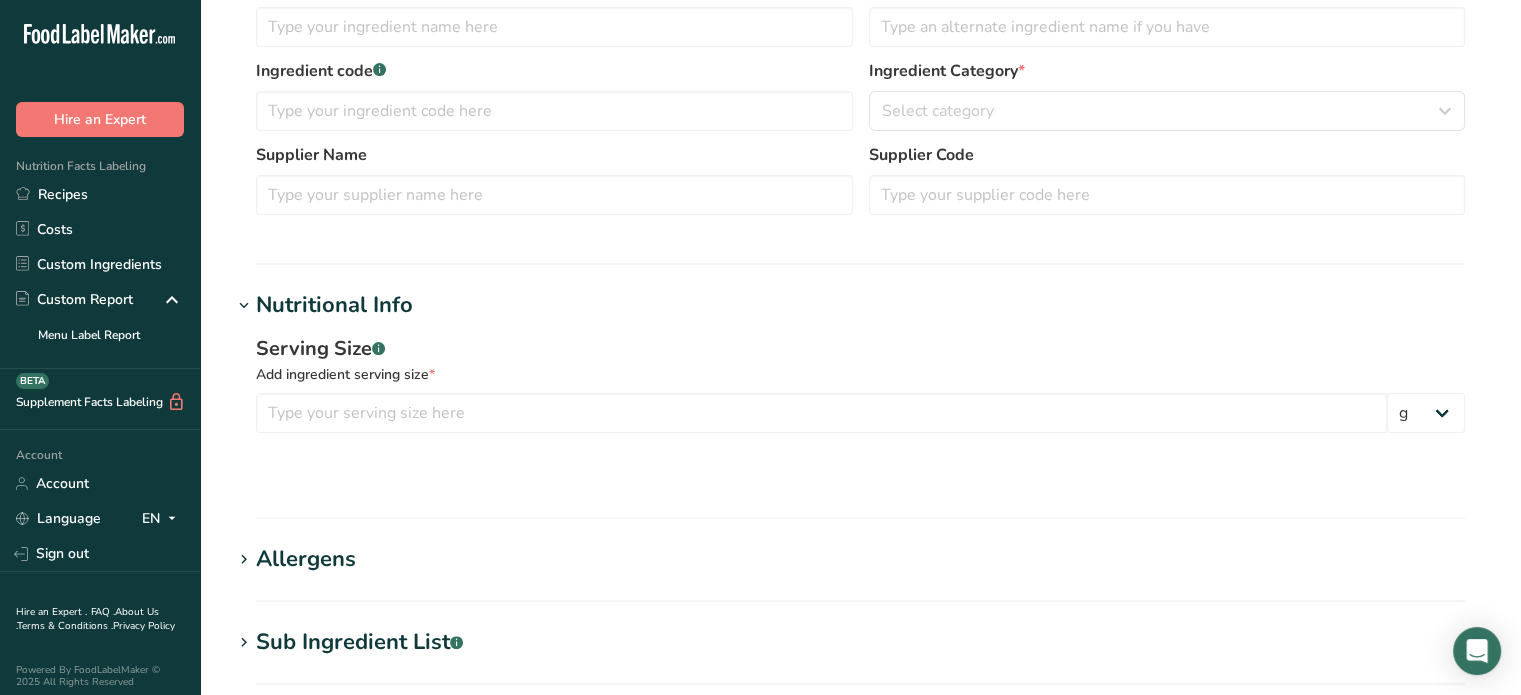 type on "Sodium Tripolyphosphate" 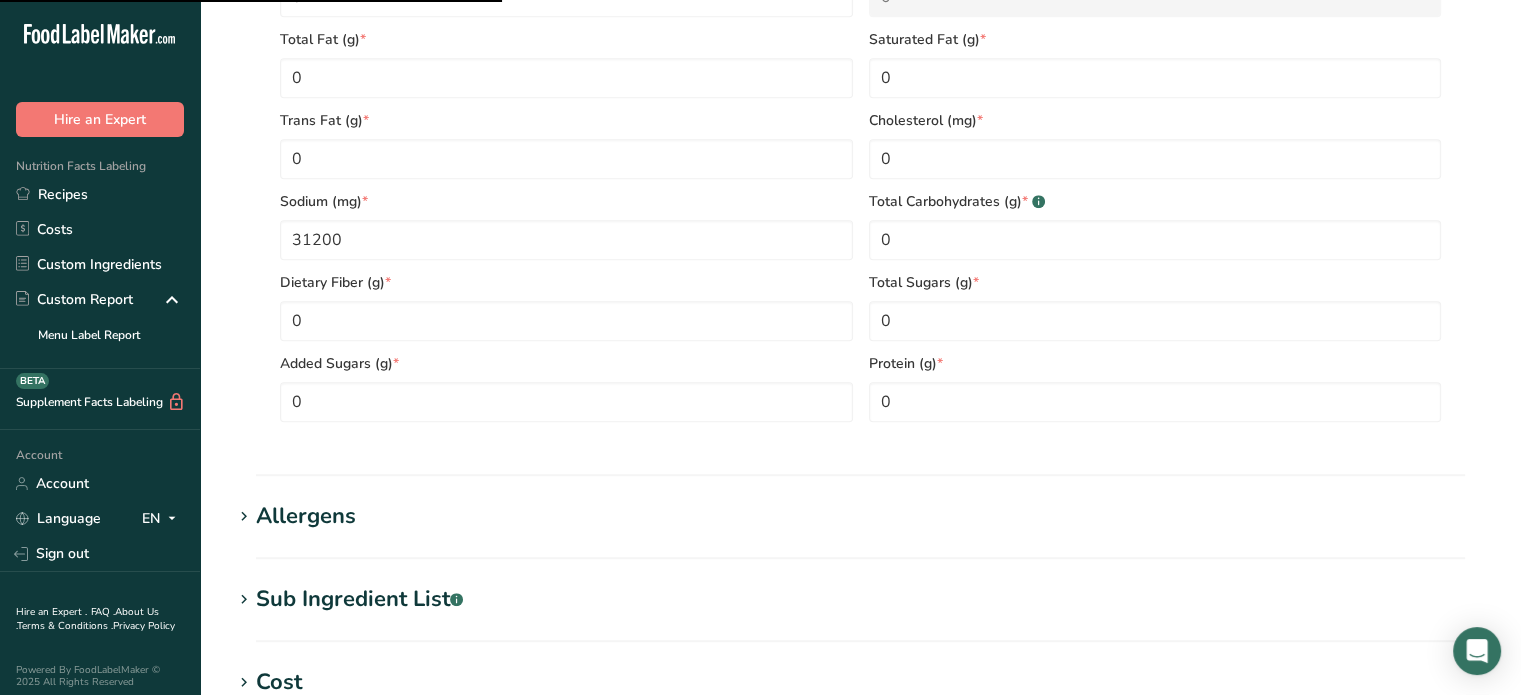 scroll, scrollTop: 1244, scrollLeft: 0, axis: vertical 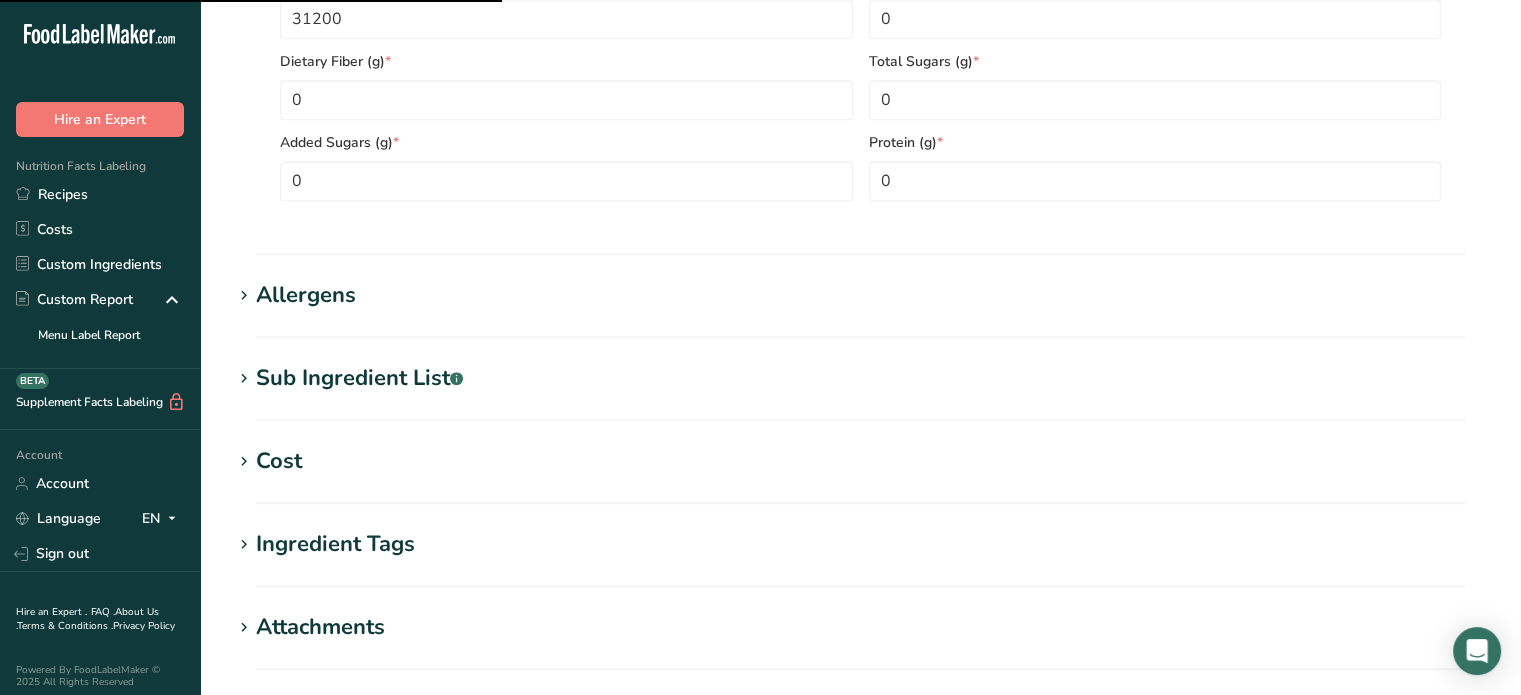 click on "Allergens" at bounding box center (860, 295) 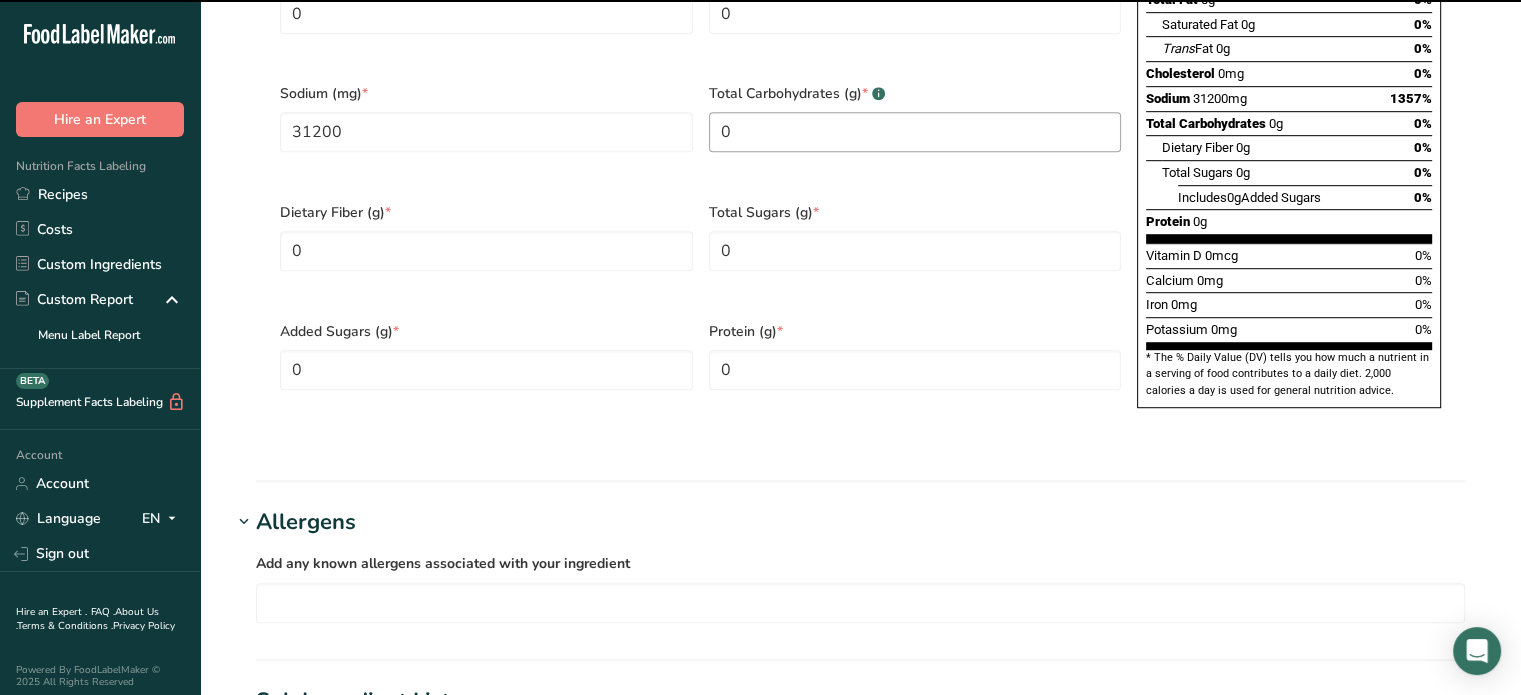 scroll, scrollTop: 1333, scrollLeft: 0, axis: vertical 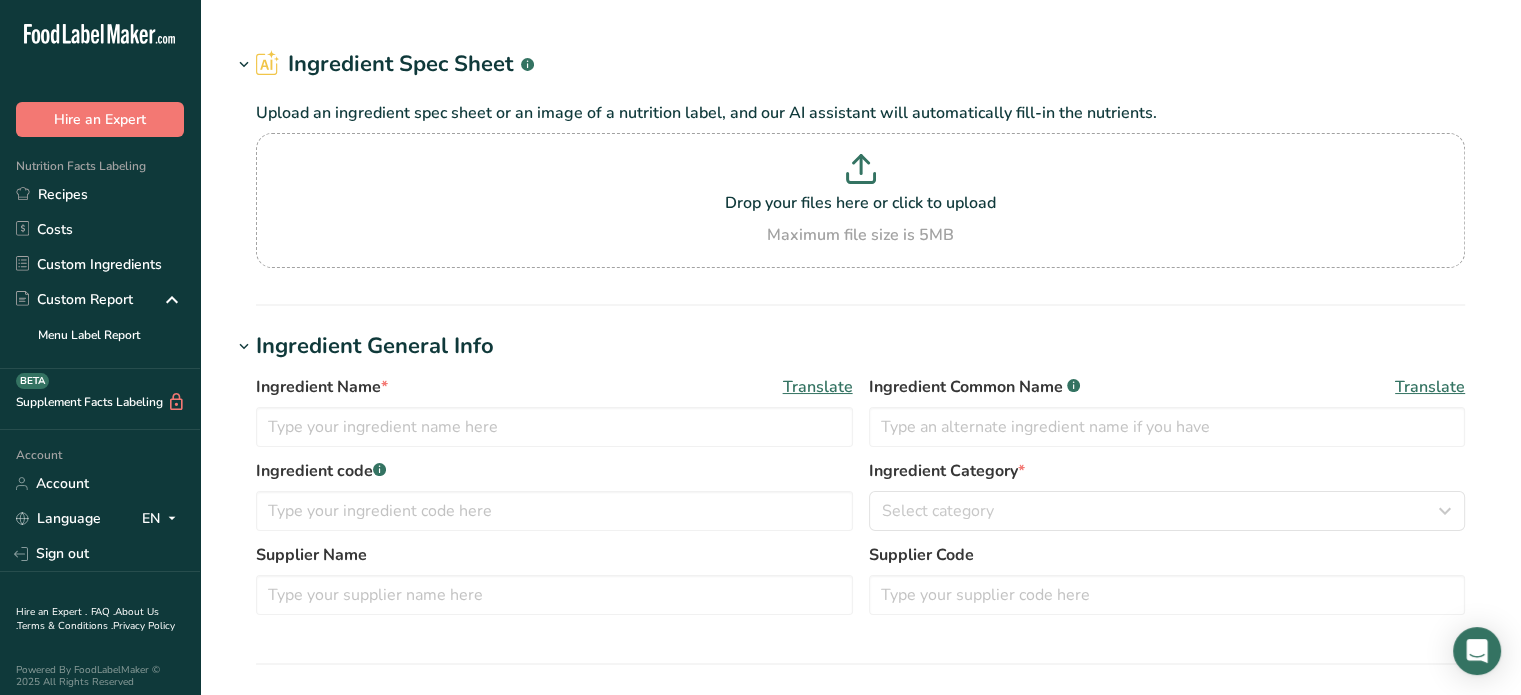 type on "1250016 BATTER BIND S modified food starch" 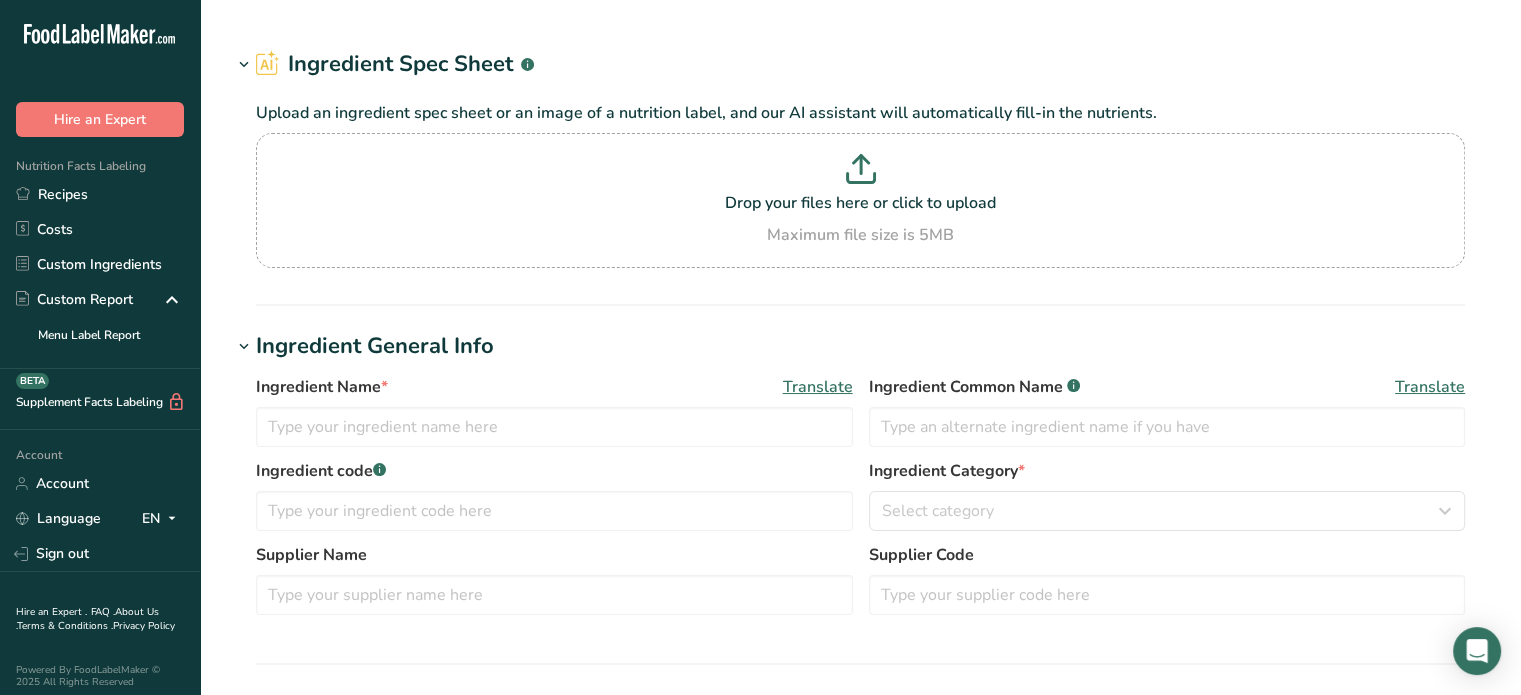 type on "Food Starch-Modified" 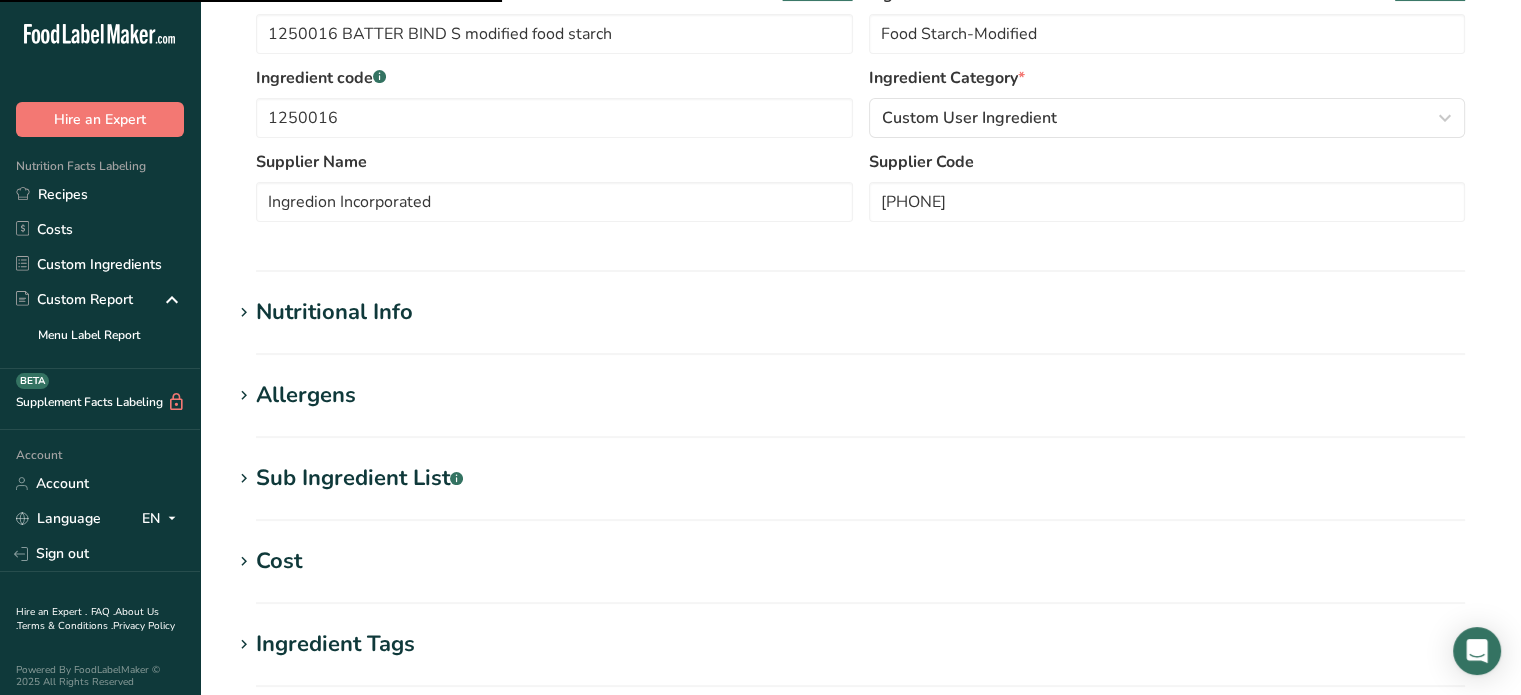 scroll, scrollTop: 400, scrollLeft: 0, axis: vertical 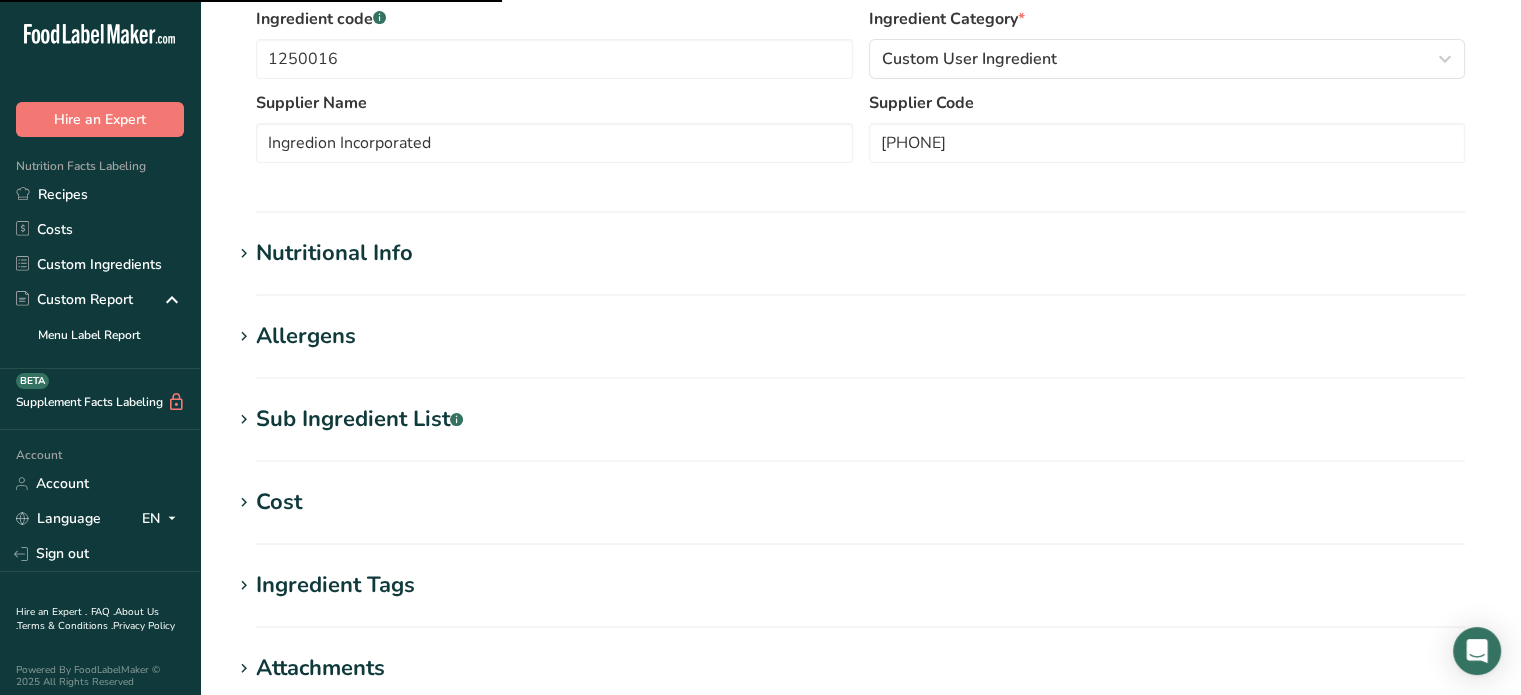 click on "Allergens" at bounding box center [306, 336] 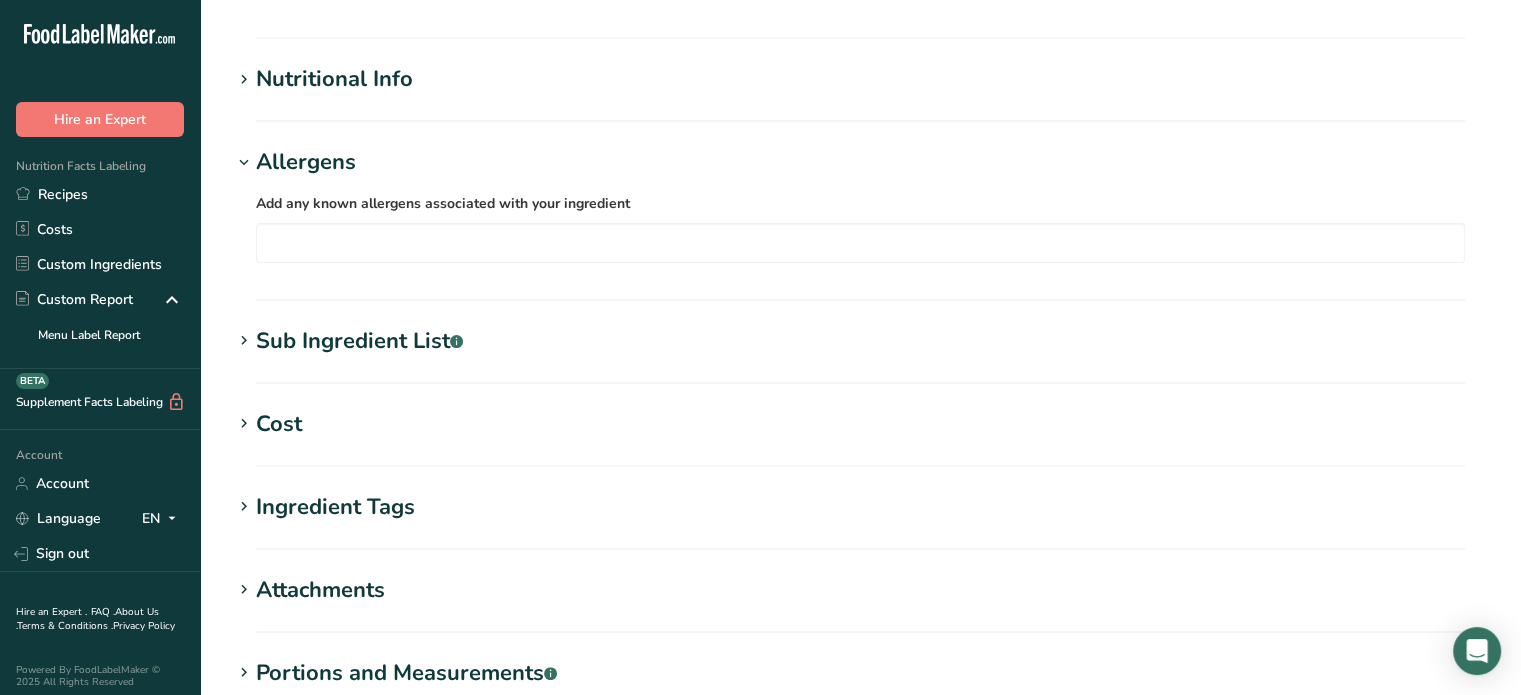 scroll, scrollTop: 600, scrollLeft: 0, axis: vertical 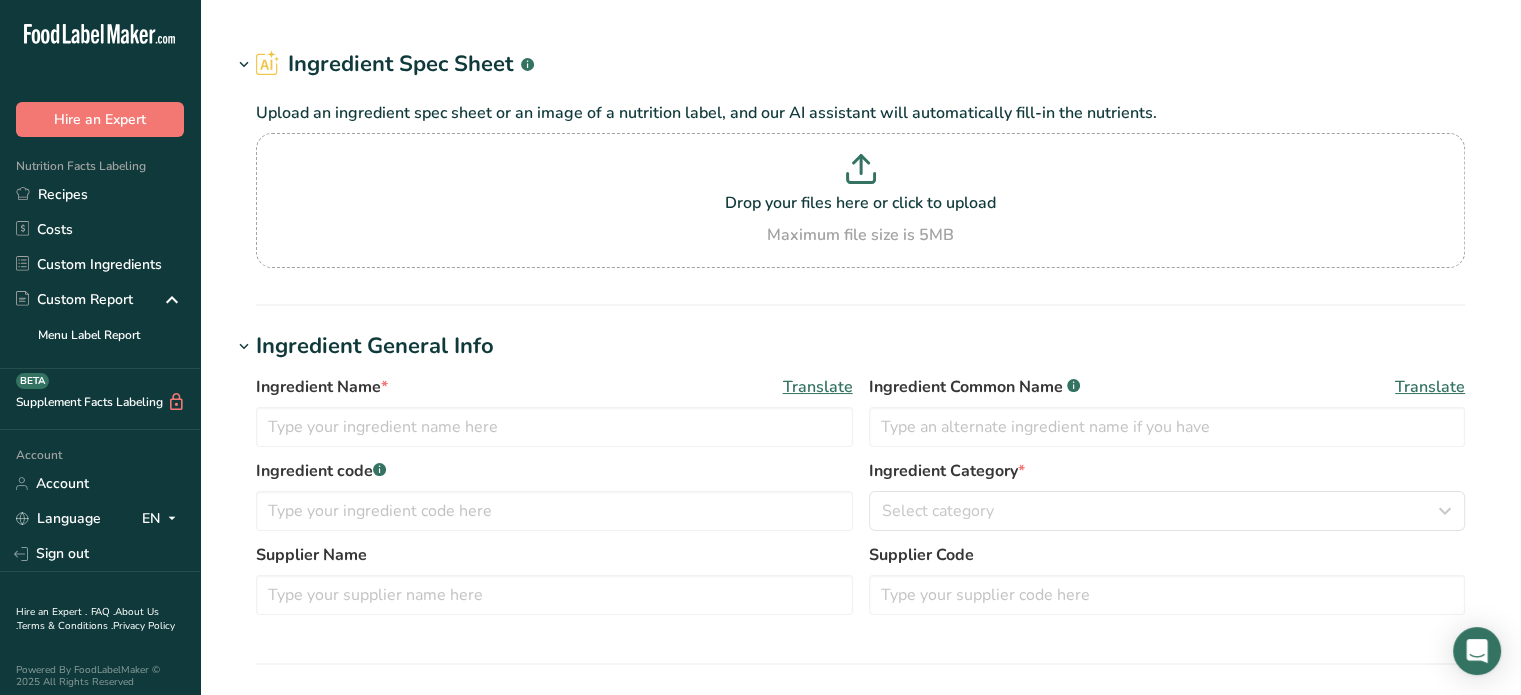 type on "[NUMBER] Spray-Dried Natural Premium Chicken Broth" 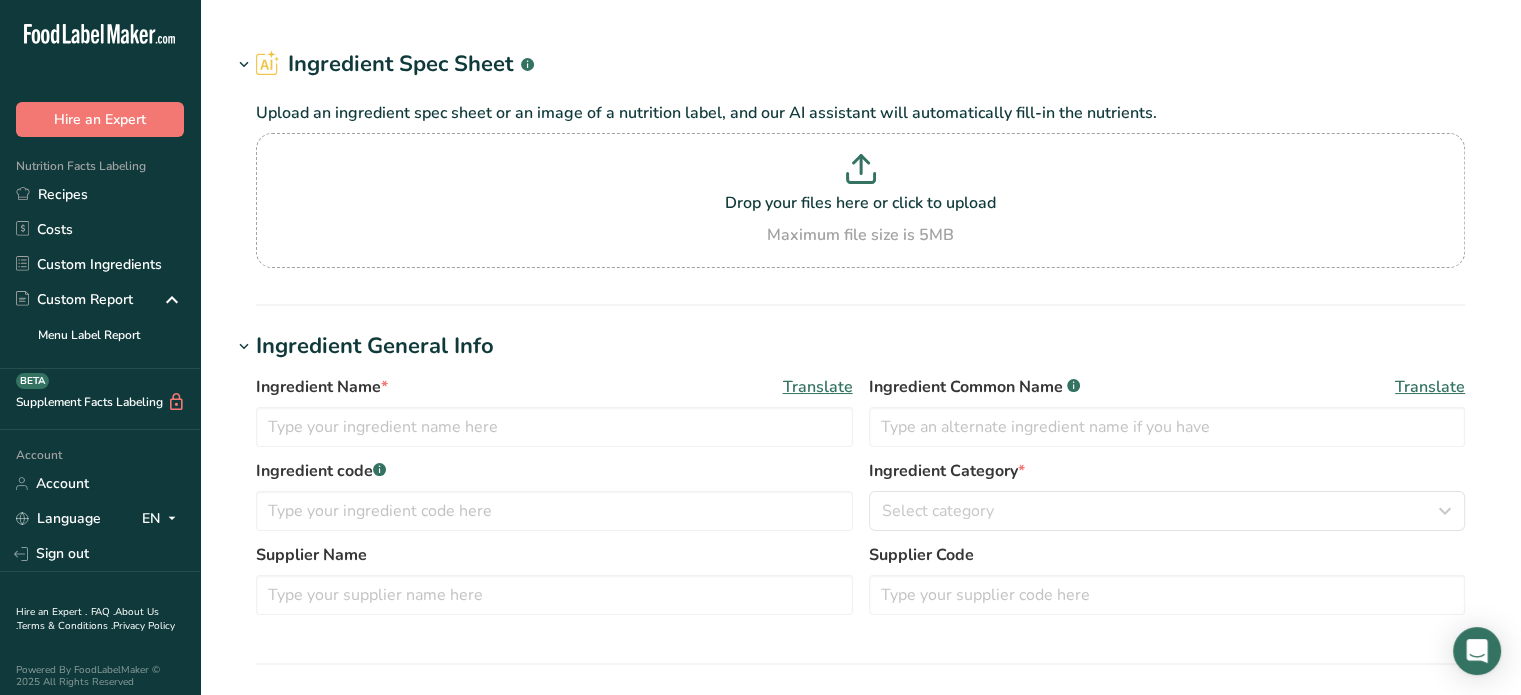 type on "Chicken Broth" 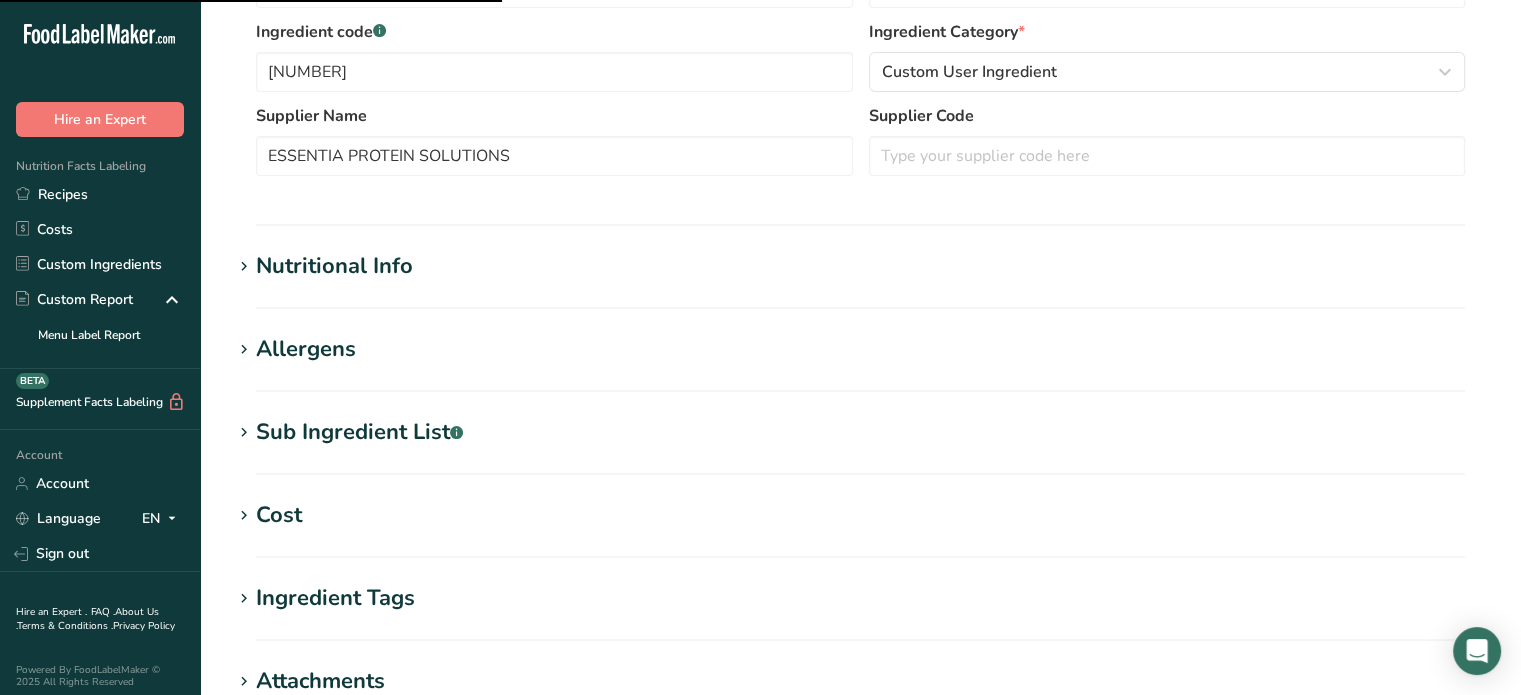 scroll, scrollTop: 500, scrollLeft: 0, axis: vertical 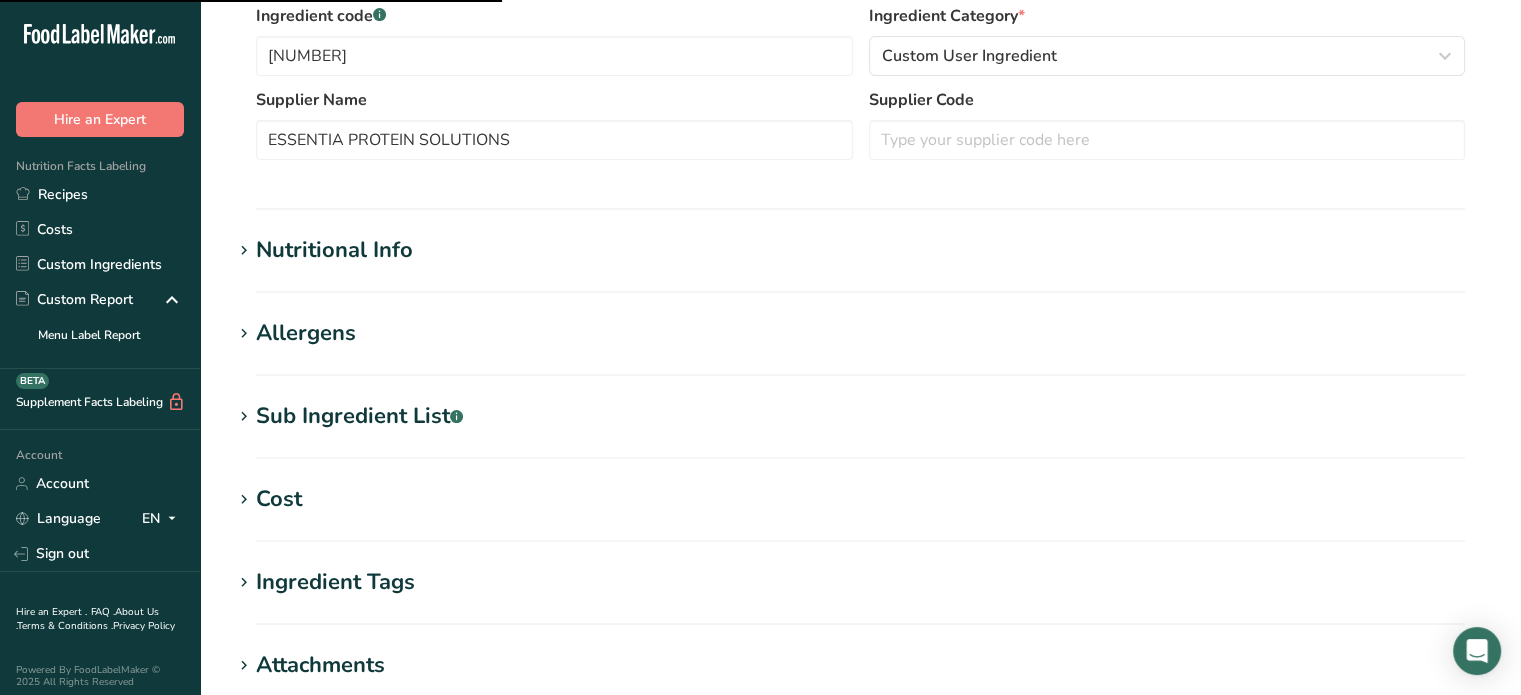 click on "Nutritional Info" at bounding box center [860, 250] 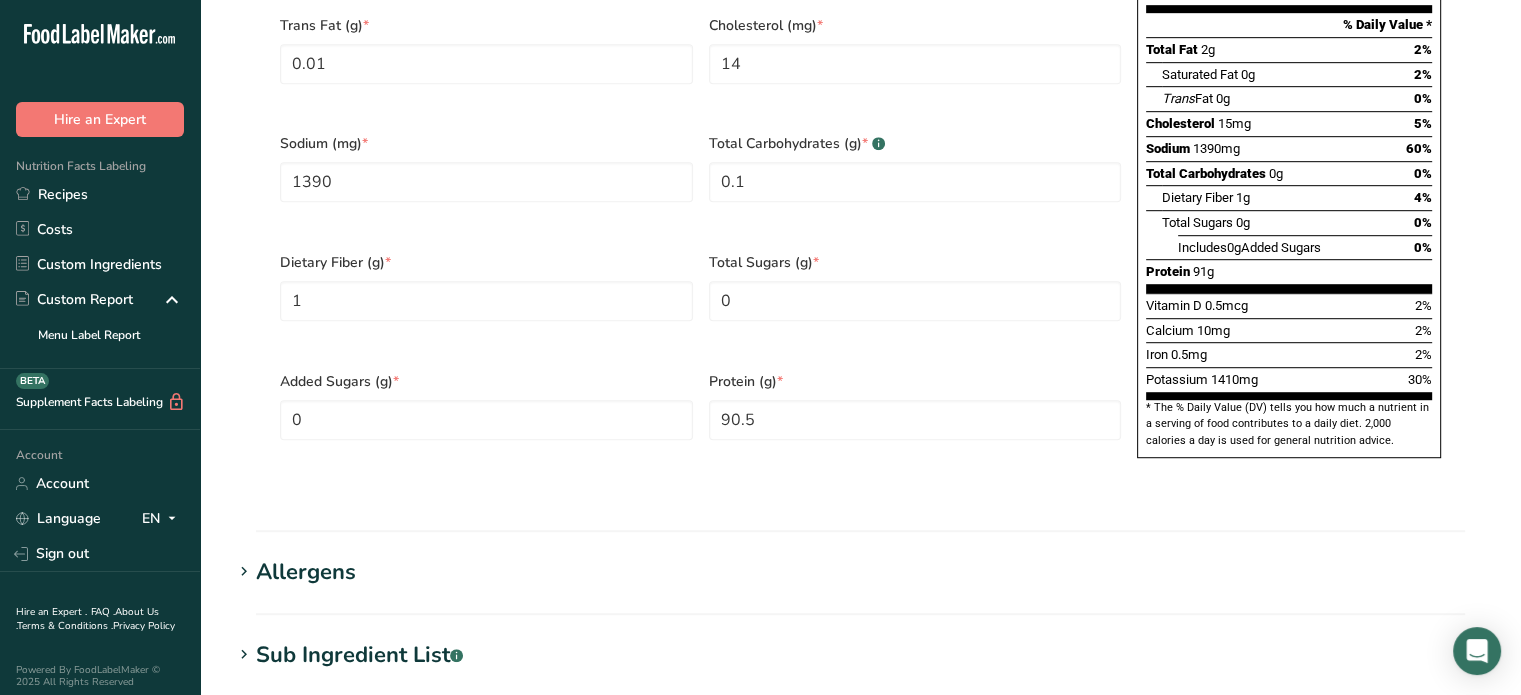 scroll, scrollTop: 1300, scrollLeft: 0, axis: vertical 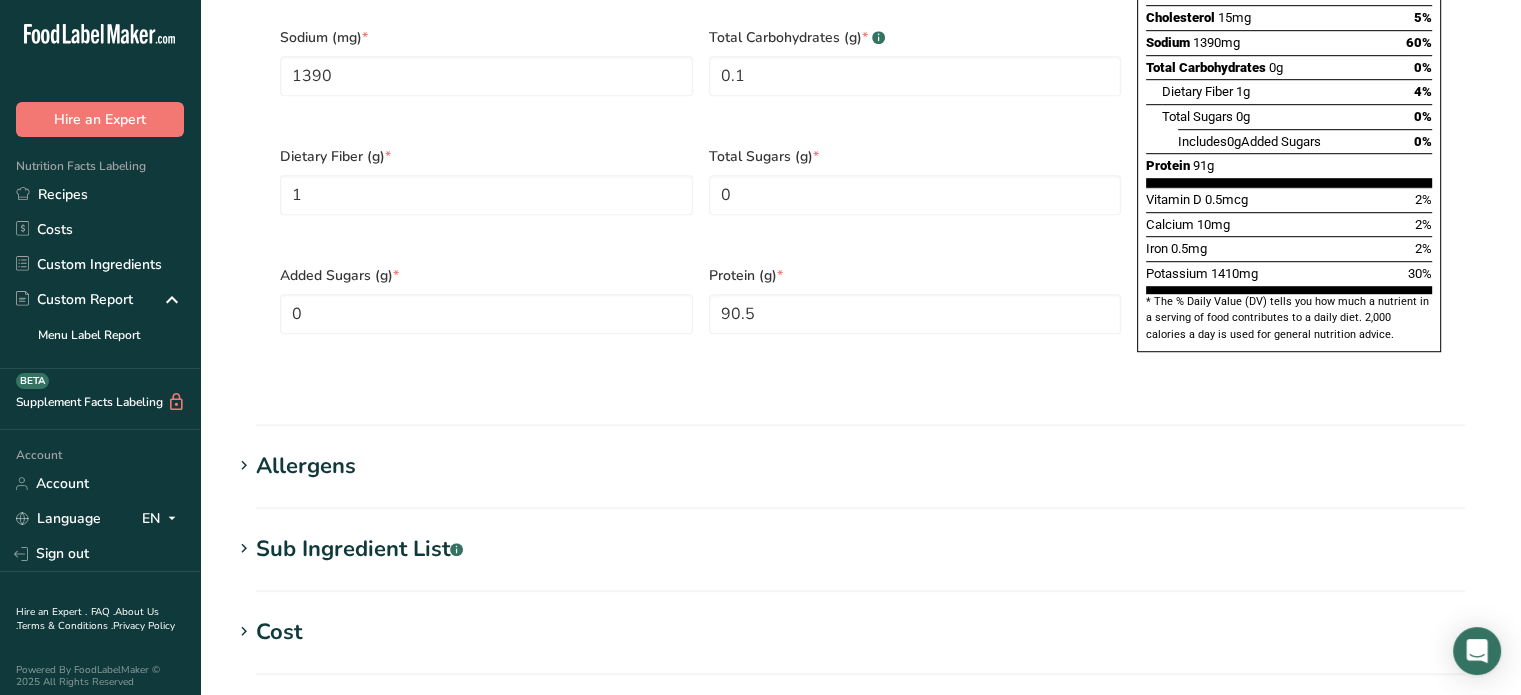 click on "Allergens" at bounding box center [306, 466] 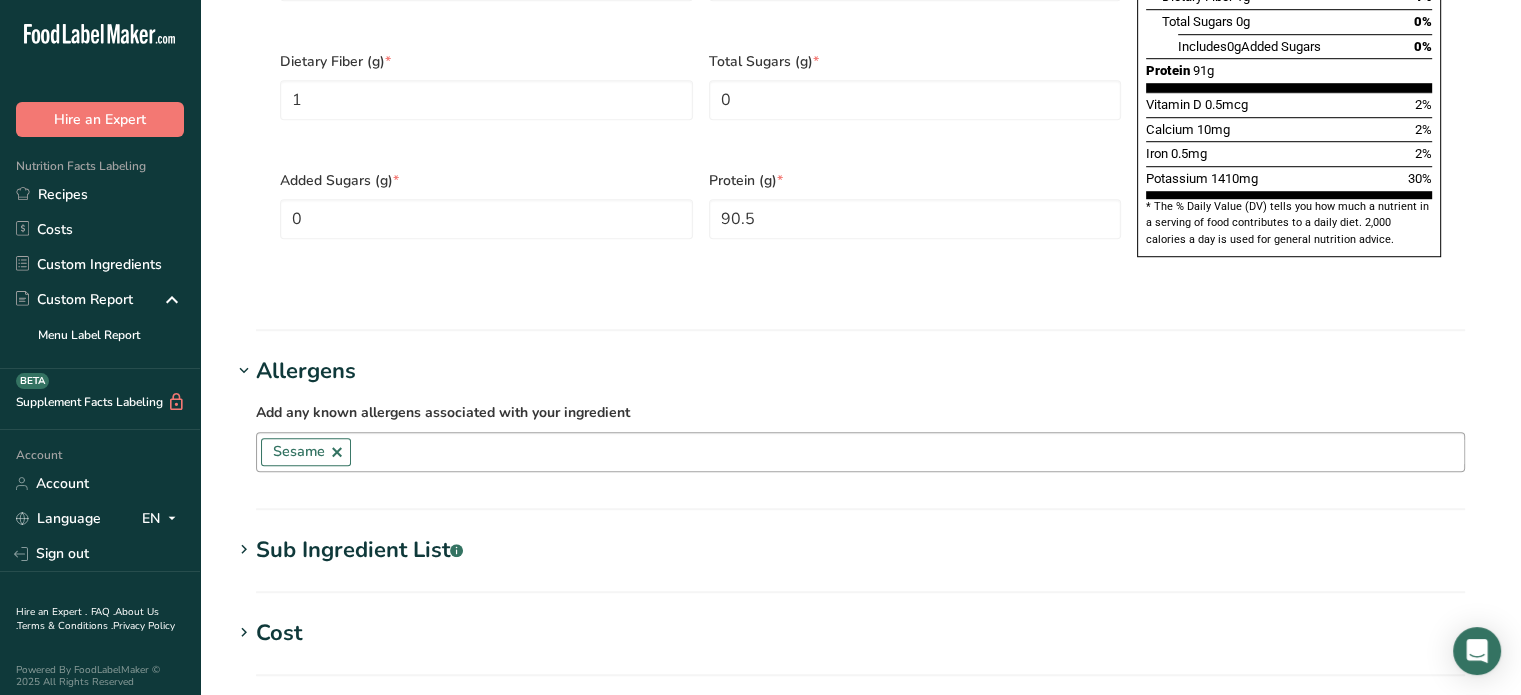 scroll, scrollTop: 1400, scrollLeft: 0, axis: vertical 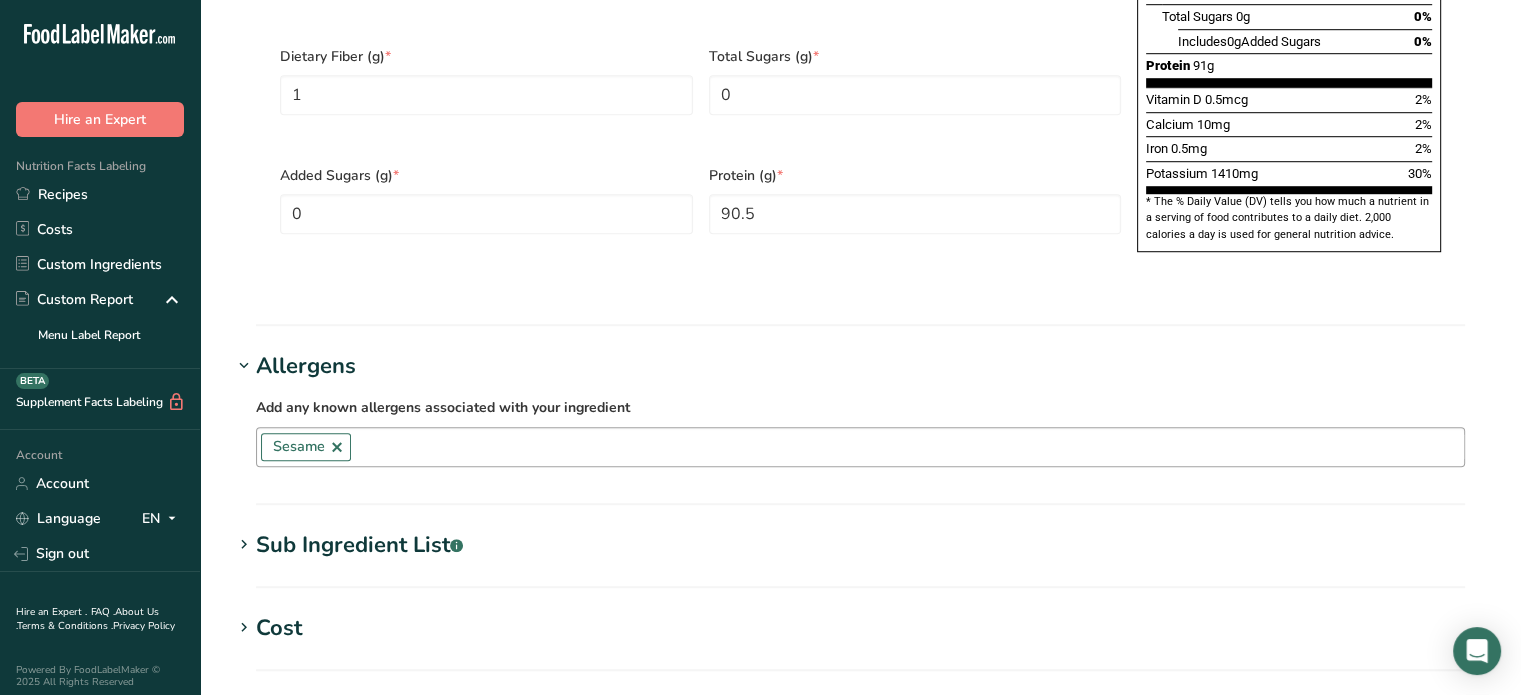 click at bounding box center [337, 447] 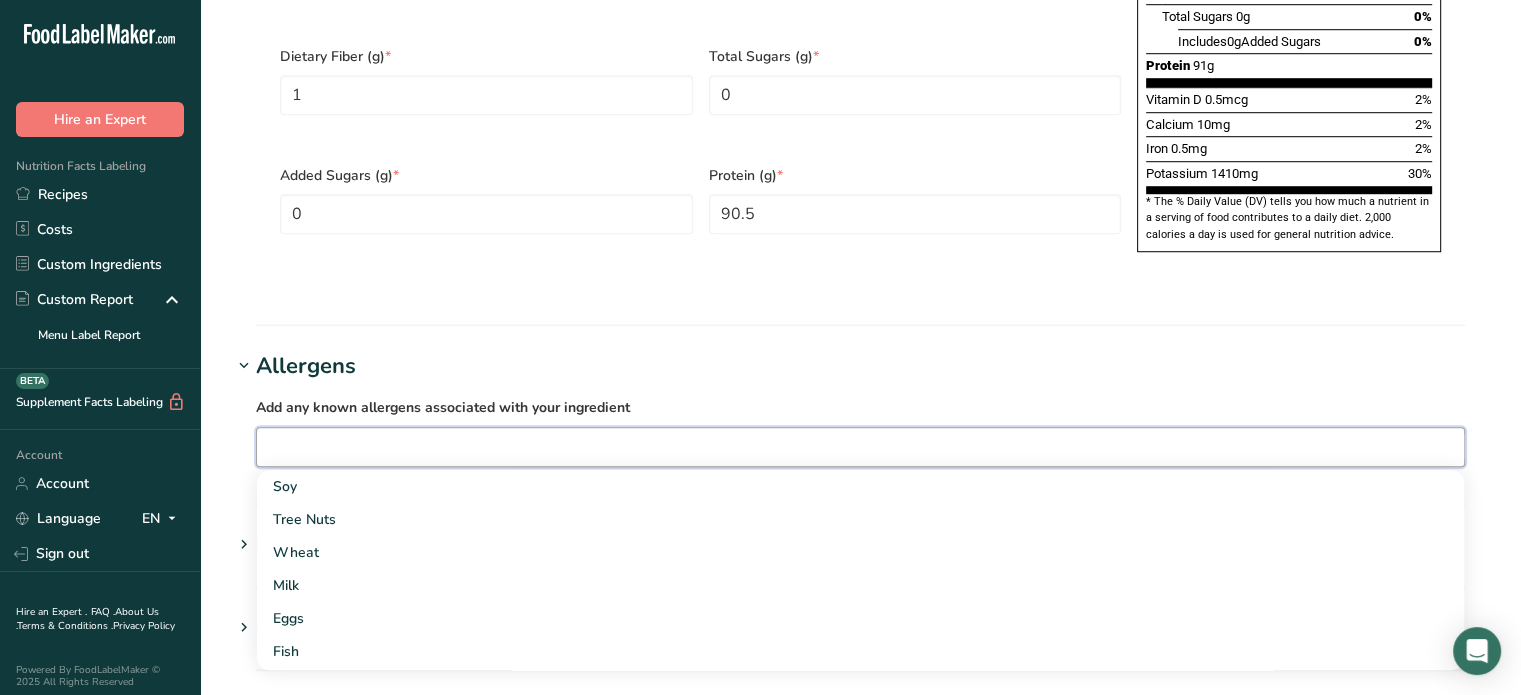 click on "Allergens" at bounding box center [860, 366] 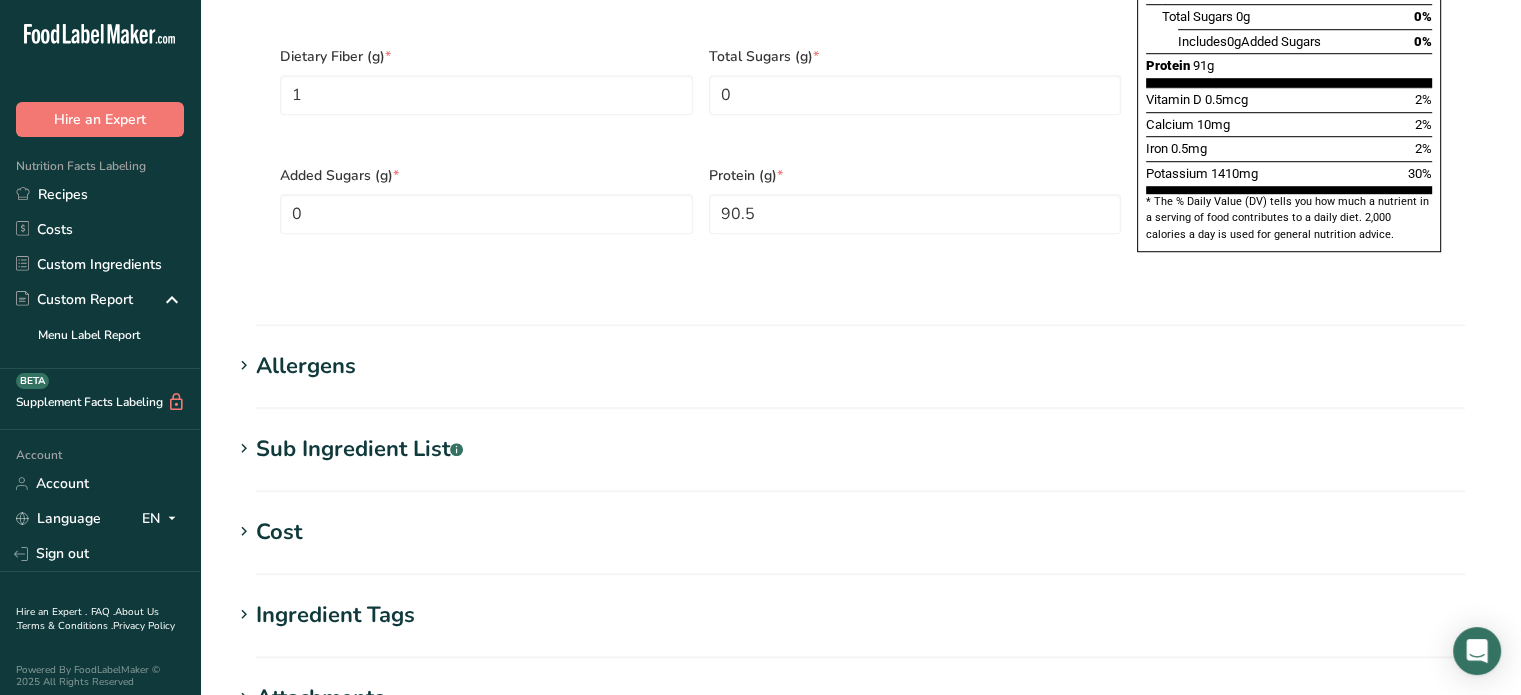 click on "Allergens" at bounding box center [860, 366] 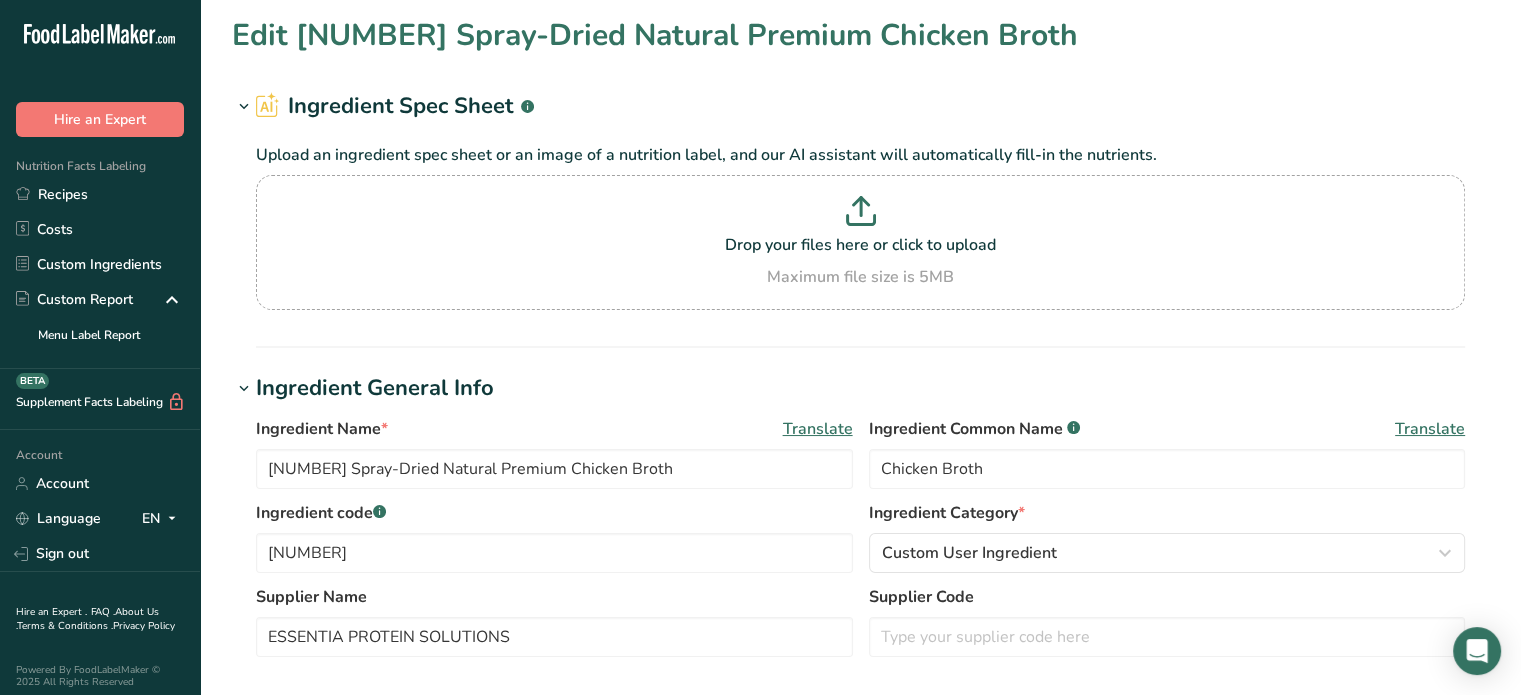 scroll, scrollTop: 0, scrollLeft: 0, axis: both 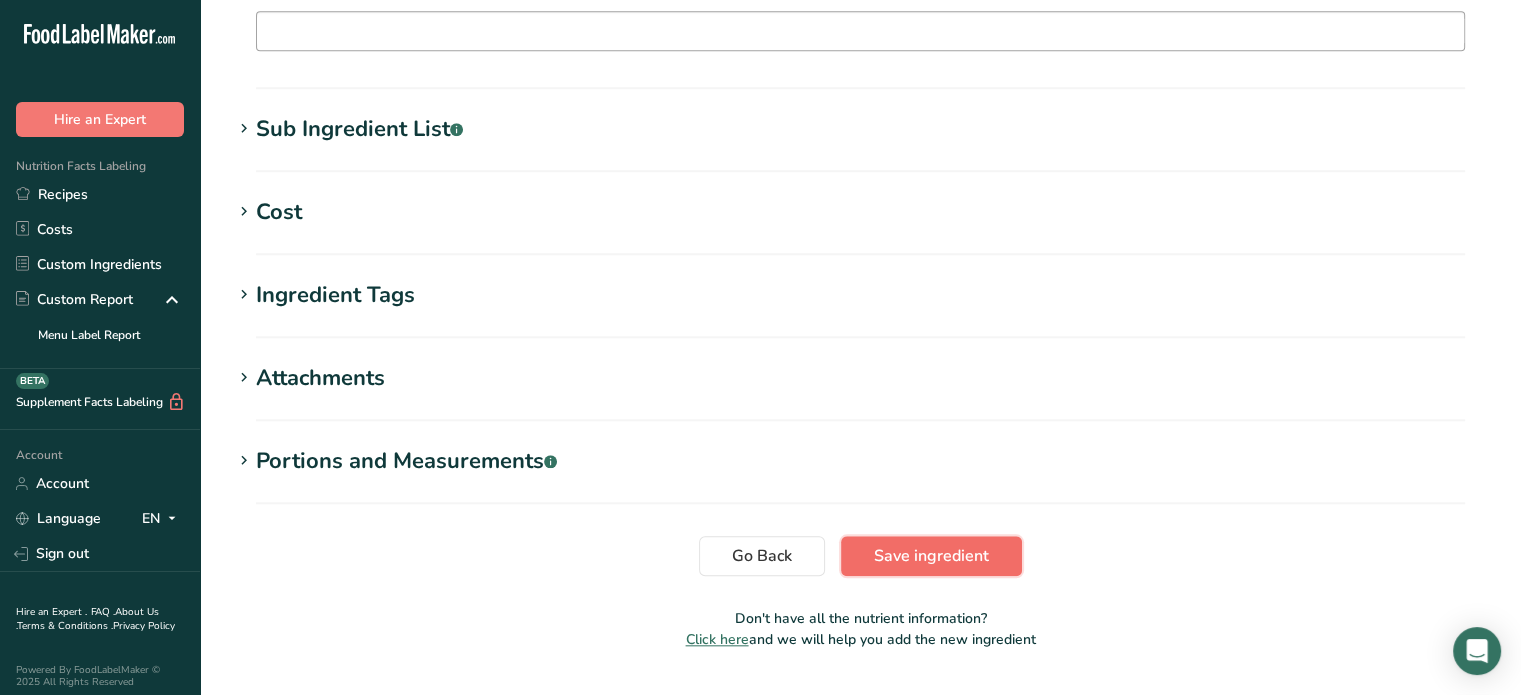click on "Save ingredient" at bounding box center (931, 556) 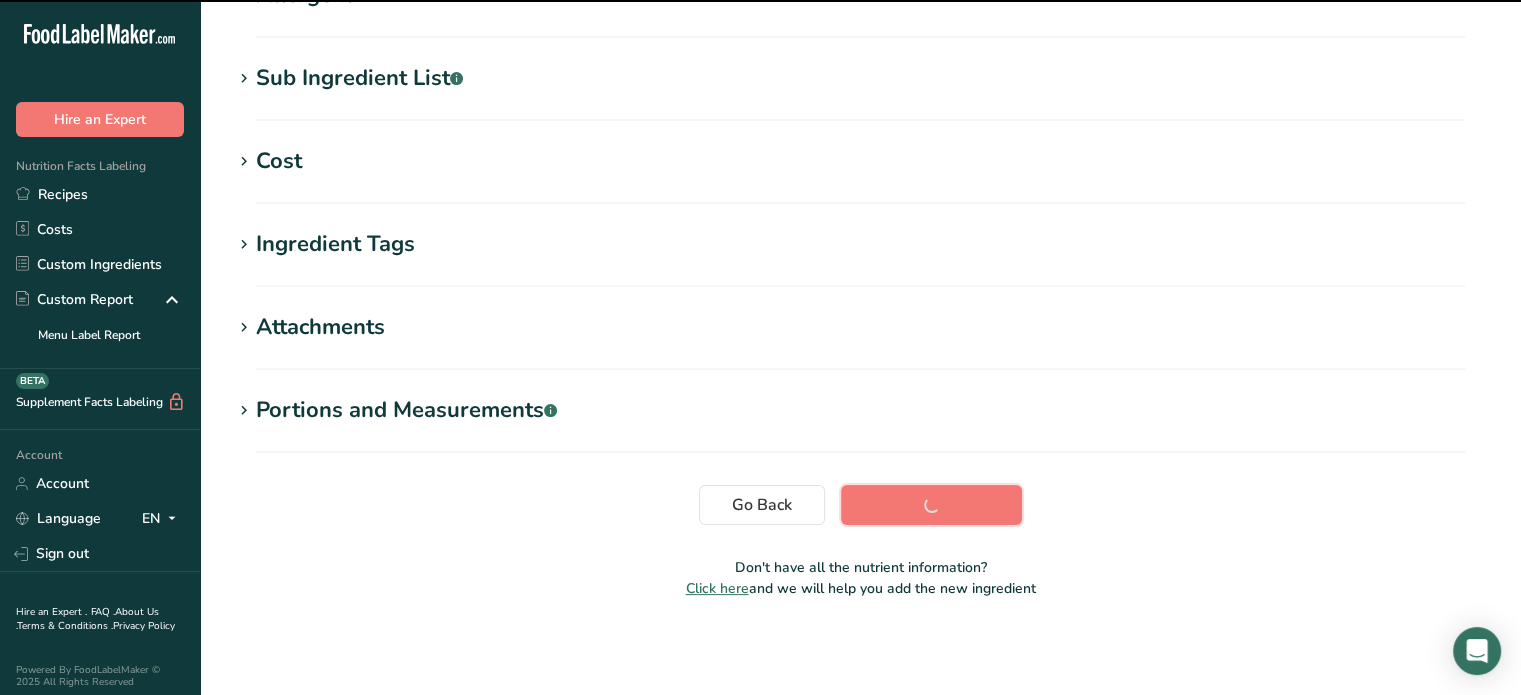 scroll, scrollTop: 363, scrollLeft: 0, axis: vertical 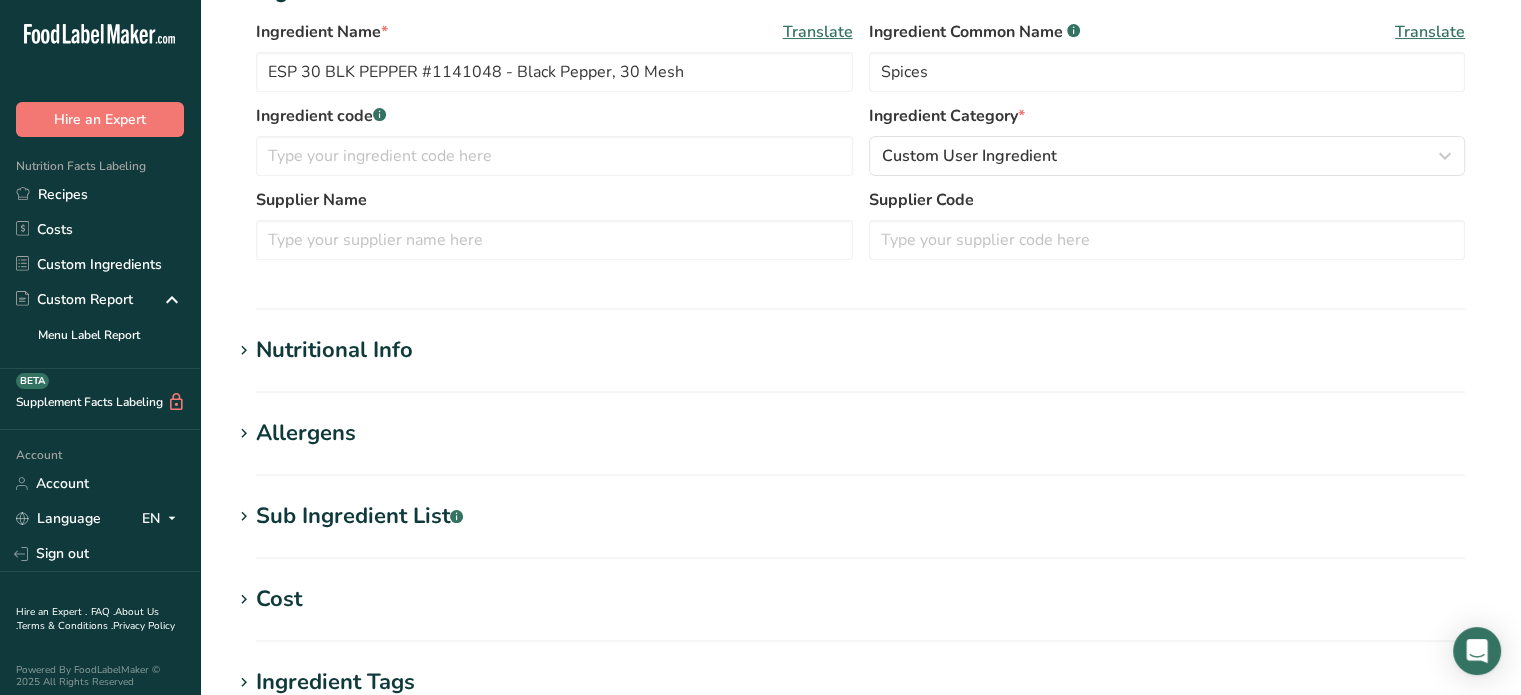 click on "Nutritional Info" at bounding box center (334, 350) 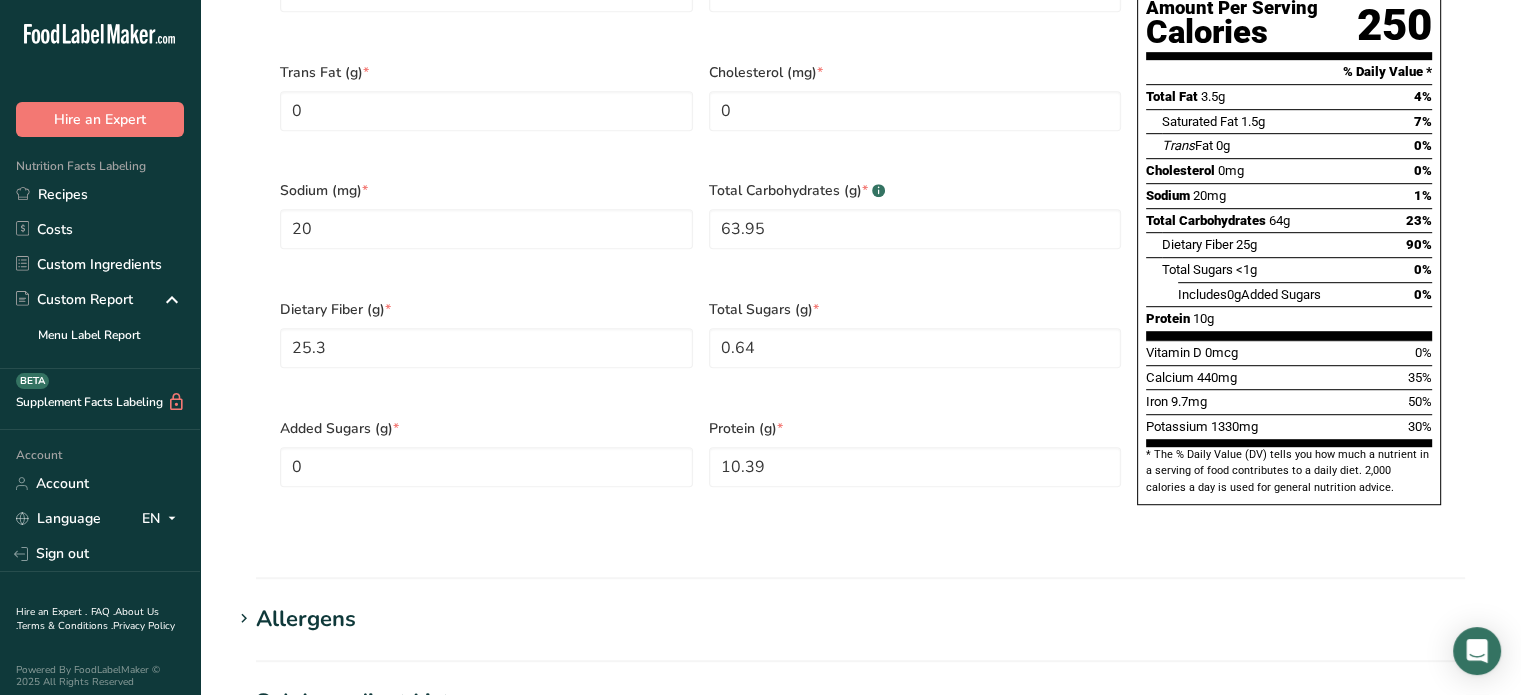scroll, scrollTop: 1400, scrollLeft: 0, axis: vertical 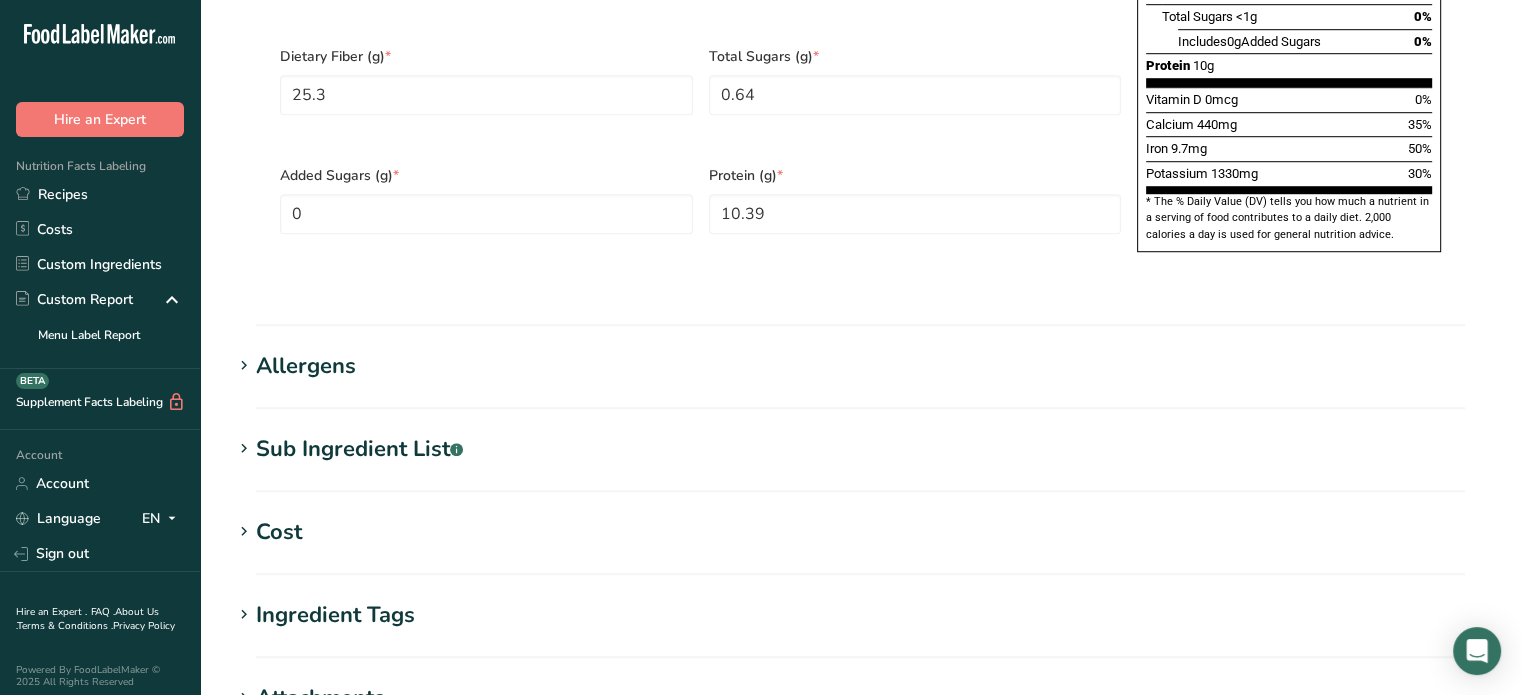 click on "Allergens" at bounding box center (306, 366) 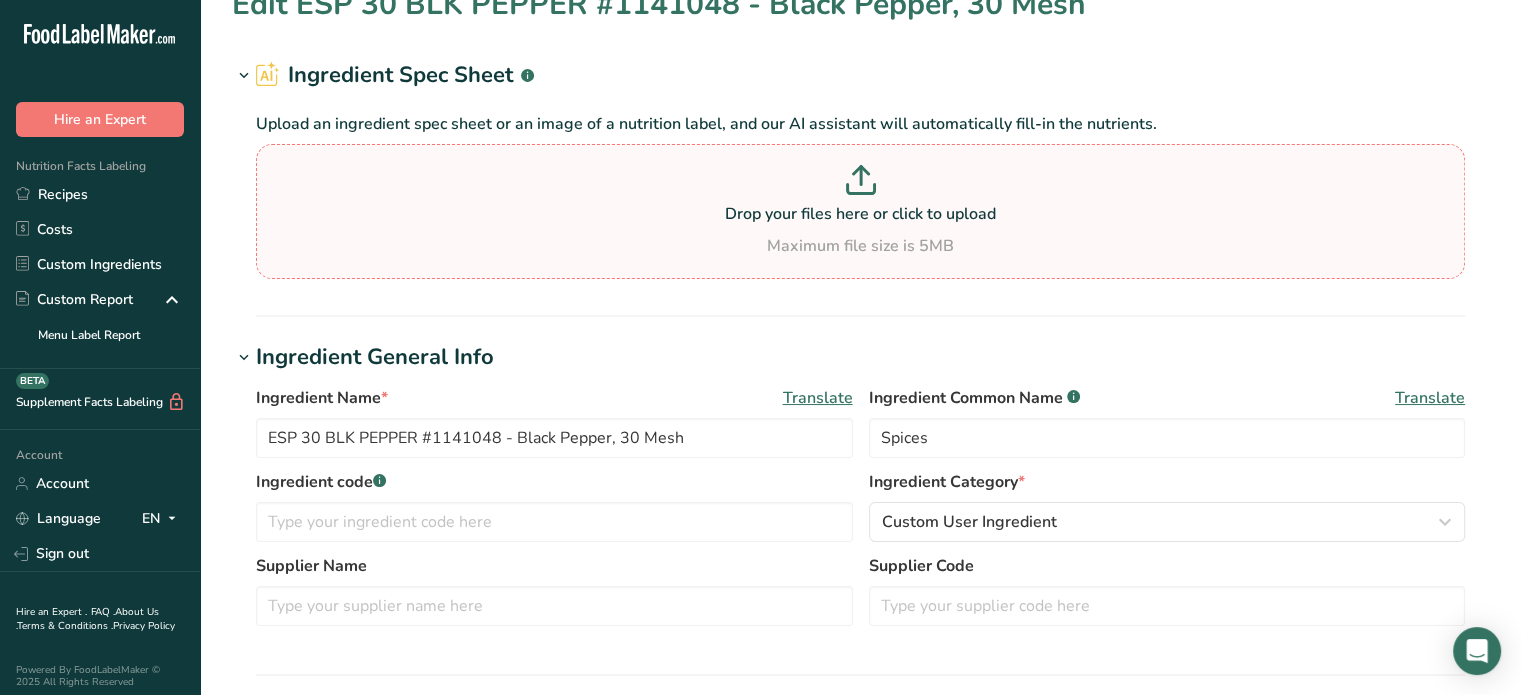 scroll, scrollTop: 0, scrollLeft: 0, axis: both 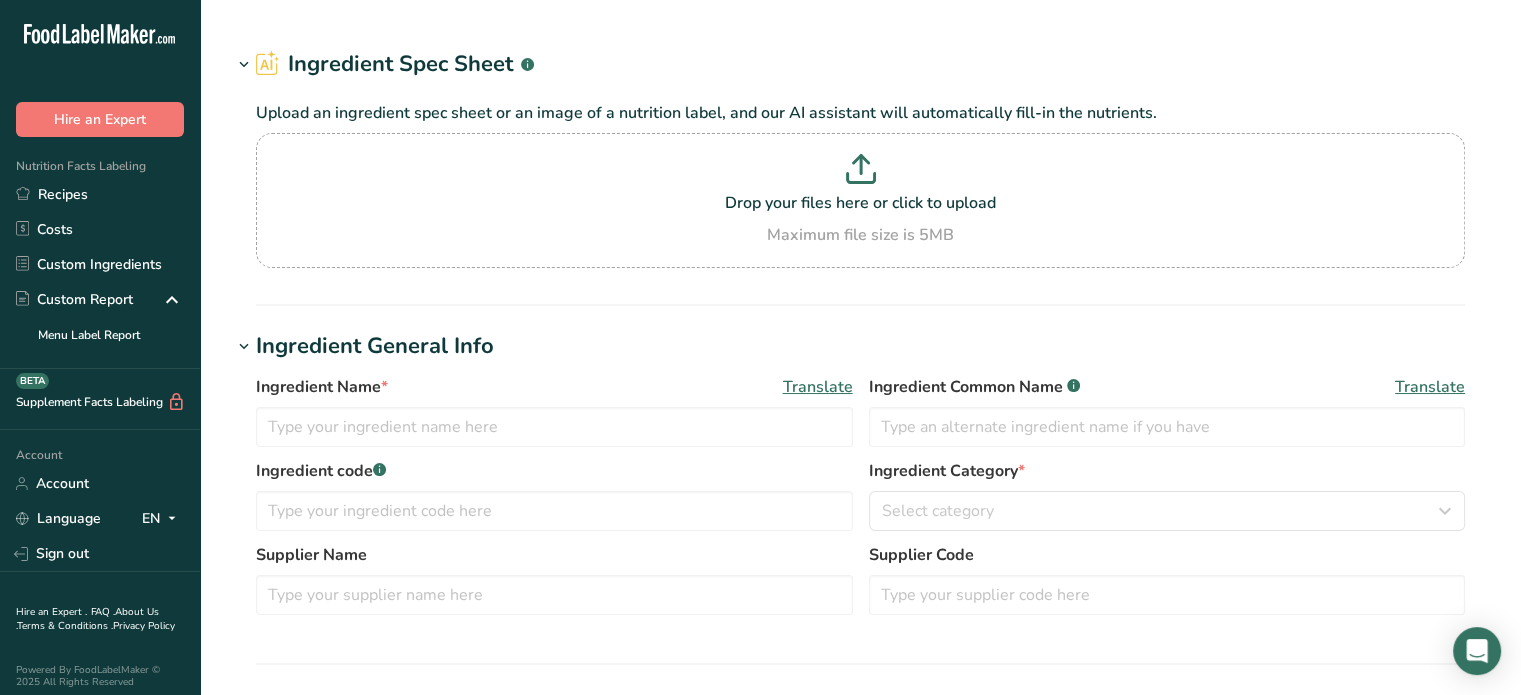 type on "TAL CITRIC 50 #1140488 - Citric Acid, Anhydrous" 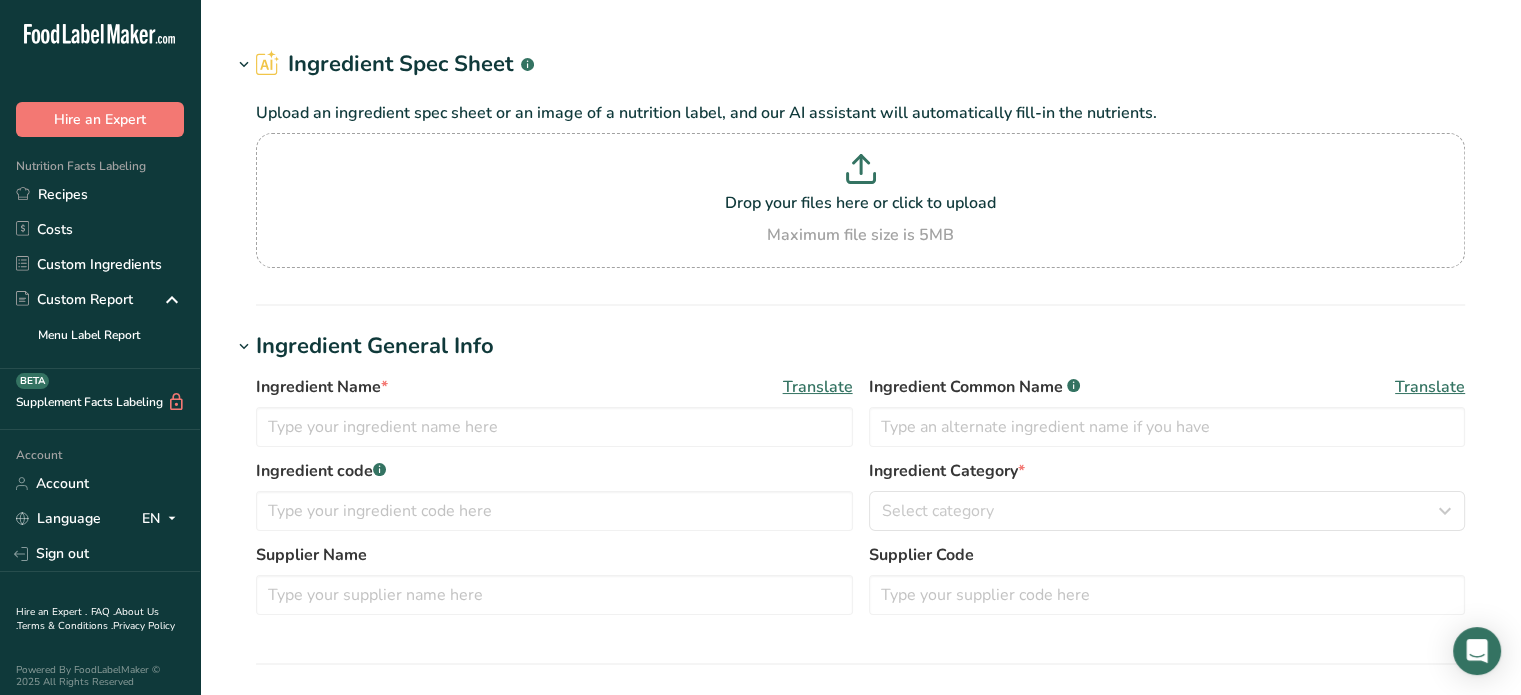 type on "Citric Acid" 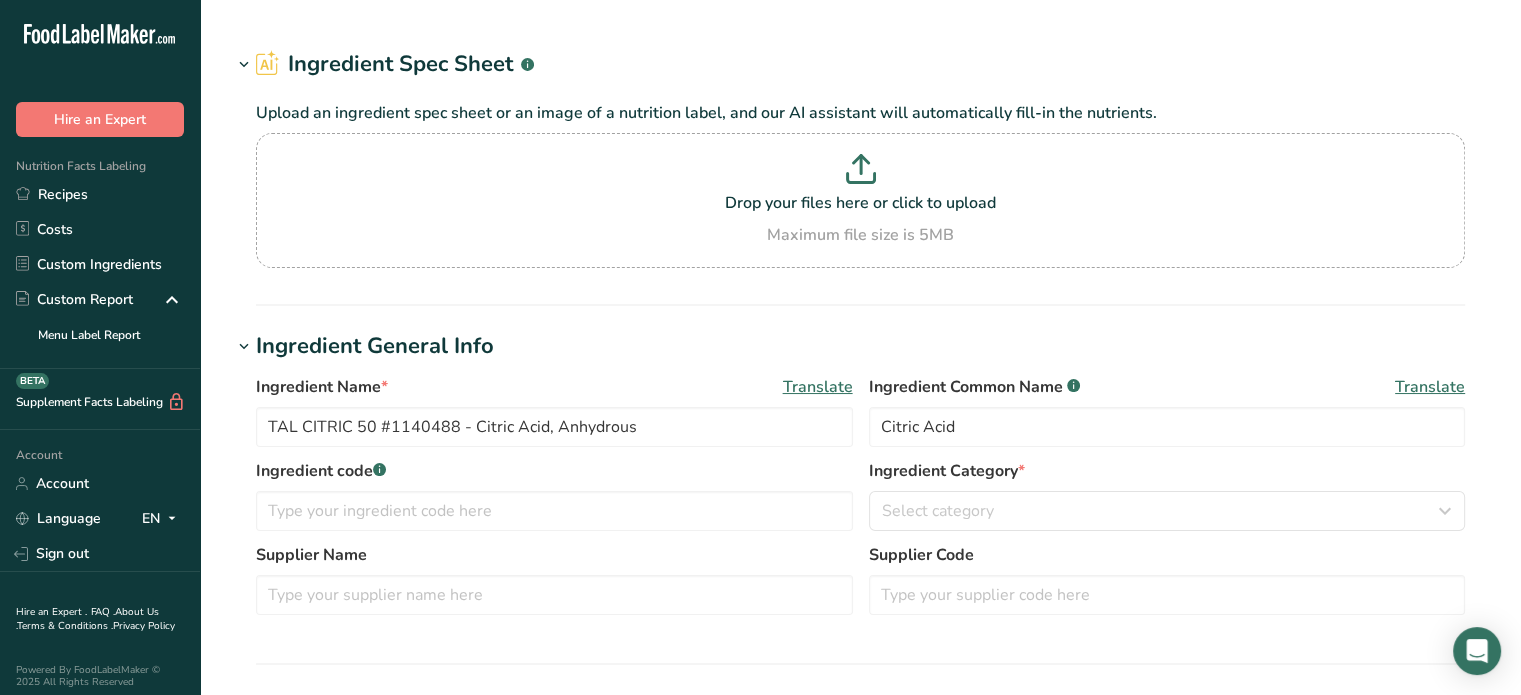 type on "100" 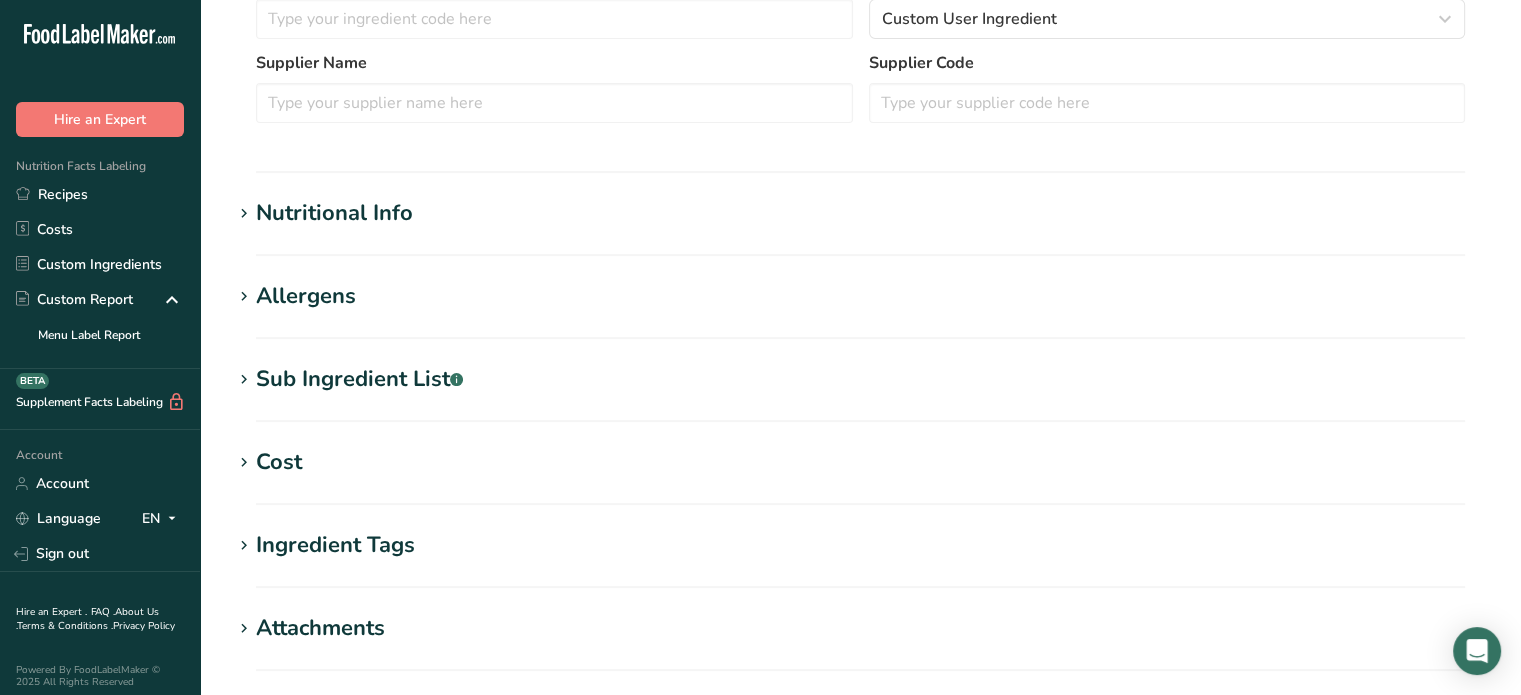 scroll, scrollTop: 544, scrollLeft: 0, axis: vertical 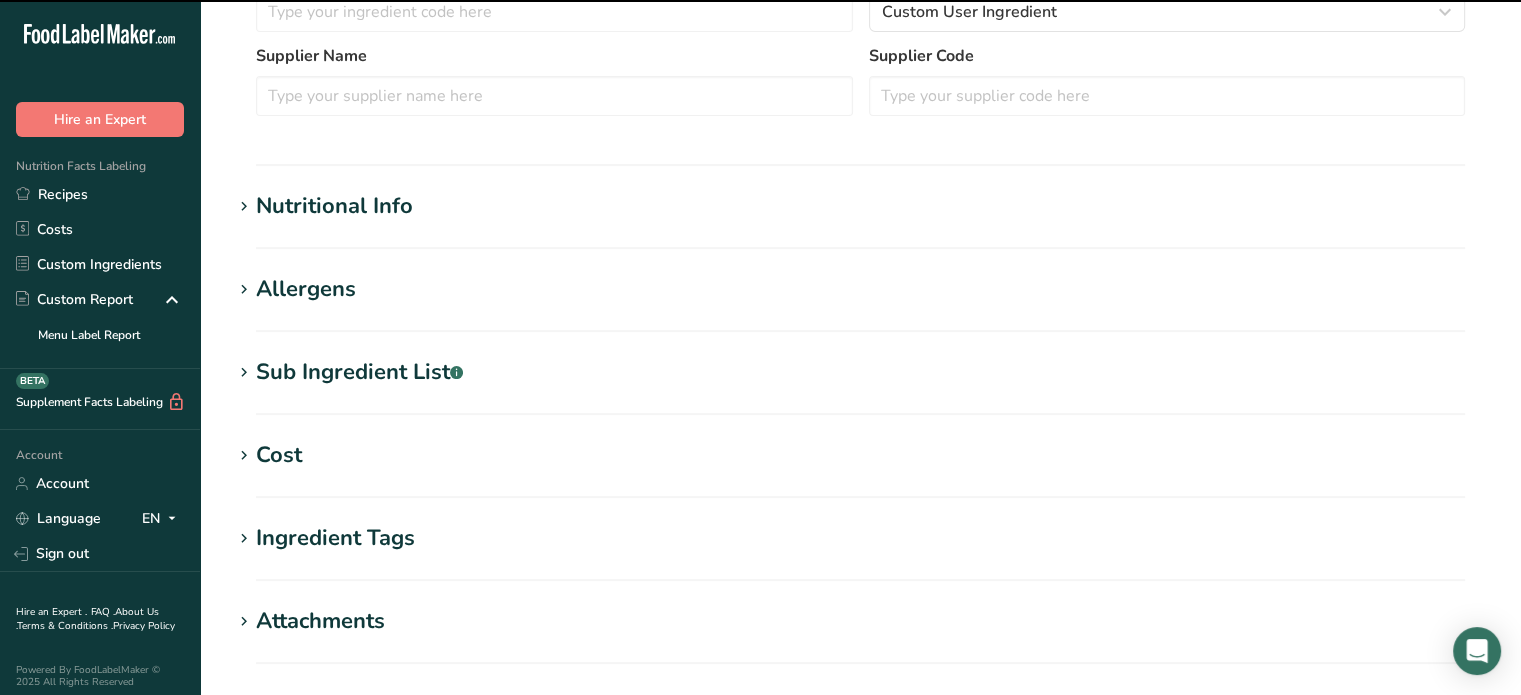 click on "Nutritional Info" at bounding box center [334, 206] 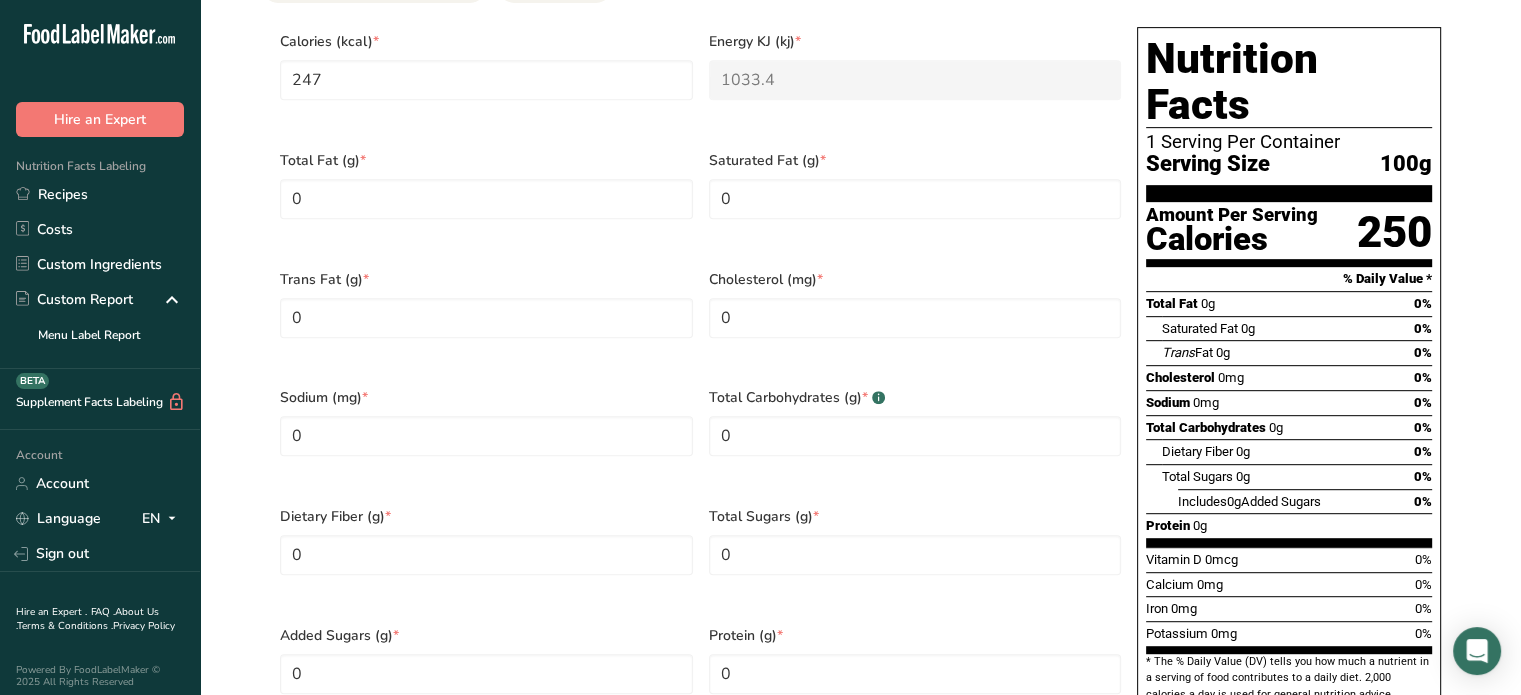 scroll, scrollTop: 1044, scrollLeft: 0, axis: vertical 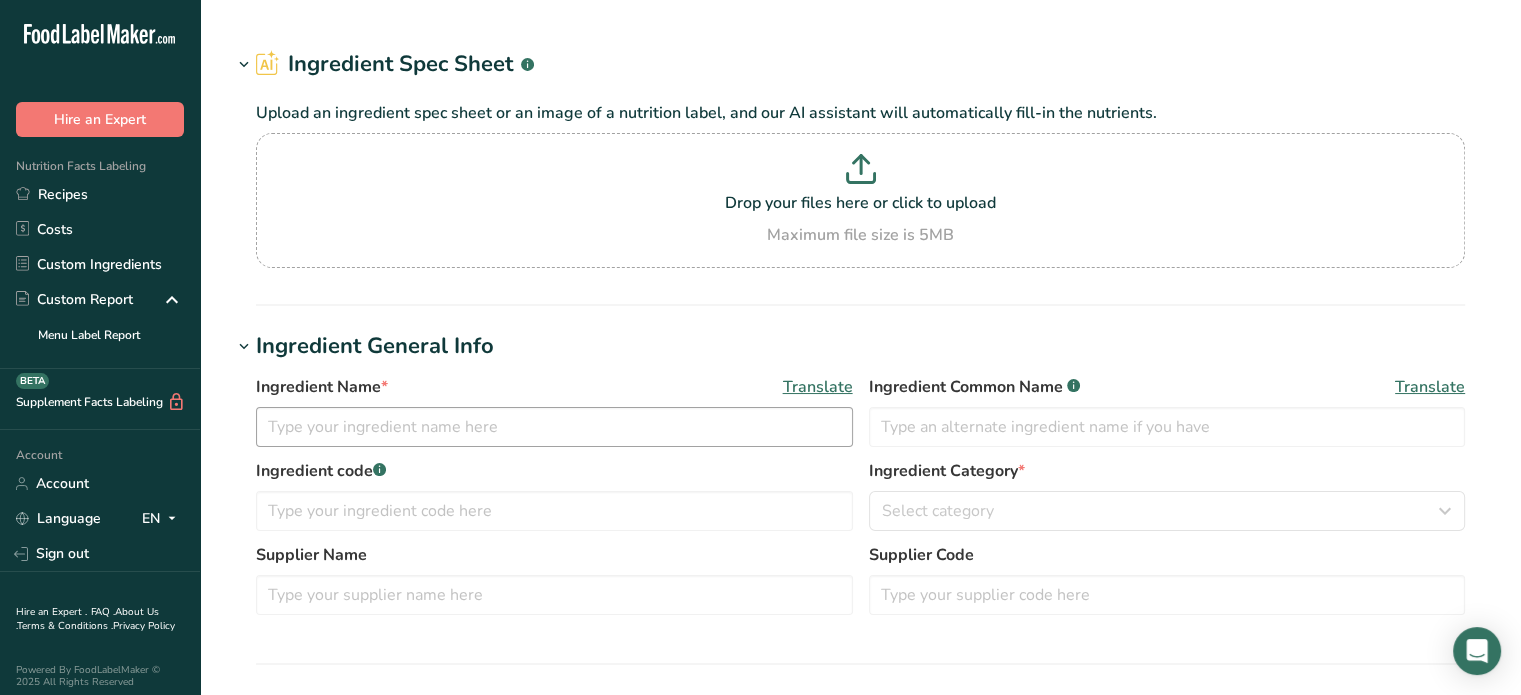 type on "#1170315 - Granulated Garlic #D6027C" 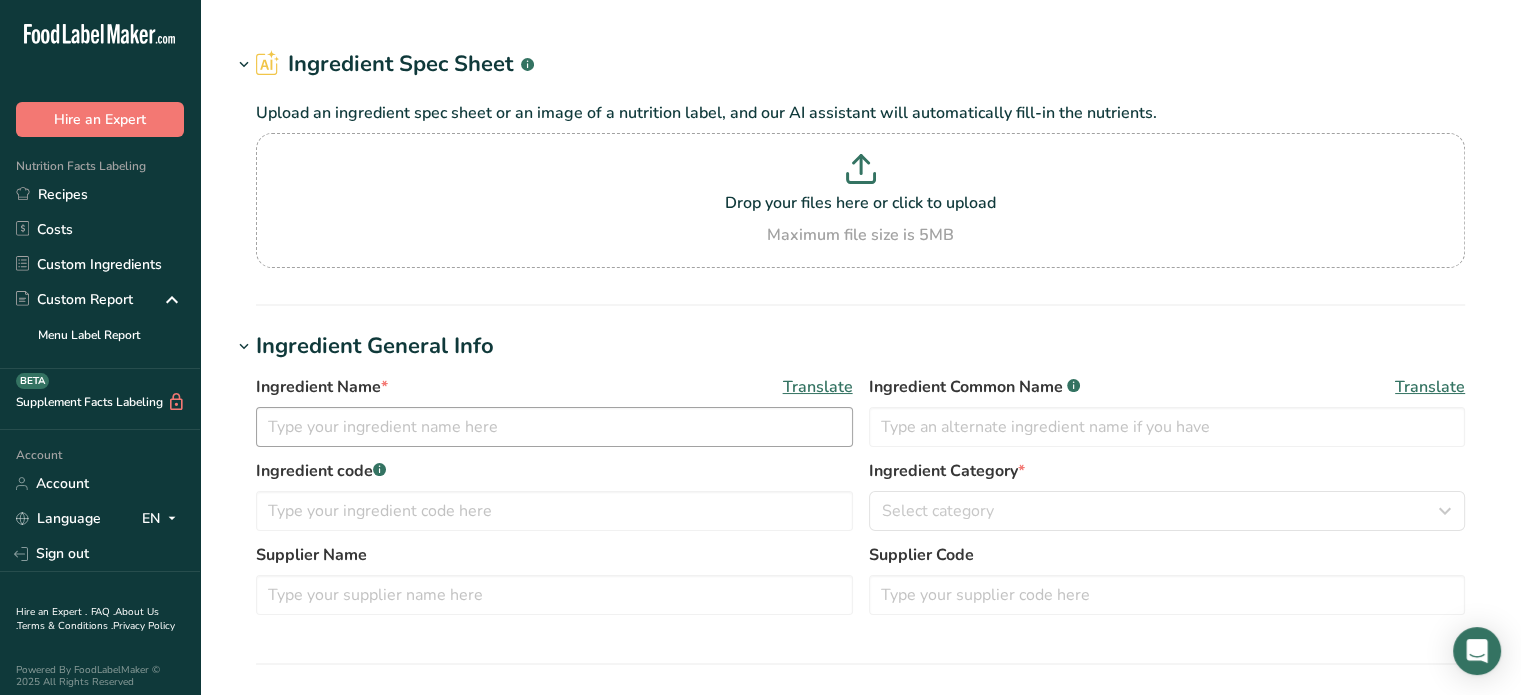 type on "Garlic" 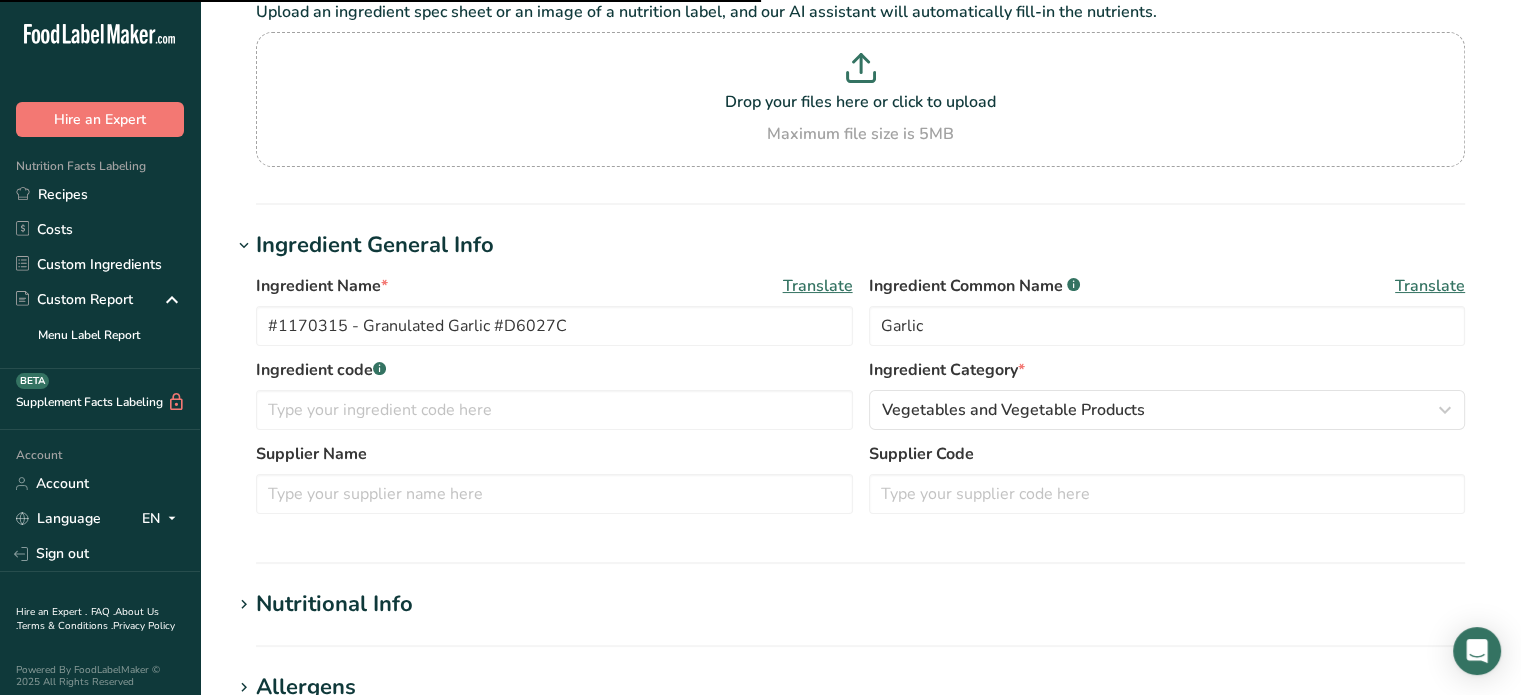 scroll, scrollTop: 300, scrollLeft: 0, axis: vertical 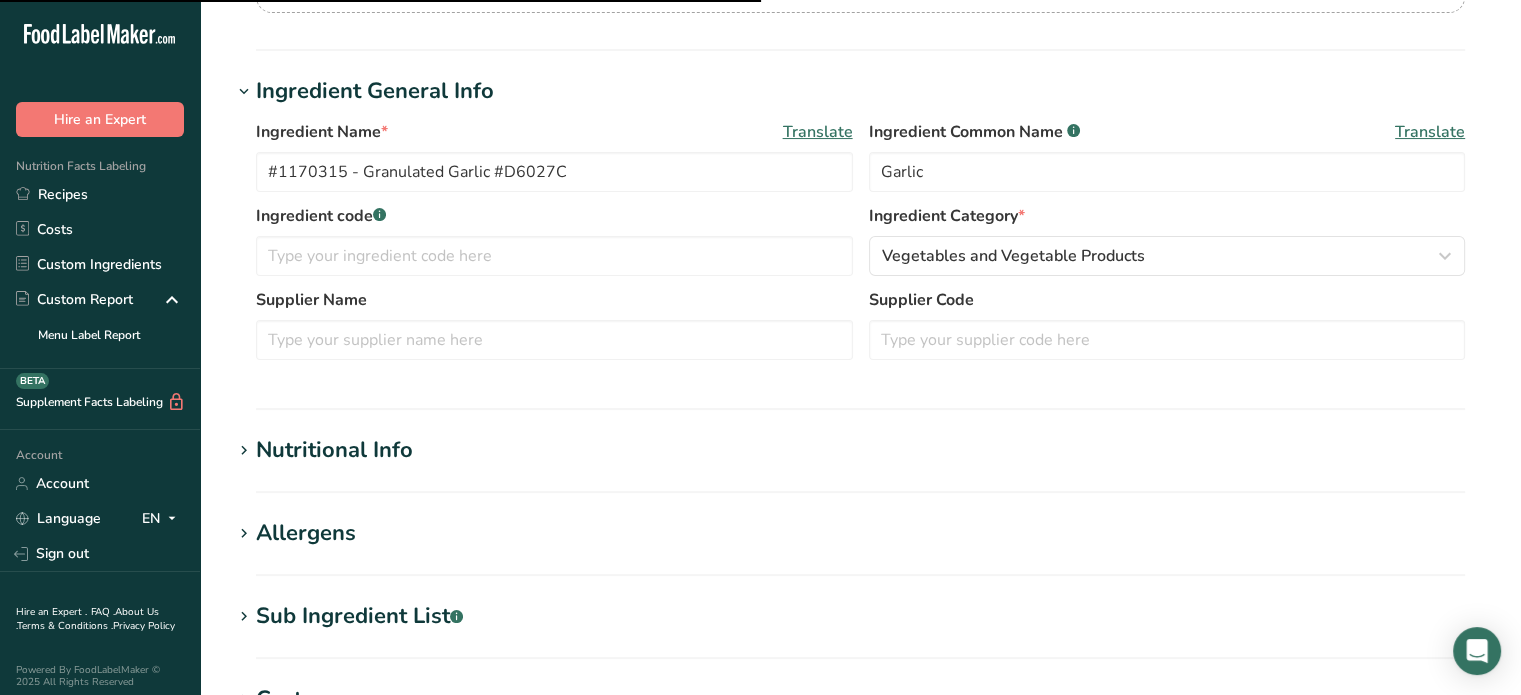 click on "Edit #1170315 - Granulated Garlic #D6027C
Ingredient Spec Sheet
.a-a{fill:#347362;}.b-a{fill:#fff;}
Upload an ingredient spec sheet or an image of a nutrition label, and our AI assistant will automatically fill-in the nutrients.
Drop your files here or click to upload
Maximum file size is 5MB
Ingredient General Info
Ingredient Name *
Translate
#1170315 - Granulated Garlic #D6027C
Ingredient Common Name
.a-a{fill:#347362;}.b-a{fill:#fff;}
Translate
Garlic
Ingredient code
.a-a{fill:#347362;}.b-a{fill:#fff;}
Ingredient Category *
Vegetables and Vegetable Products" at bounding box center (860, 434) 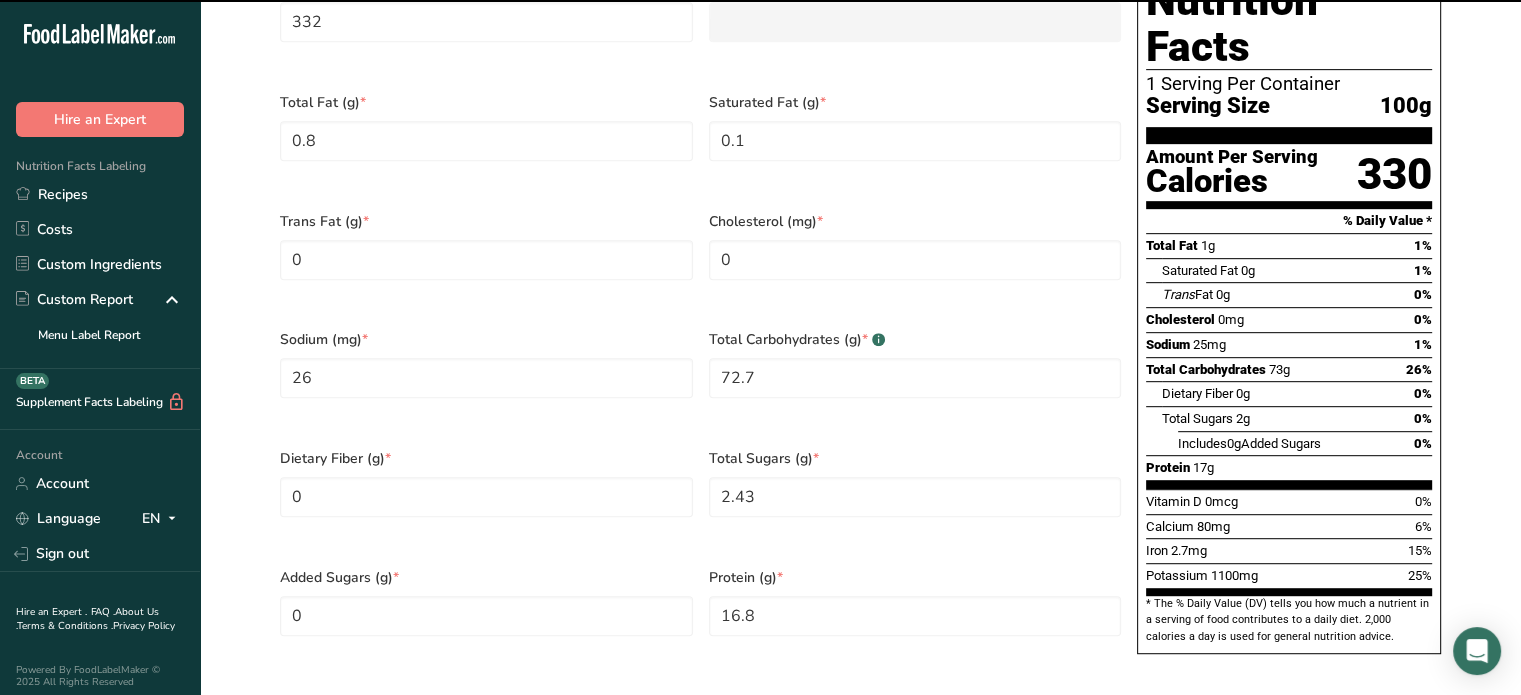 scroll, scrollTop: 400, scrollLeft: 0, axis: vertical 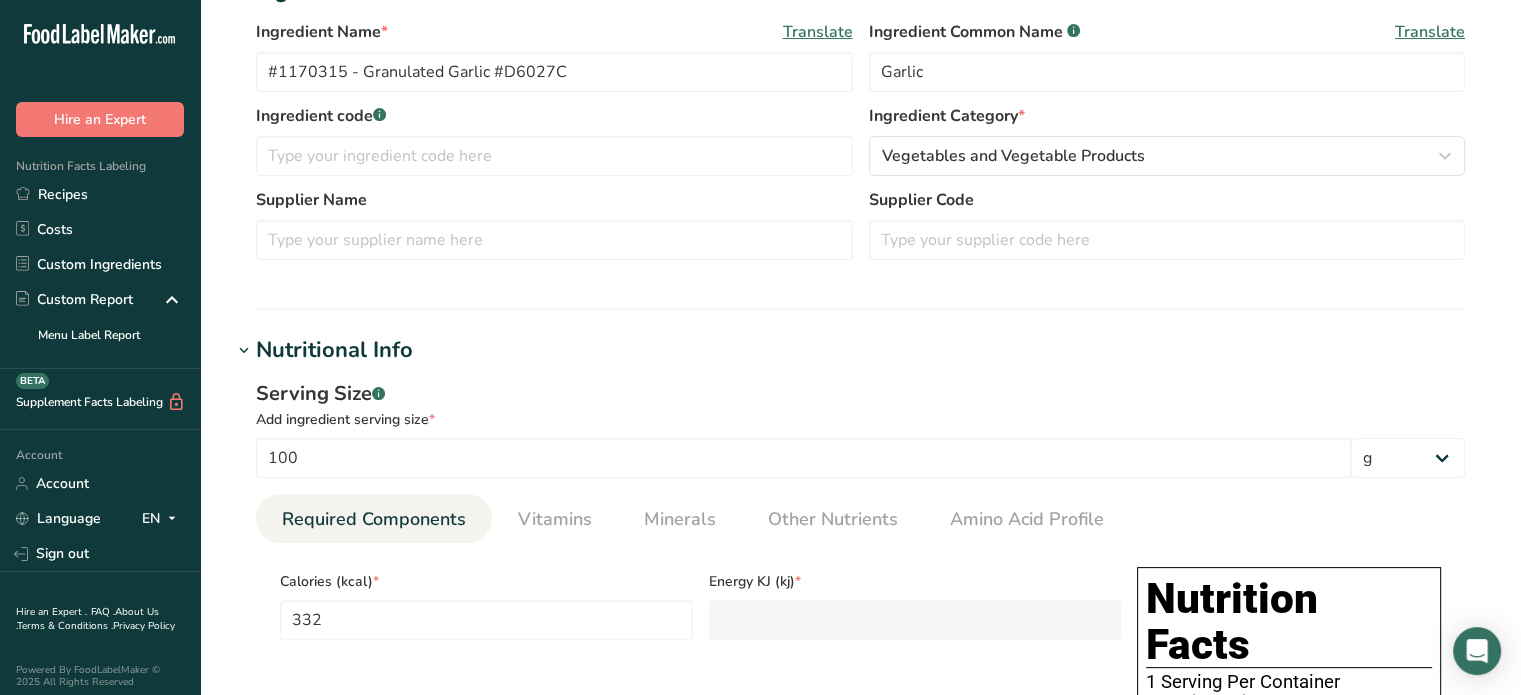 click on "Nutritional Info" at bounding box center [334, 350] 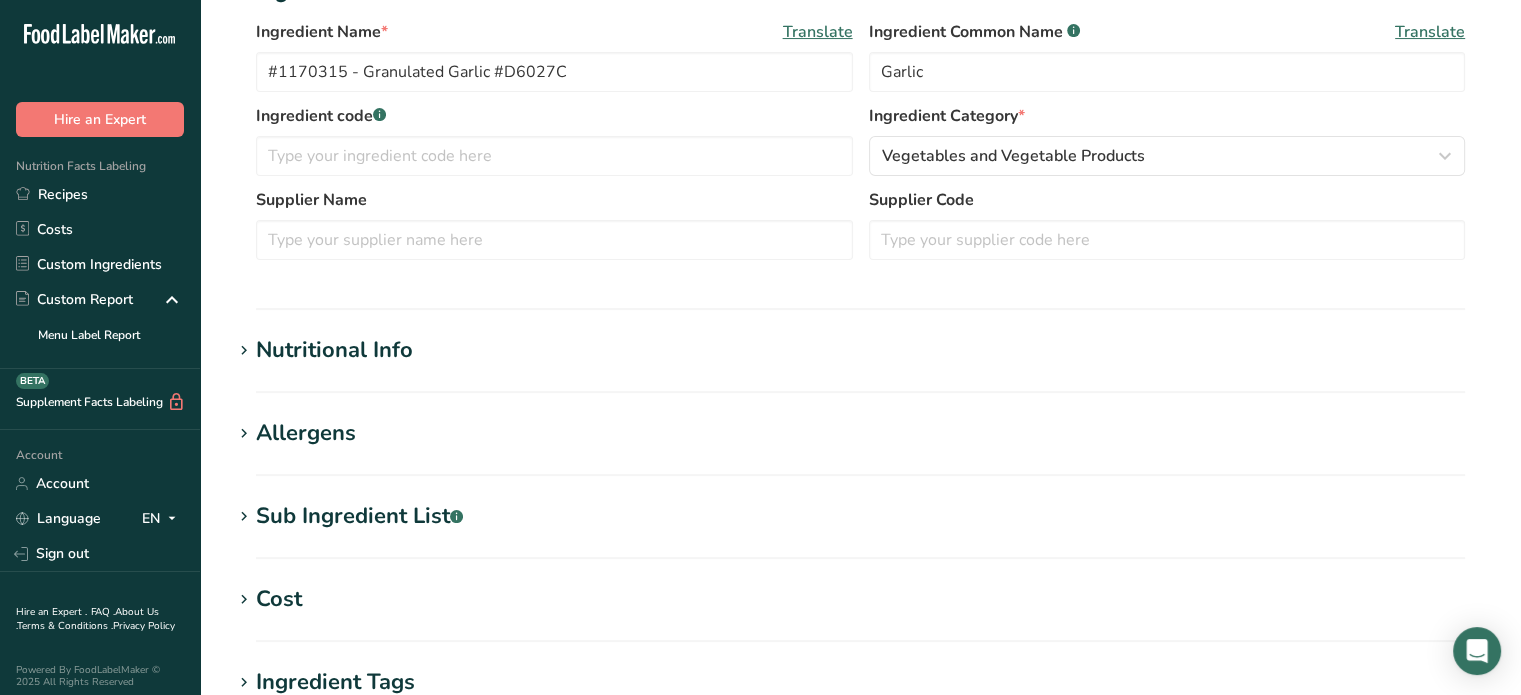 click on "Allergens" at bounding box center (306, 433) 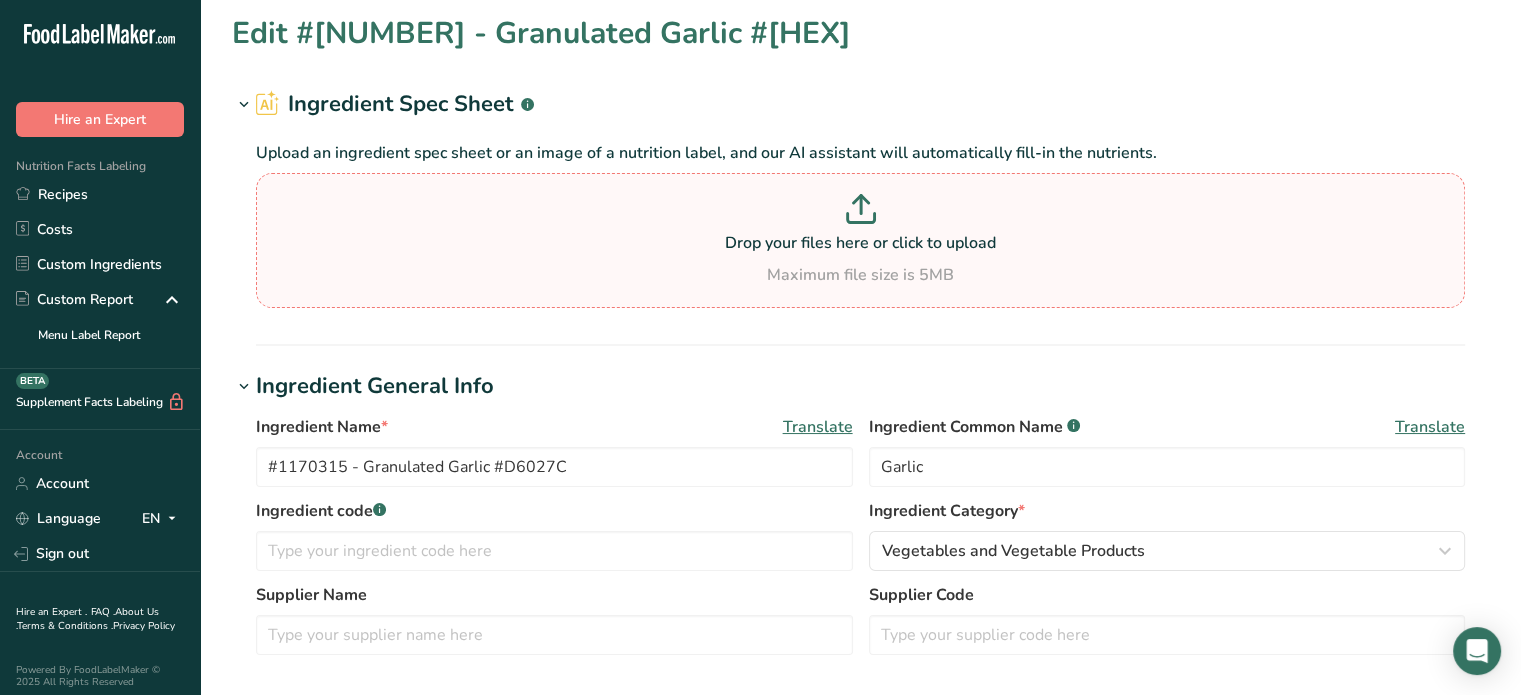 scroll, scrollTop: 0, scrollLeft: 0, axis: both 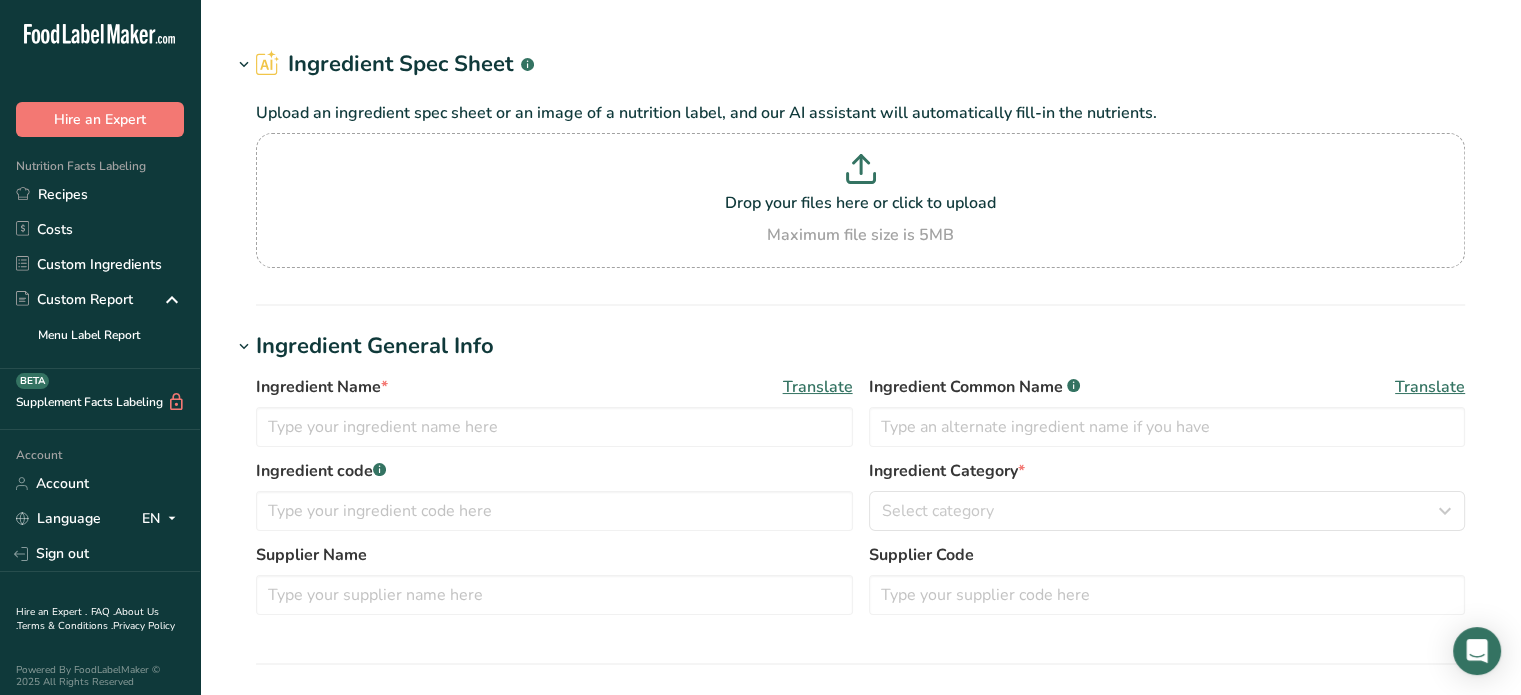 type on "[NUMBER] Dehydrated Mixed Red & Green Bell Pepper [FRACTION]" 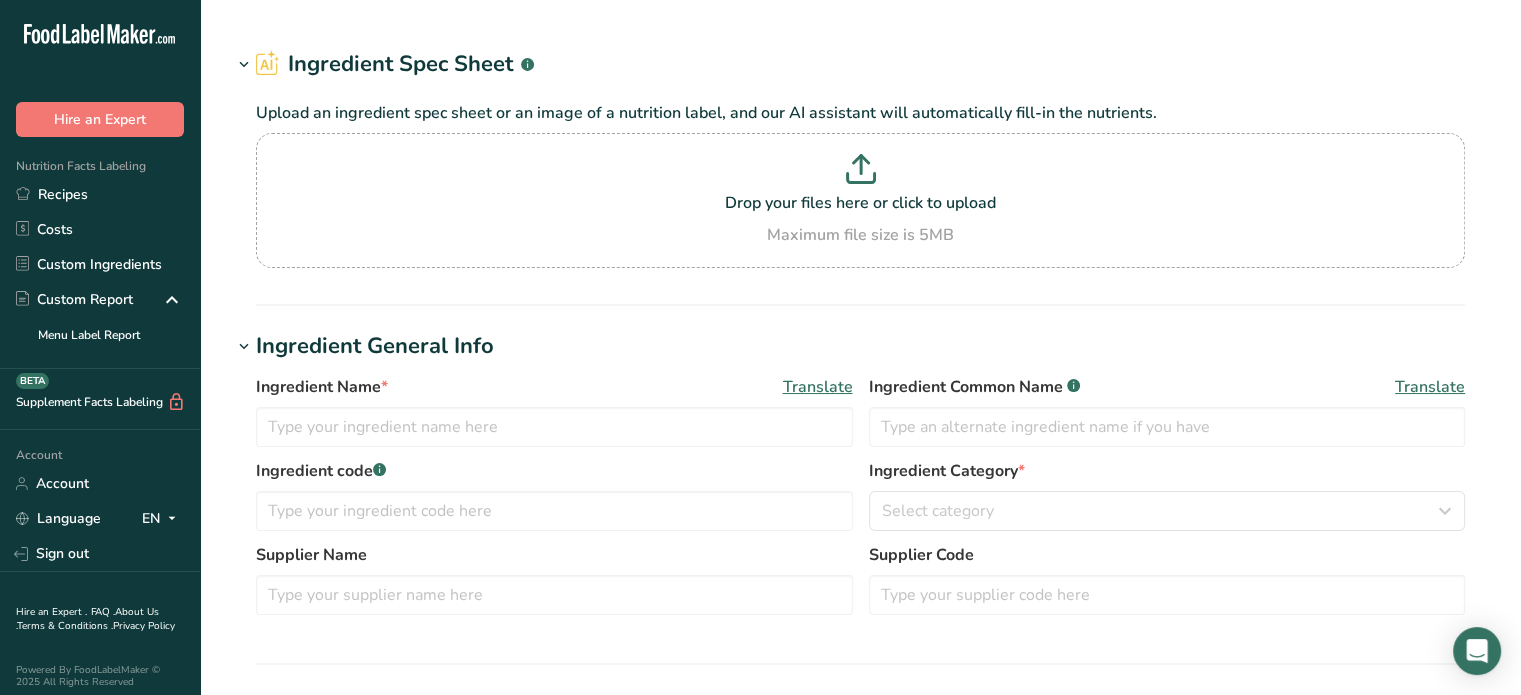 type on "Dried Bell Peppers" 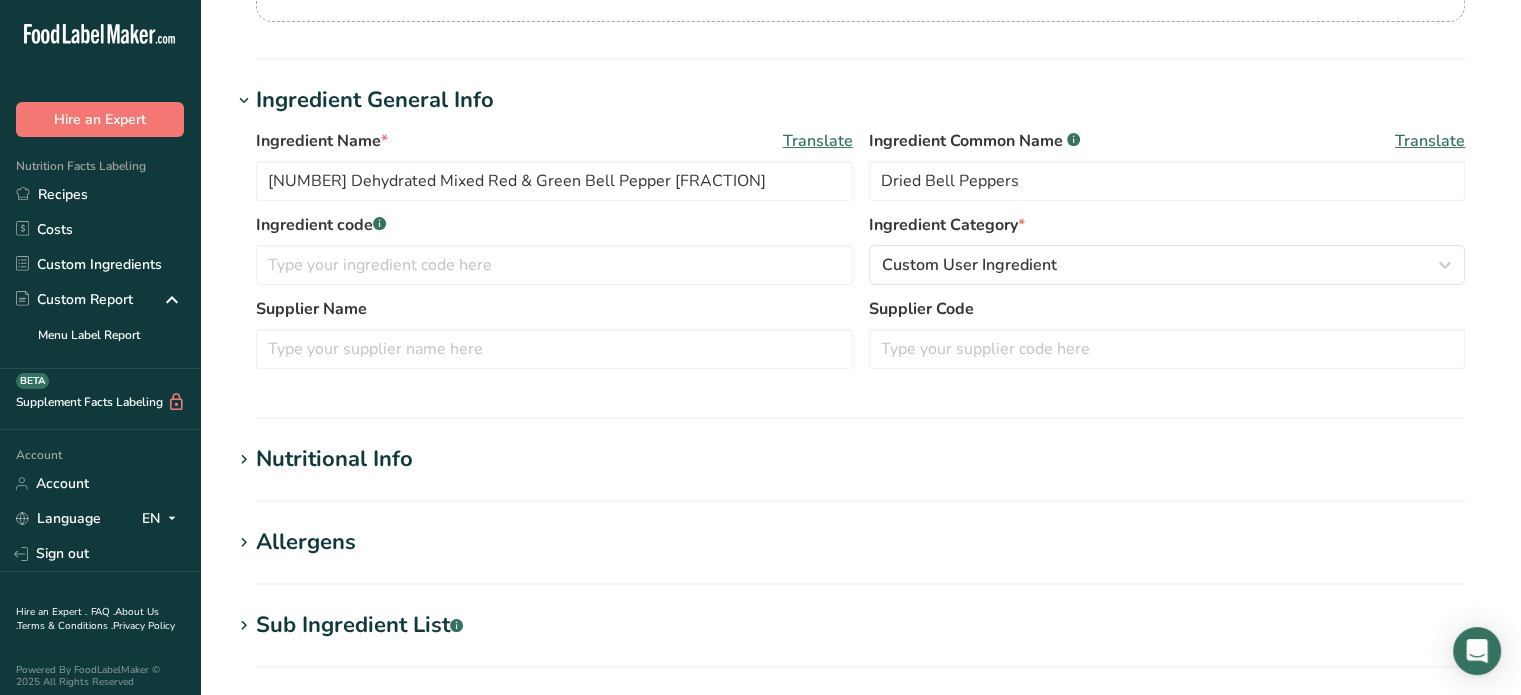scroll, scrollTop: 300, scrollLeft: 0, axis: vertical 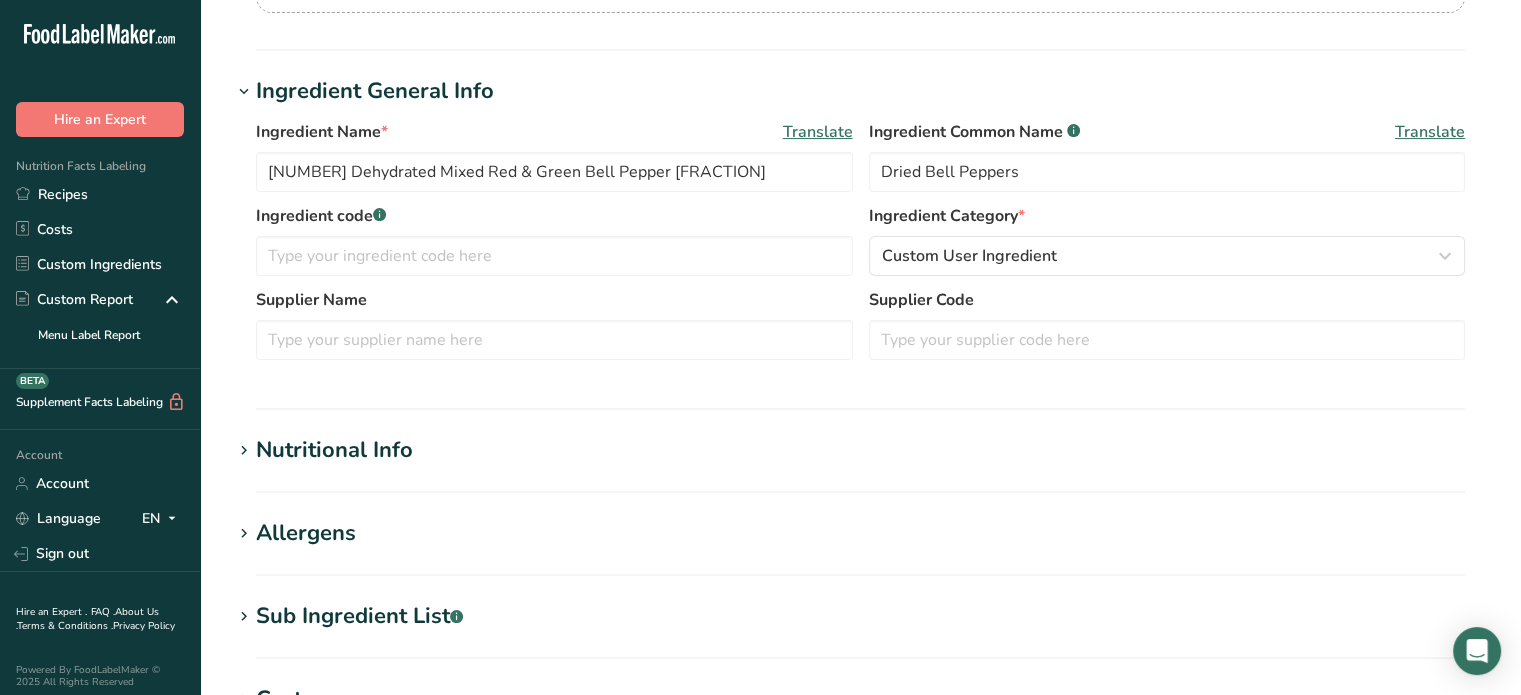 click on "Nutritional Info" at bounding box center (334, 450) 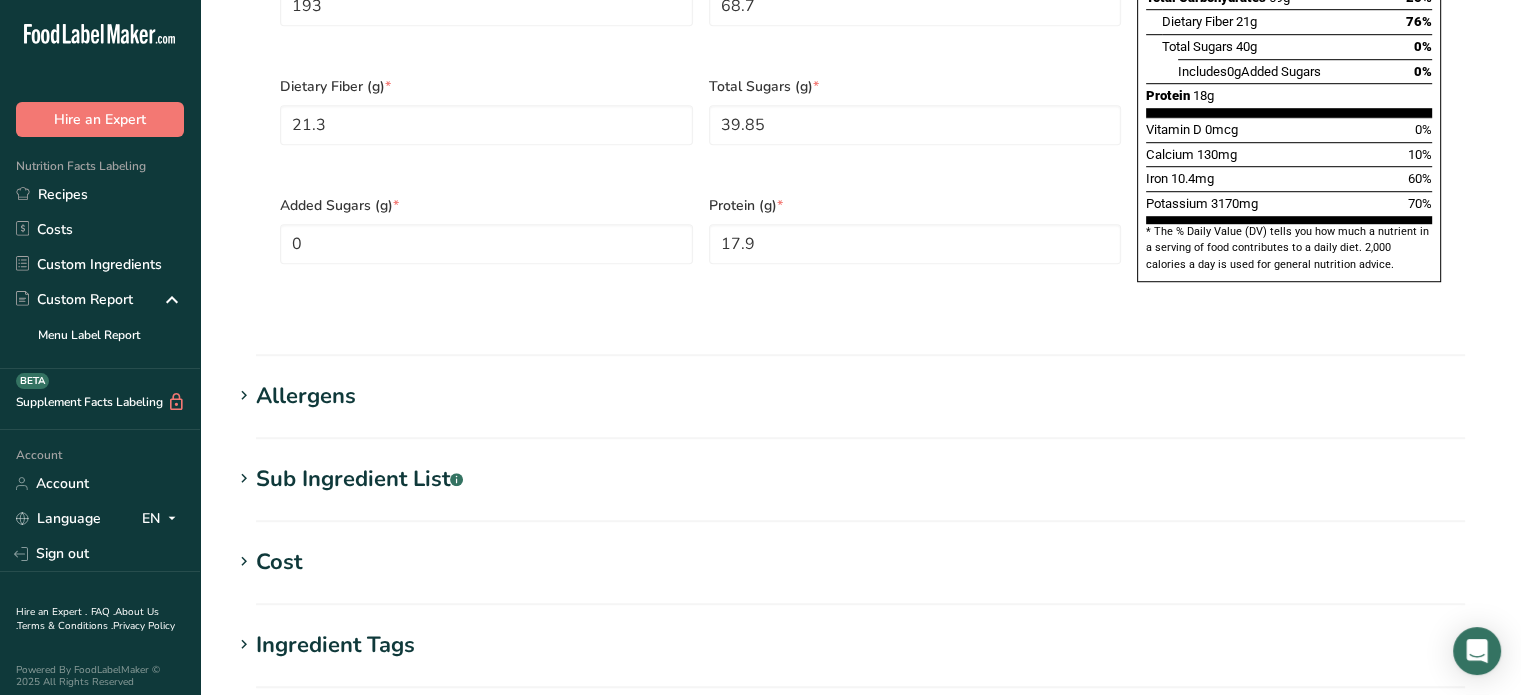 scroll, scrollTop: 1400, scrollLeft: 0, axis: vertical 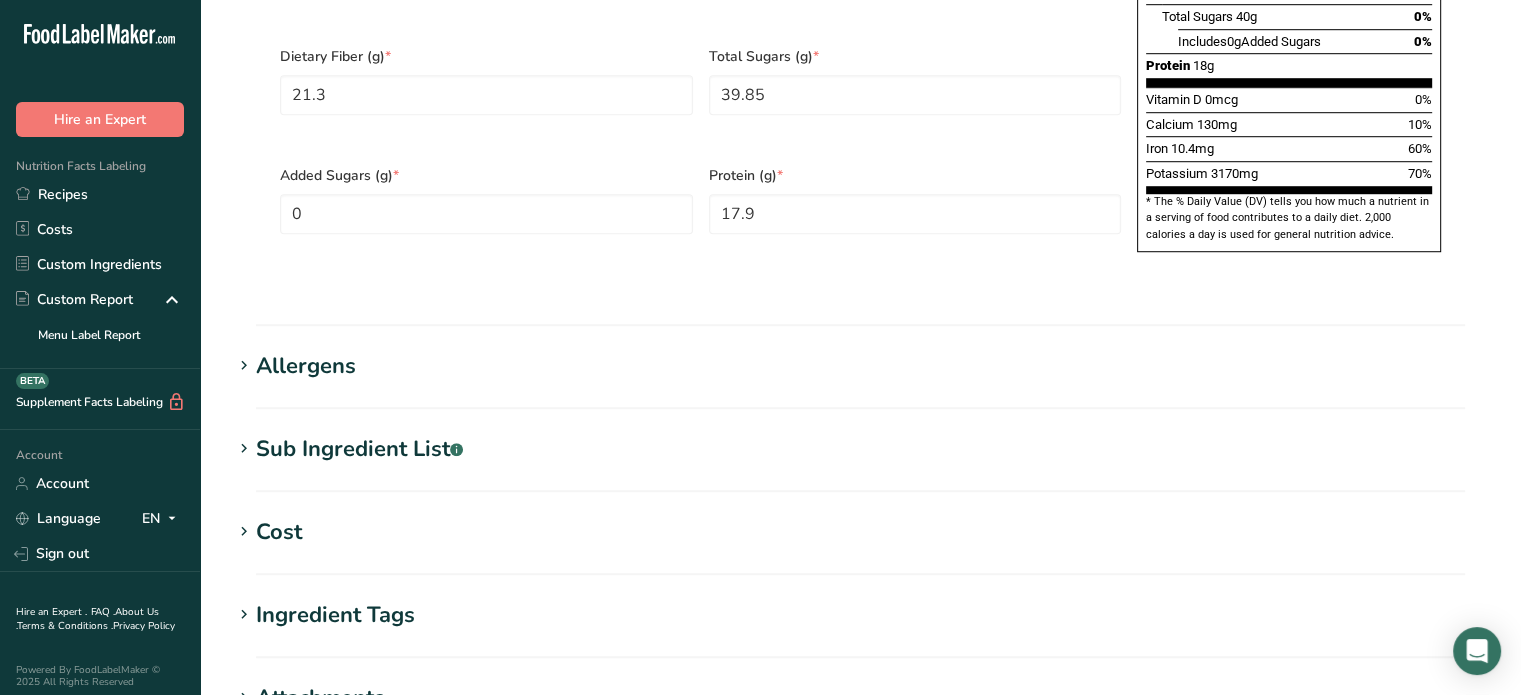 click on "Allergens" at bounding box center (306, 366) 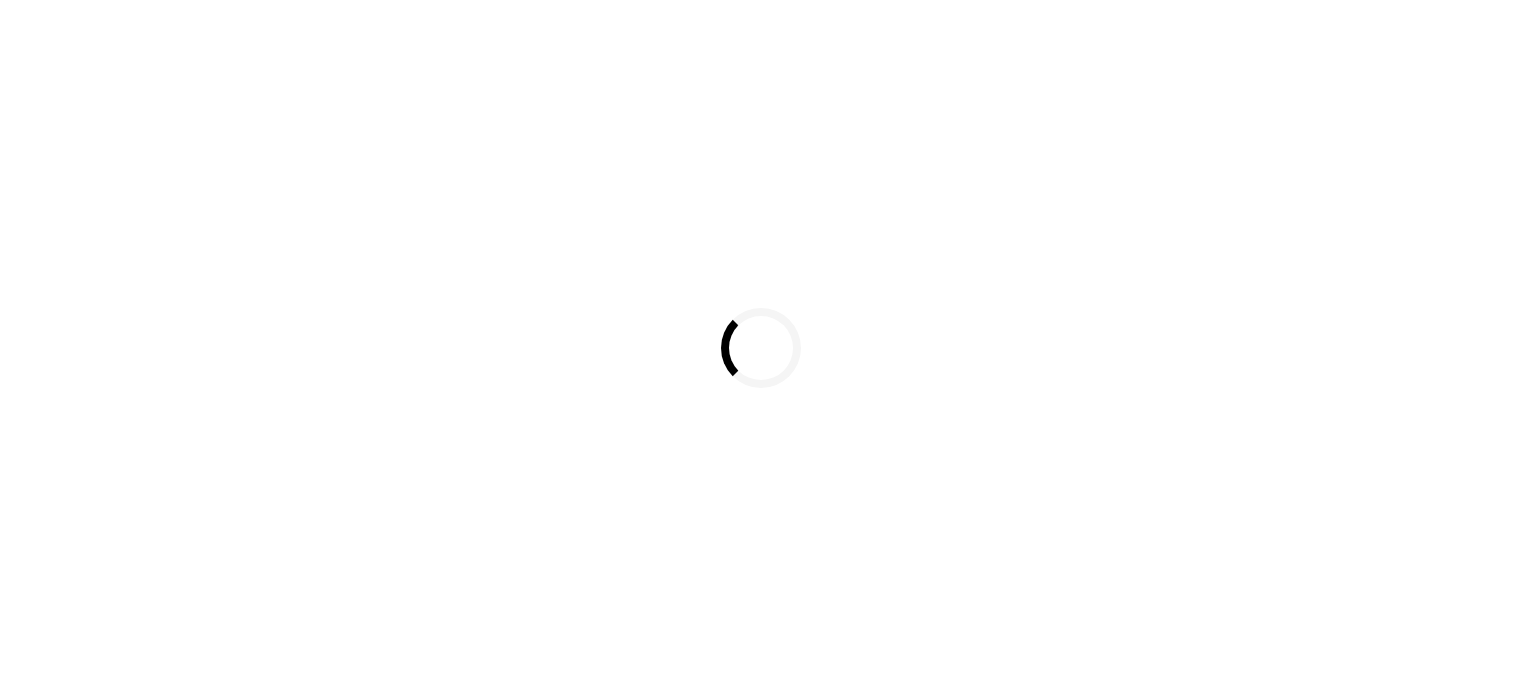 scroll, scrollTop: 0, scrollLeft: 0, axis: both 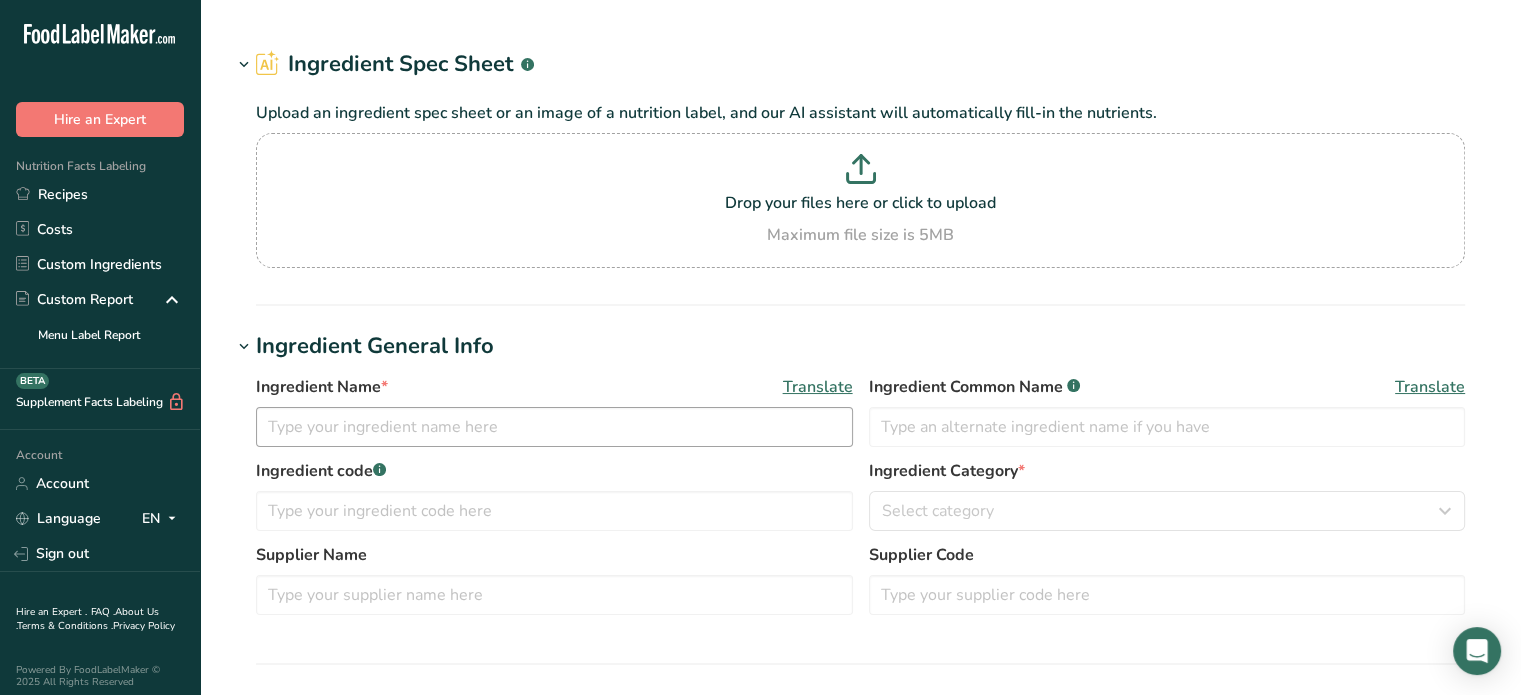 type on "#1141524 - Onion, Granulated 100054402" 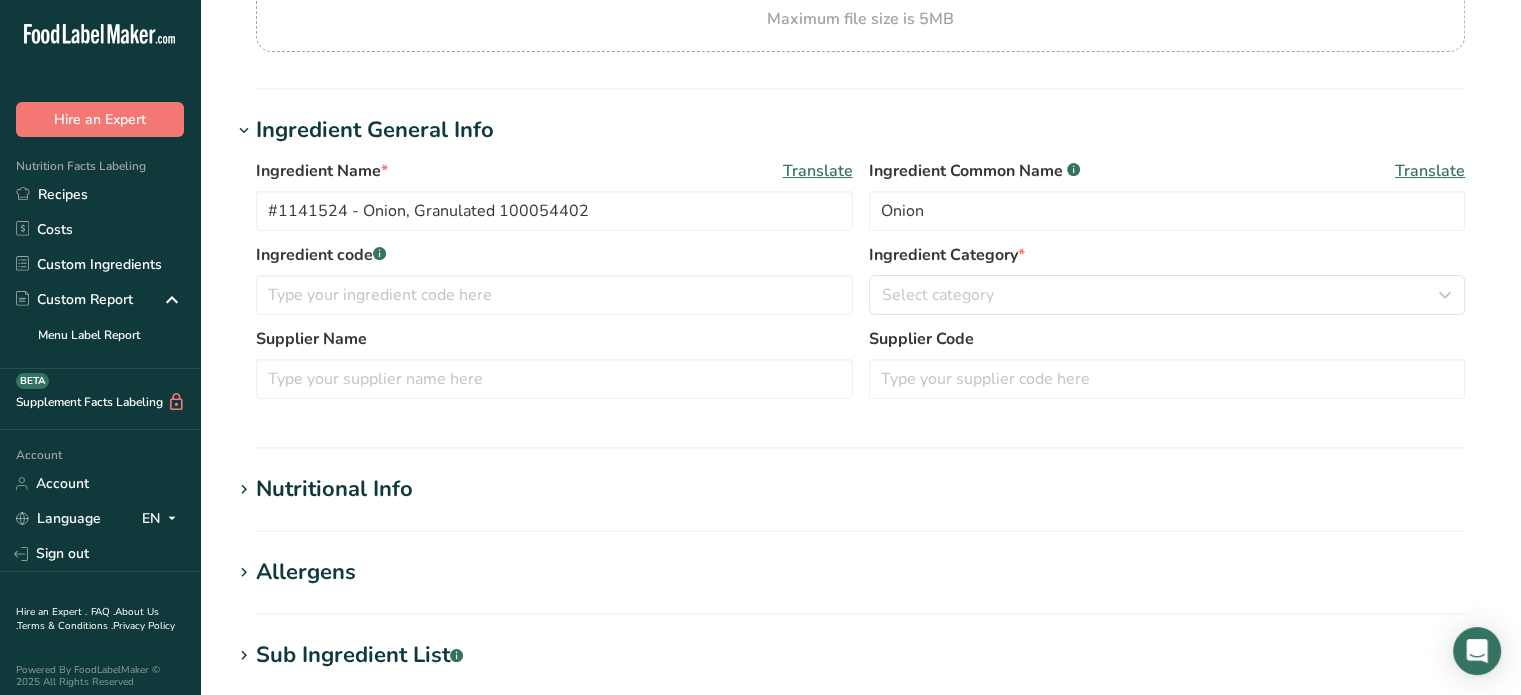 scroll, scrollTop: 400, scrollLeft: 0, axis: vertical 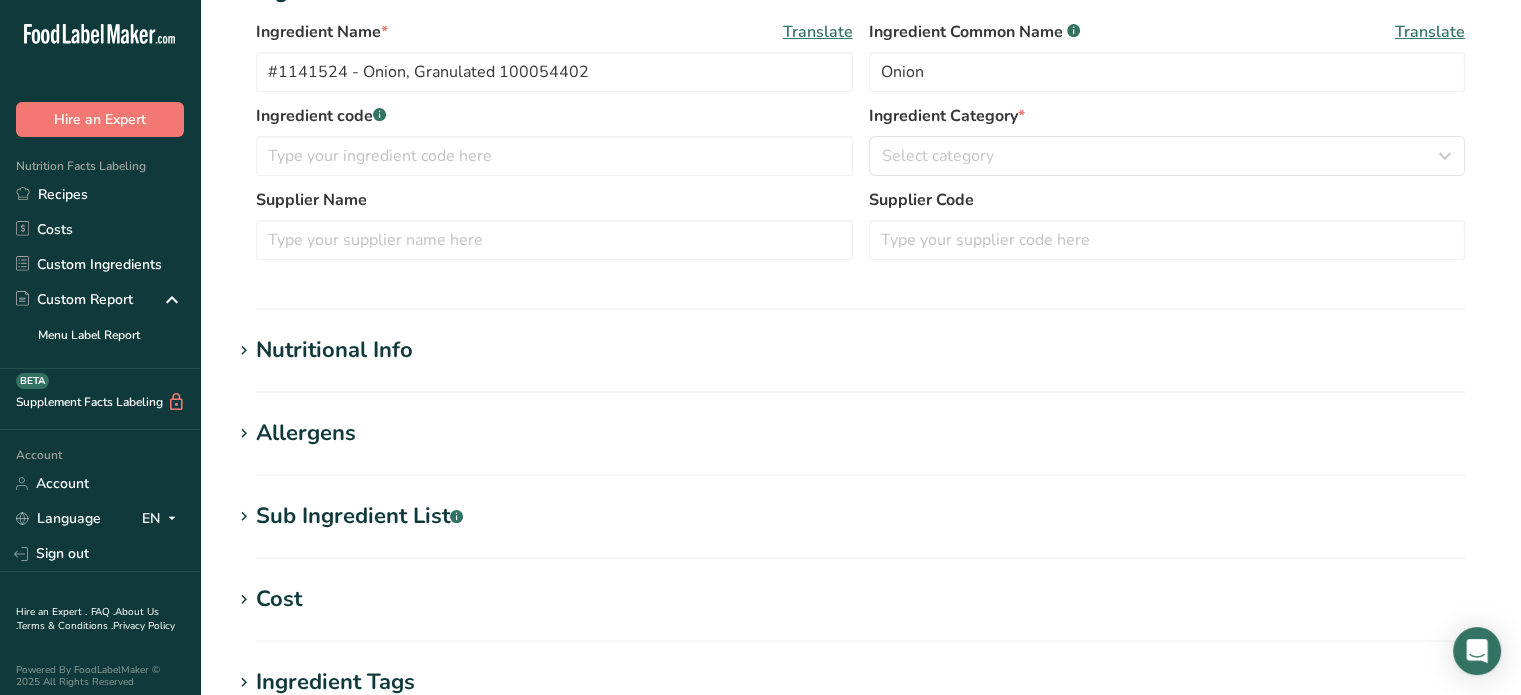 type on "333" 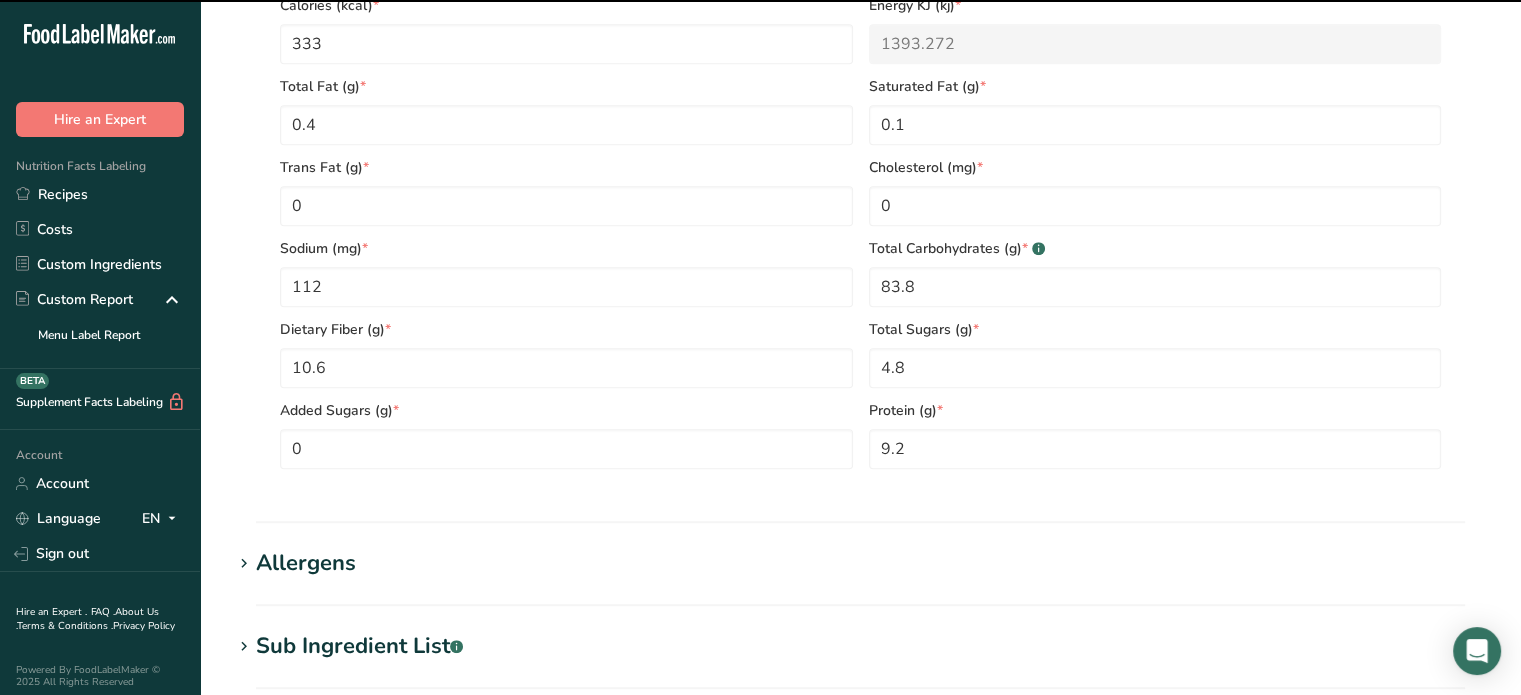 scroll, scrollTop: 1100, scrollLeft: 0, axis: vertical 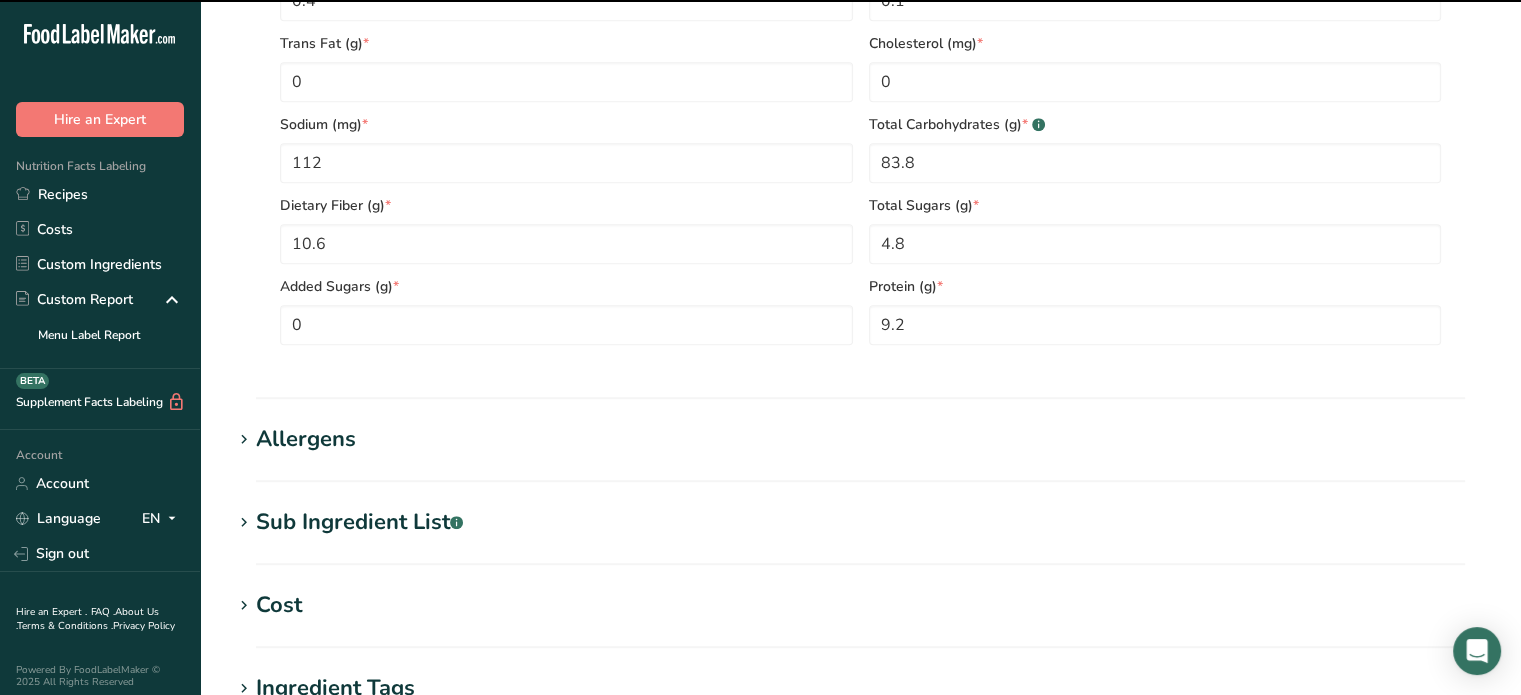 click on "Allergens" at bounding box center [860, 439] 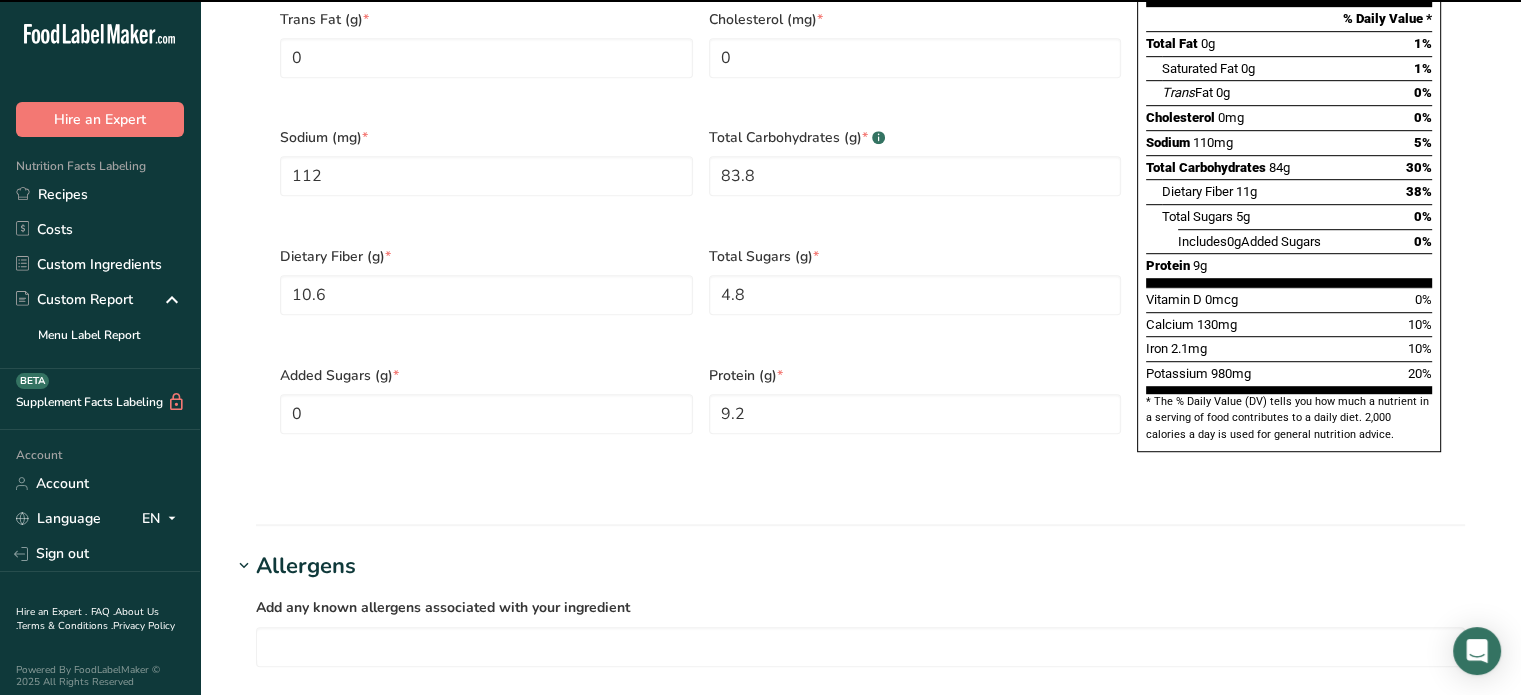 scroll, scrollTop: 1259, scrollLeft: 0, axis: vertical 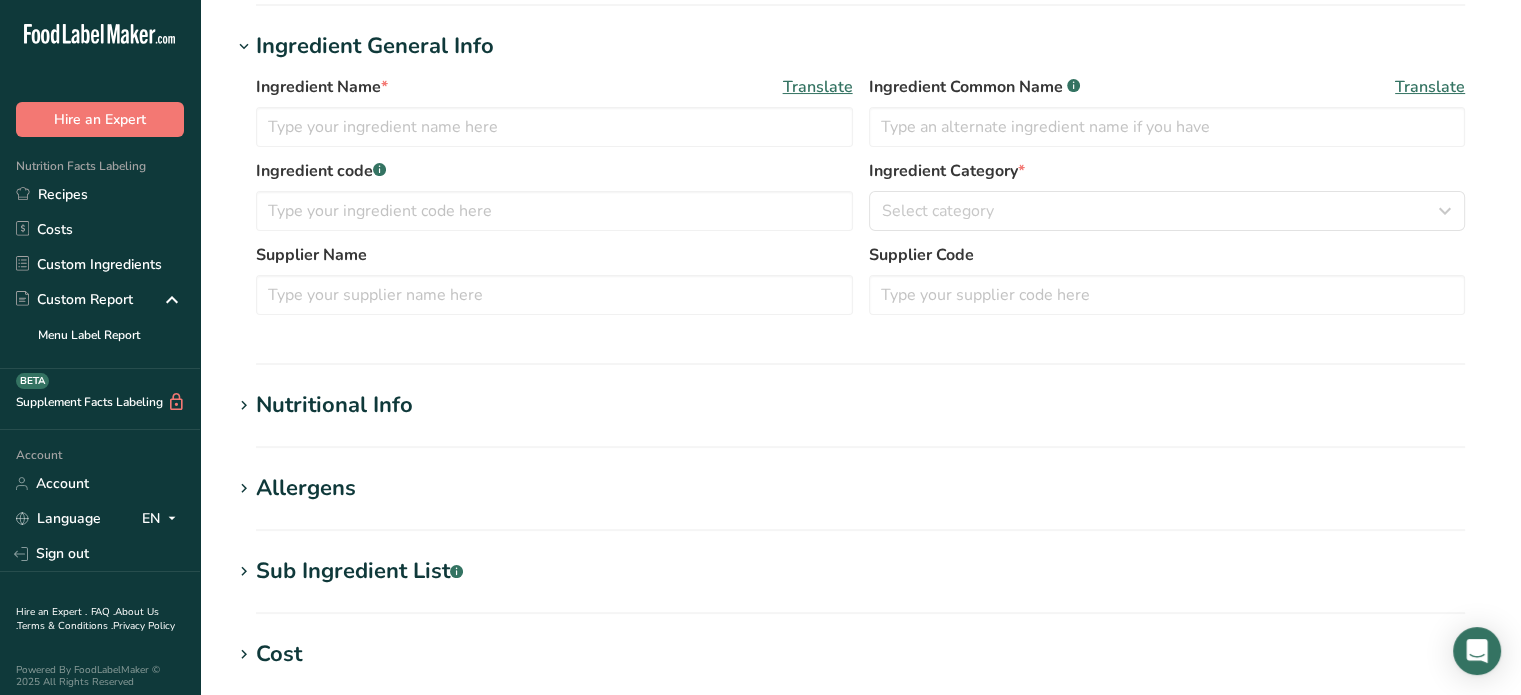 type on "SIL RED BELL PO #[NUMBER] - Red Bell Pepper Powder #[NUMBER]" 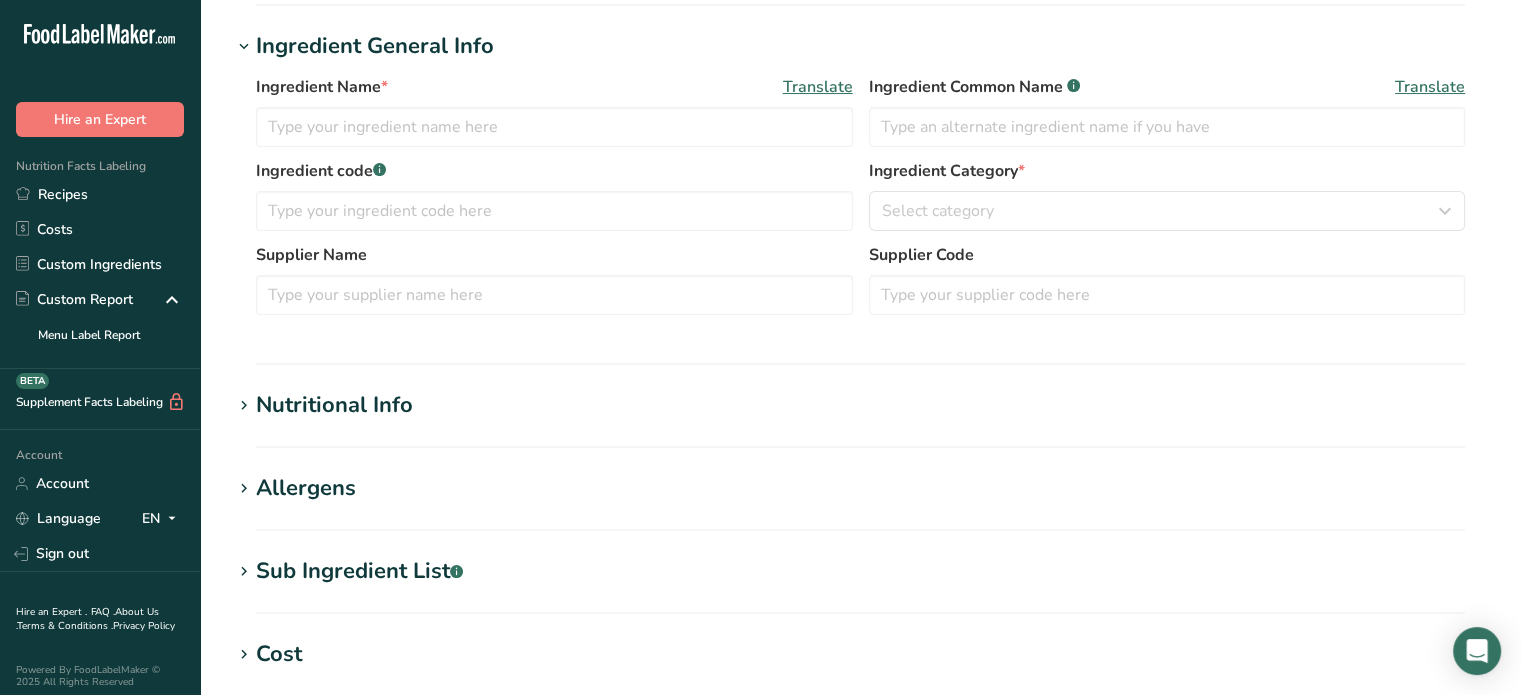 type on "Red Bell Pepper, Silicon Dioxide" 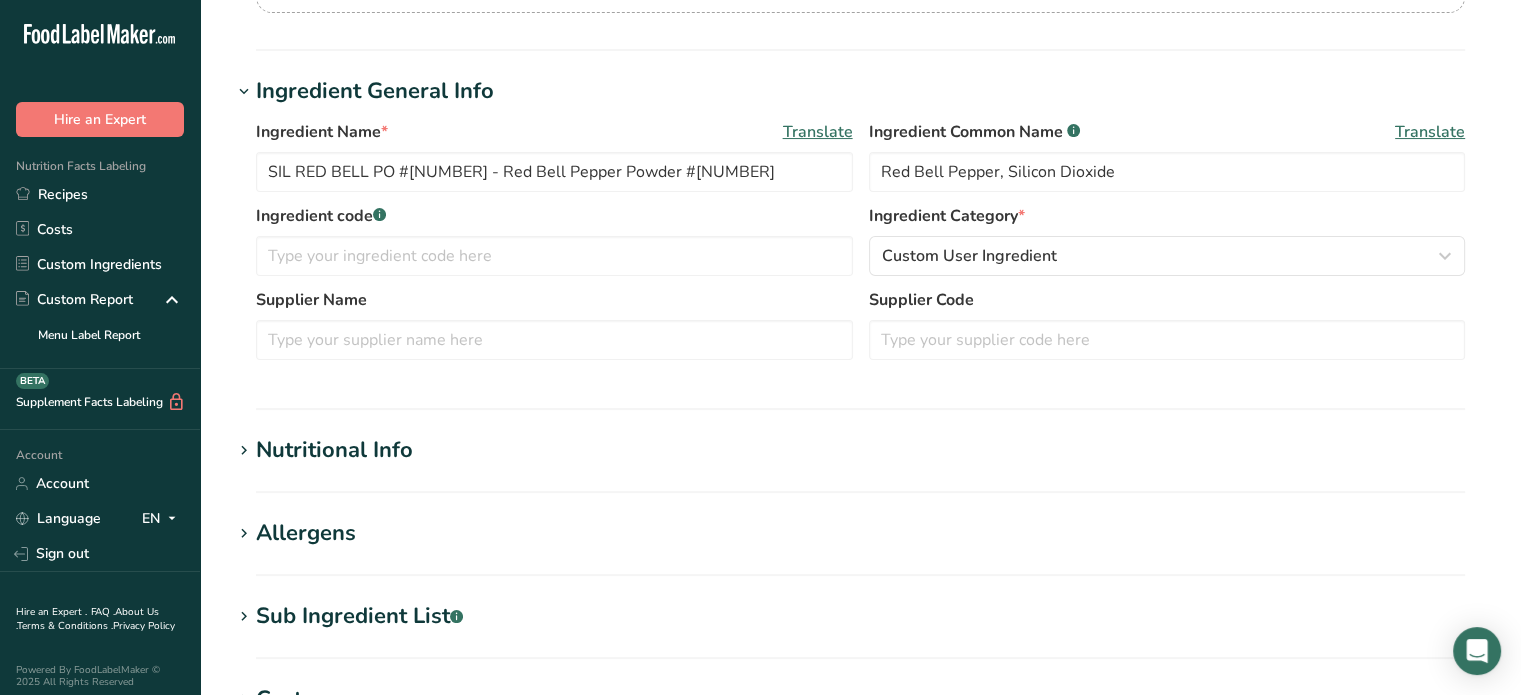 scroll, scrollTop: 344, scrollLeft: 0, axis: vertical 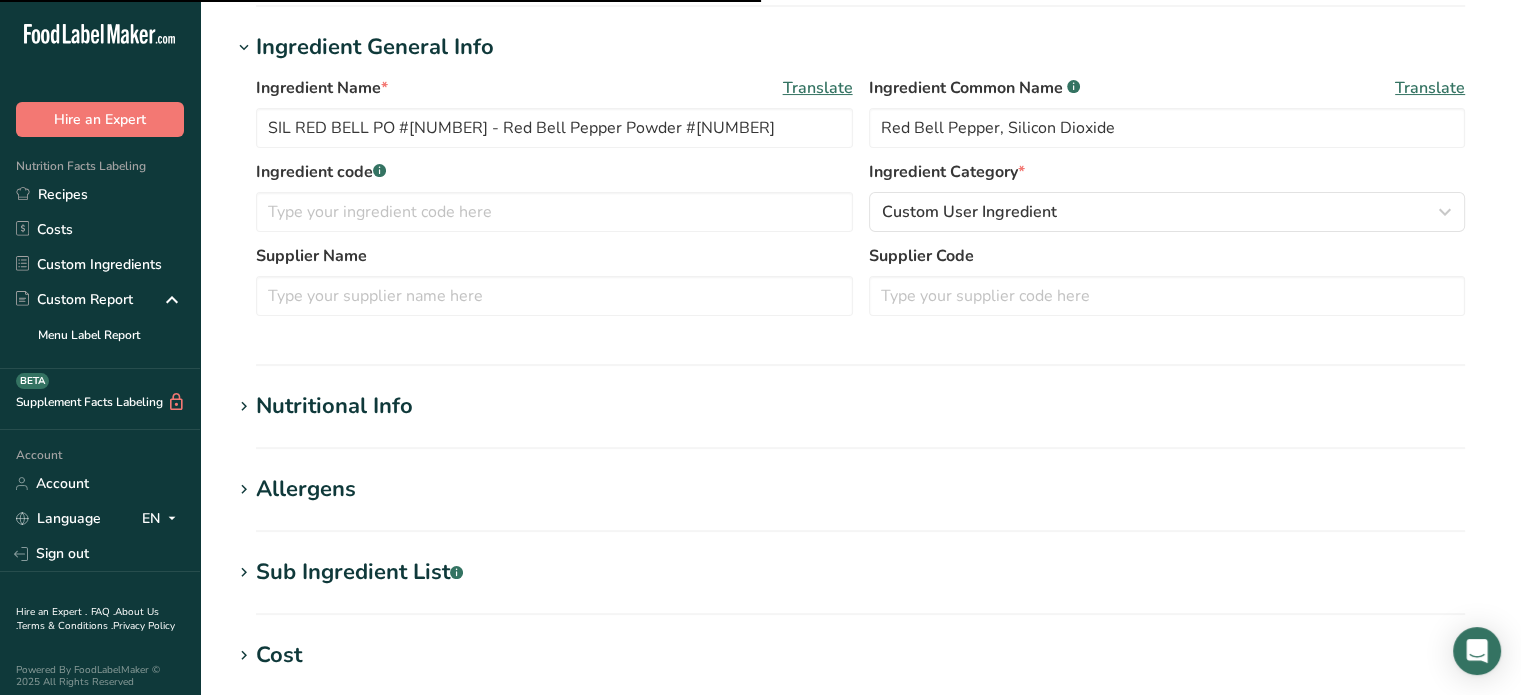 click on "Nutritional Info" at bounding box center (334, 406) 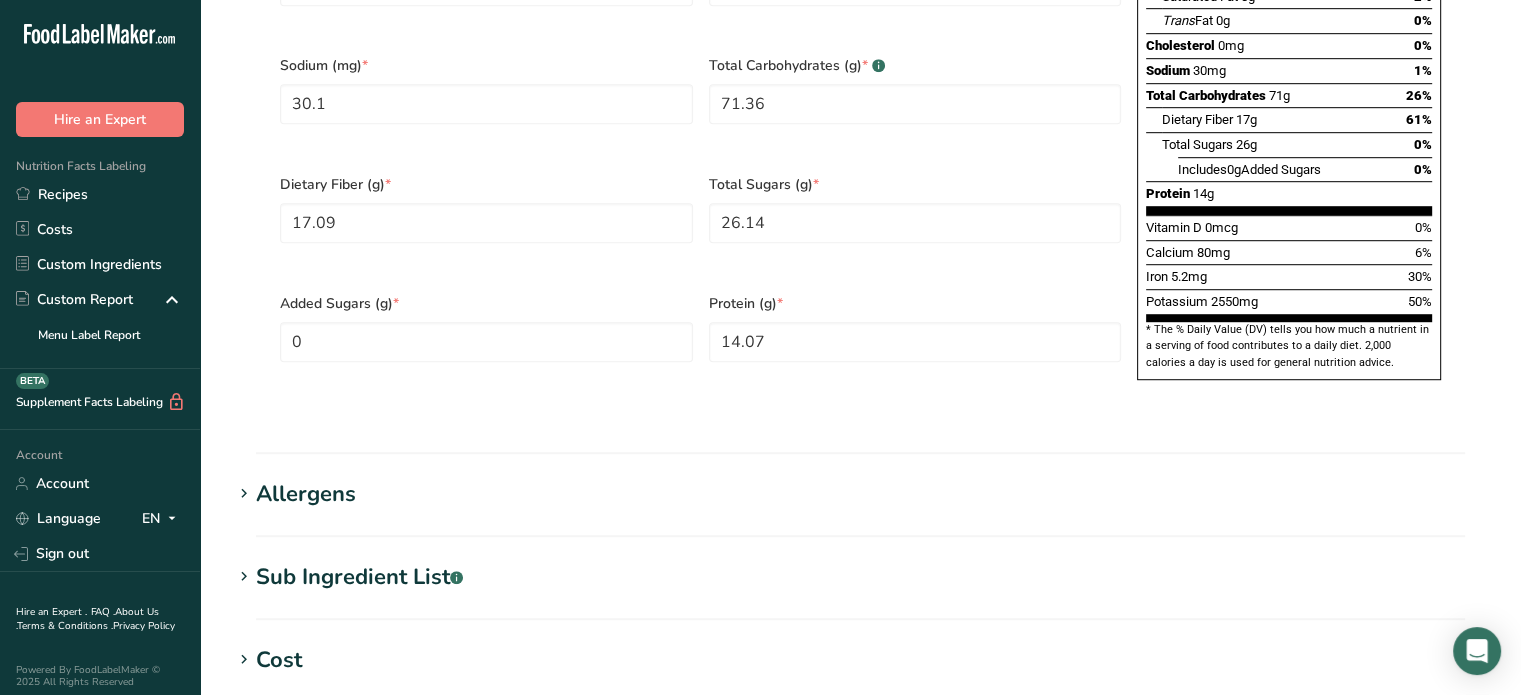scroll, scrollTop: 1244, scrollLeft: 0, axis: vertical 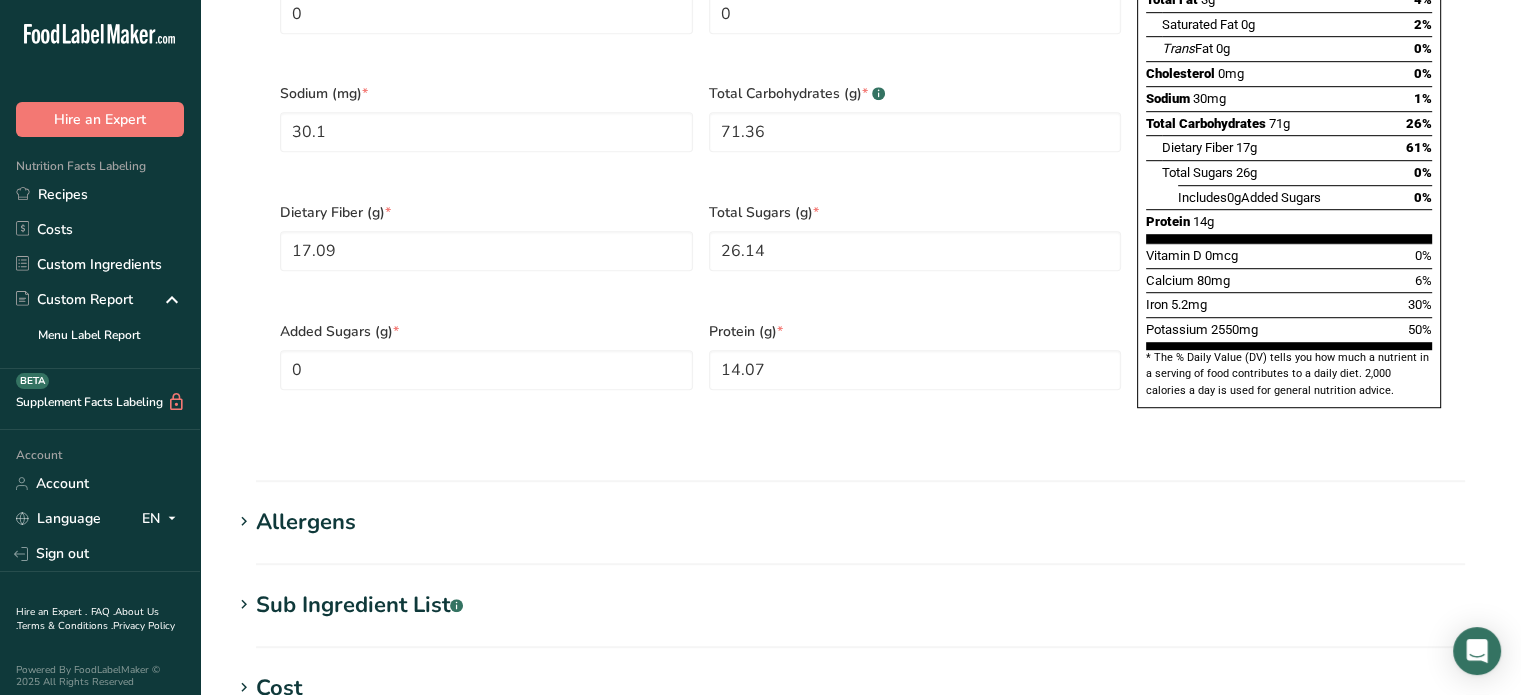 click on "Allergens" at bounding box center (306, 522) 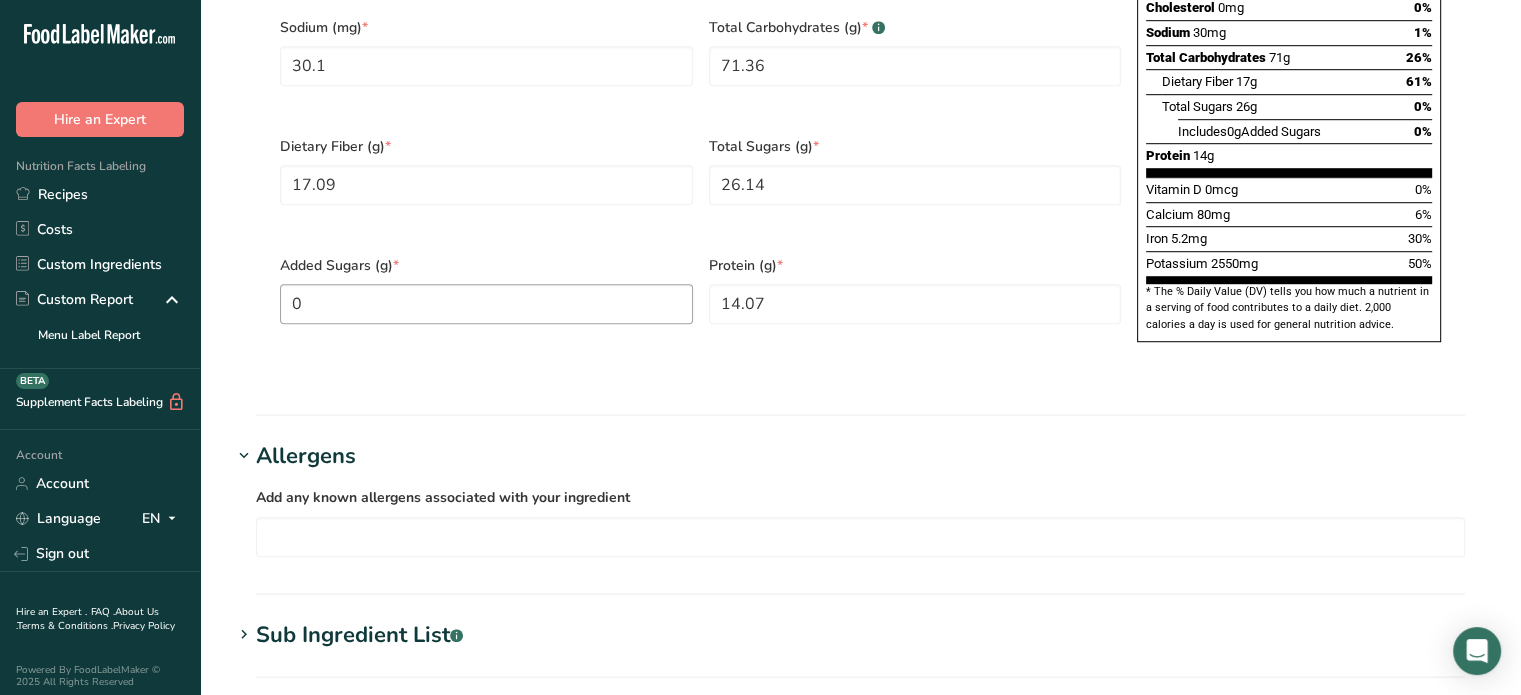 scroll, scrollTop: 1344, scrollLeft: 0, axis: vertical 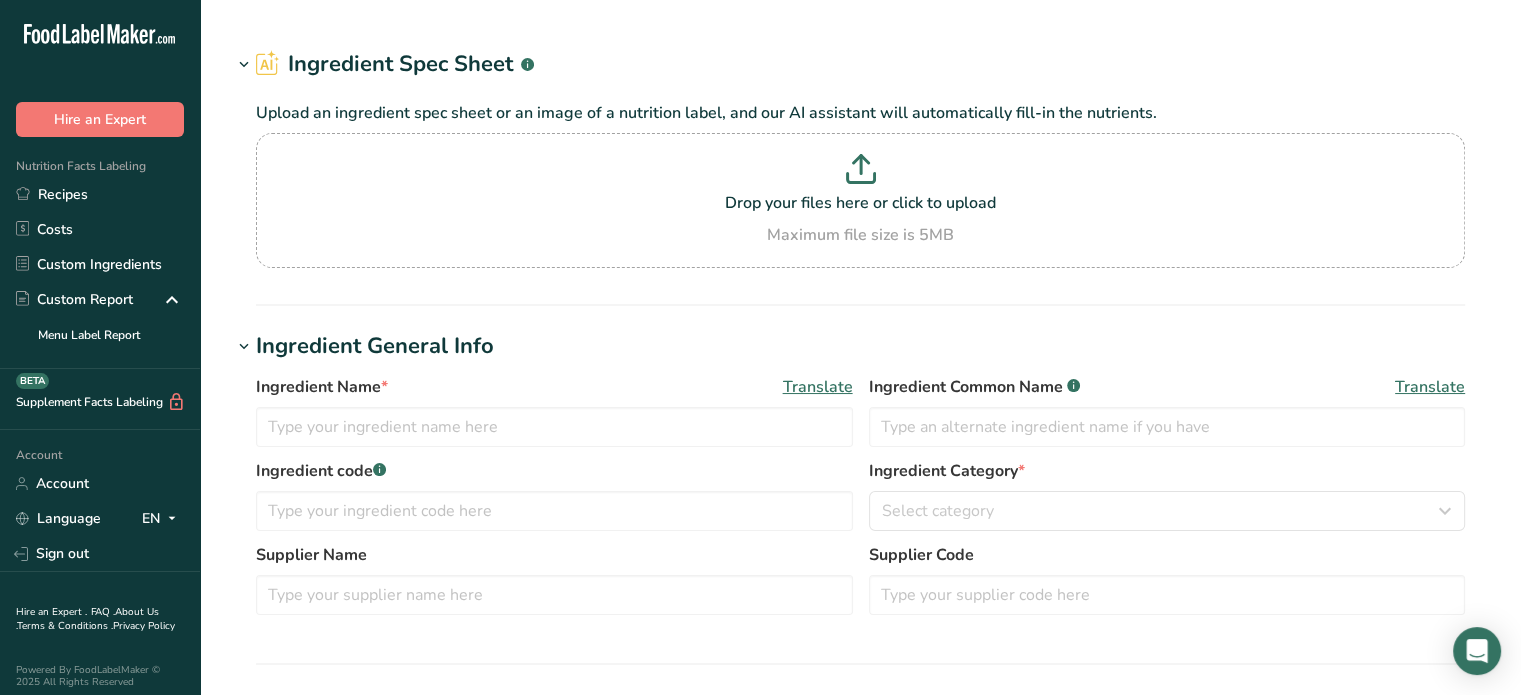 type on "CGL IM FINE FL 50 #1141364 - Improved Fine Flake Salt" 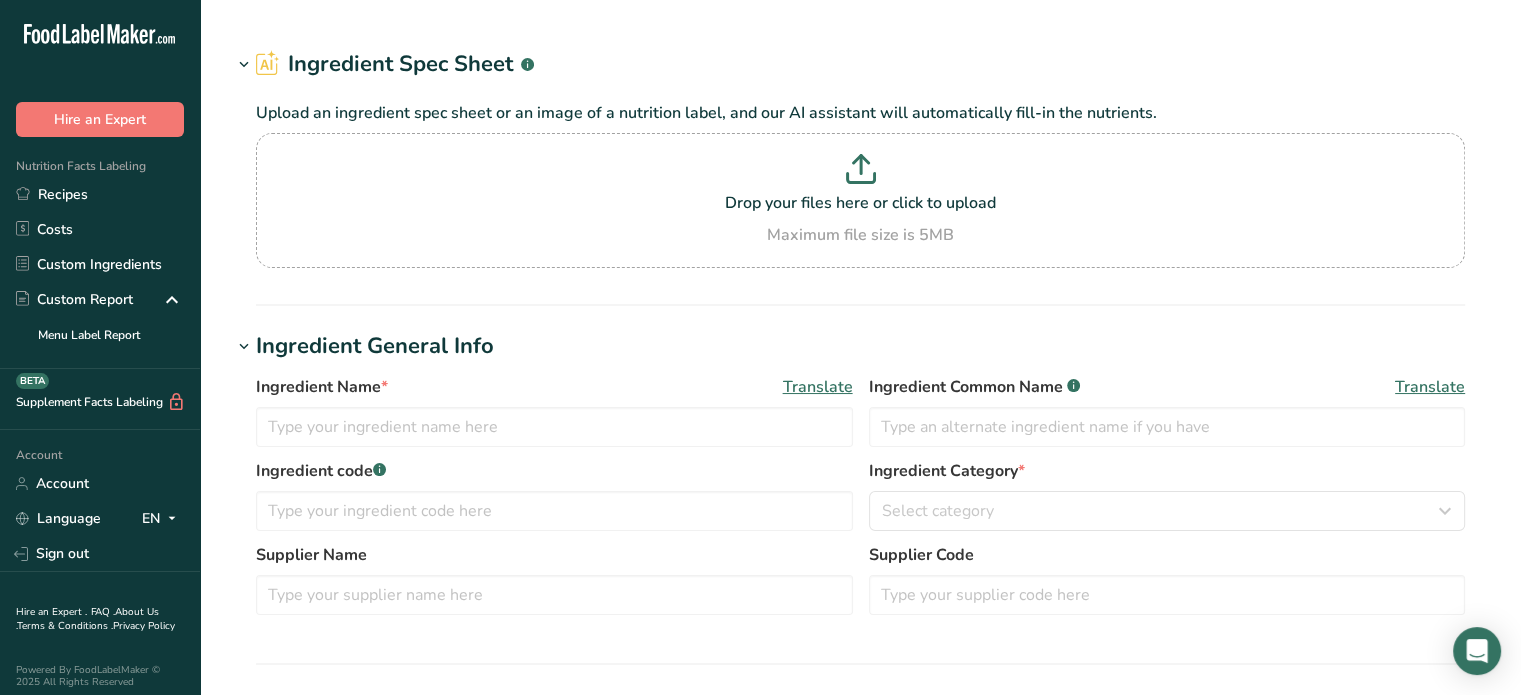 type on "Salt" 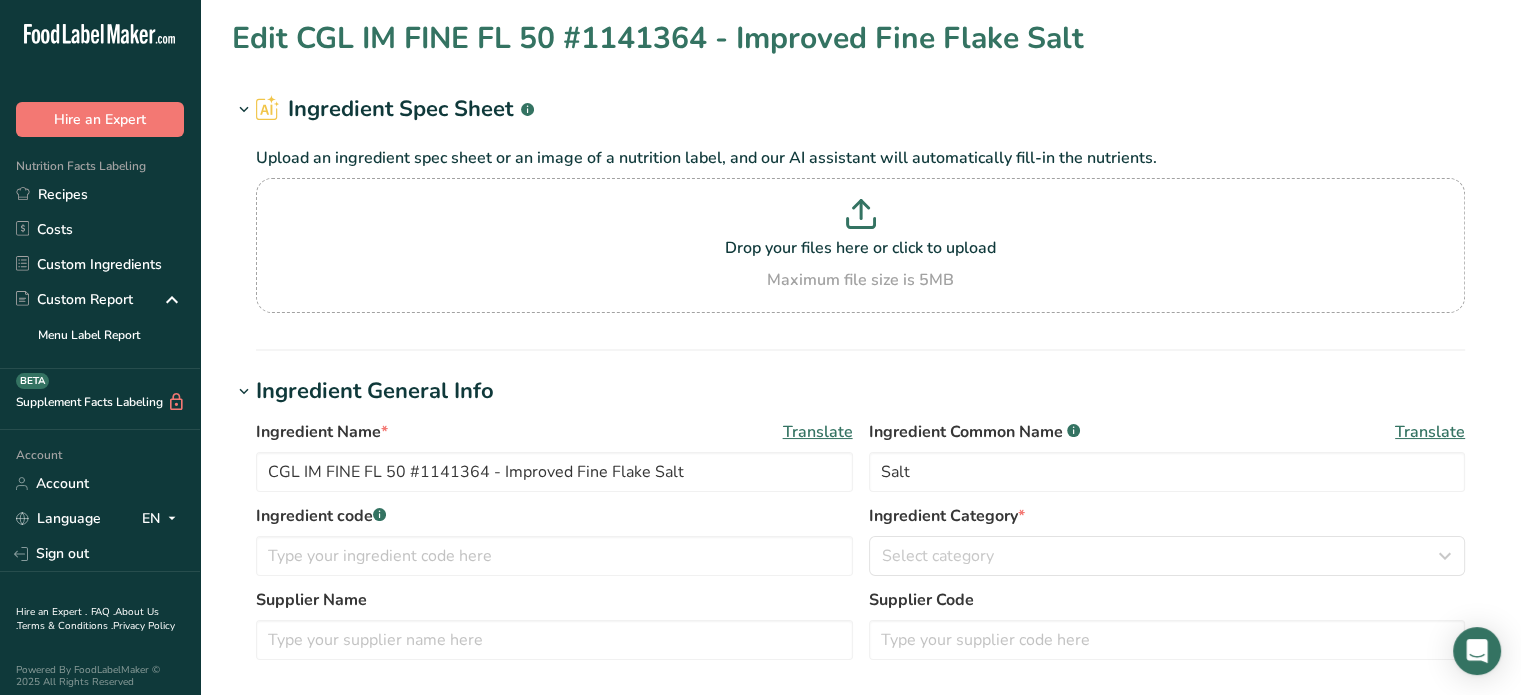 type on "0" 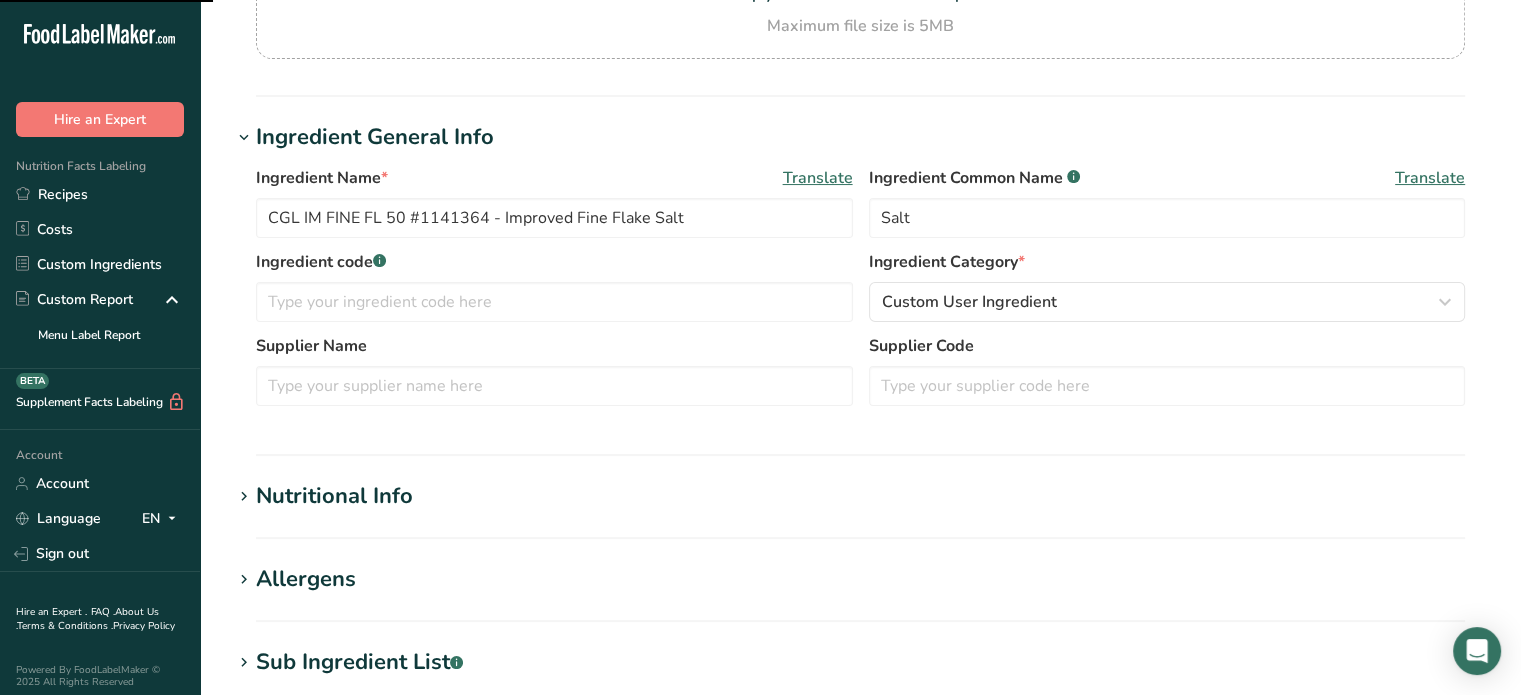 scroll, scrollTop: 300, scrollLeft: 0, axis: vertical 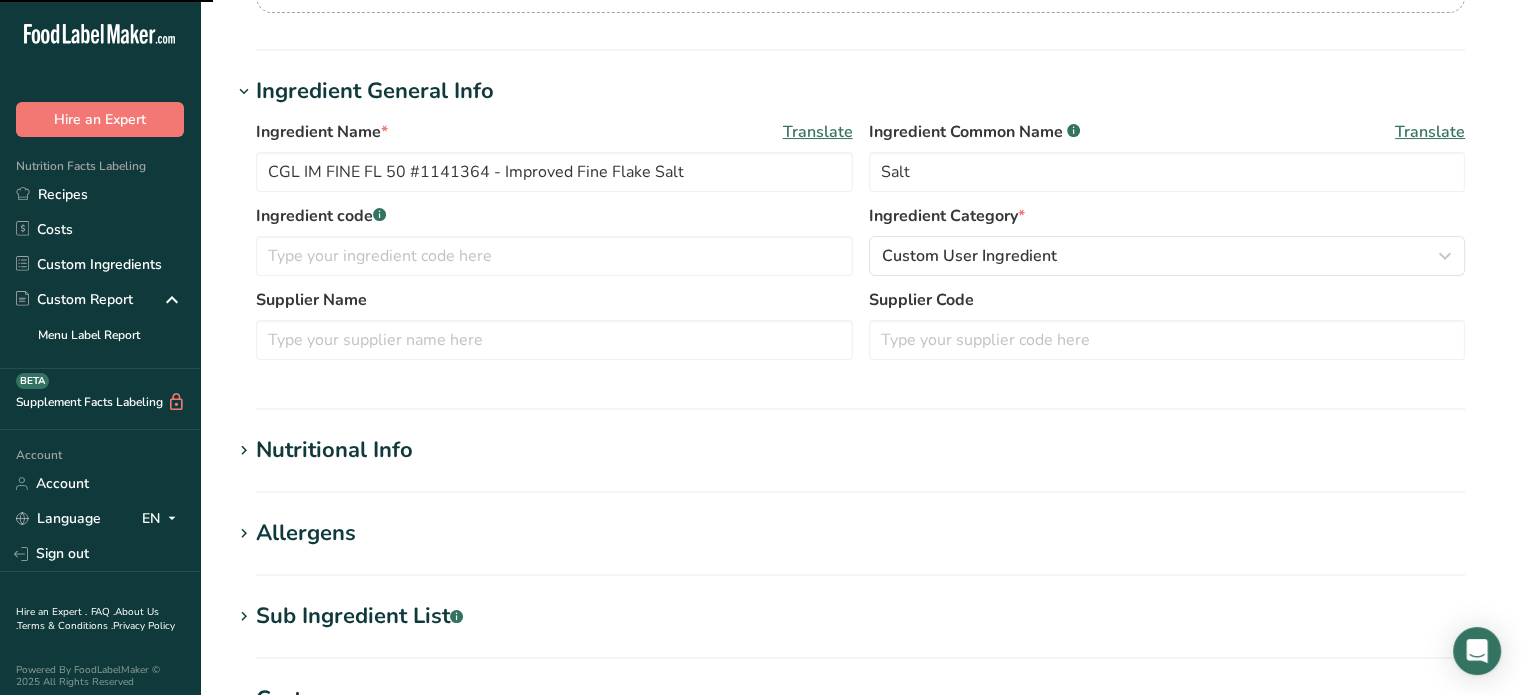 click on "Nutritional Info" at bounding box center (334, 450) 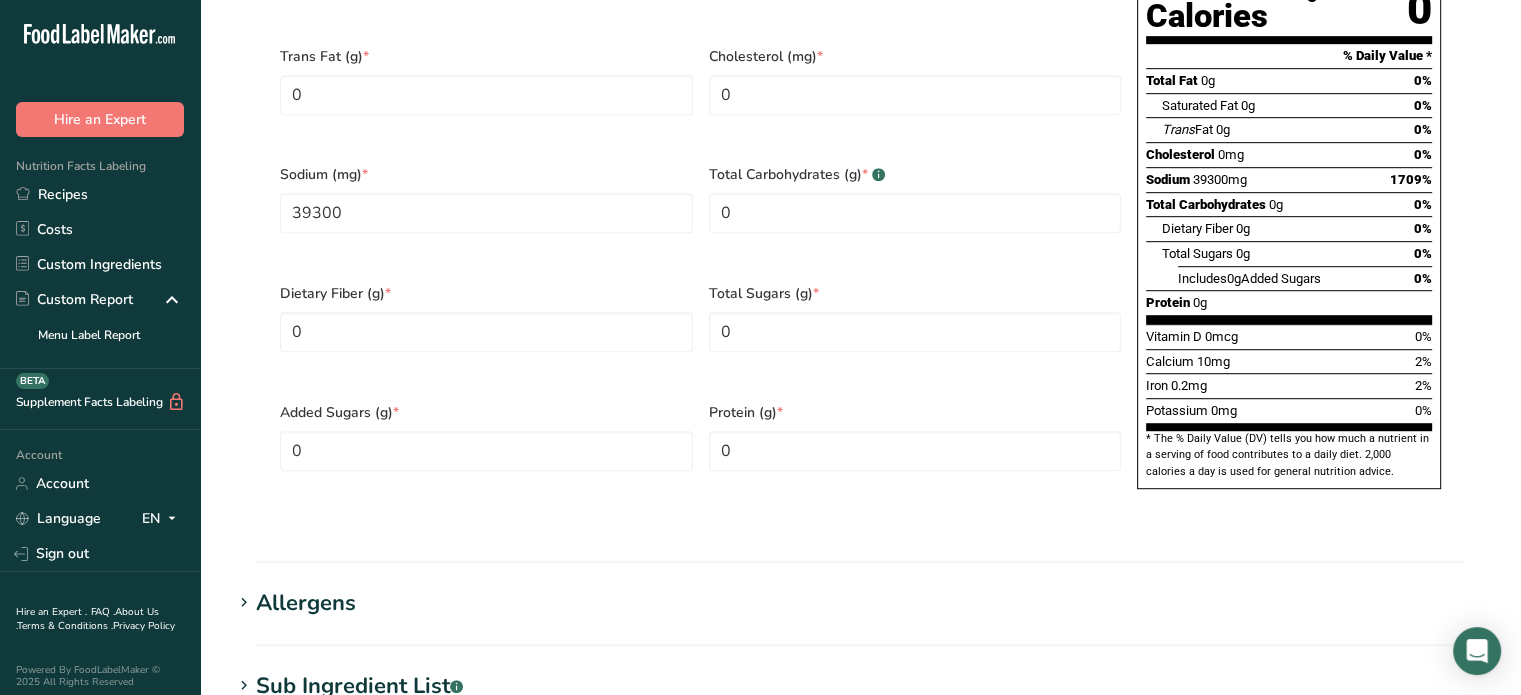scroll, scrollTop: 1200, scrollLeft: 0, axis: vertical 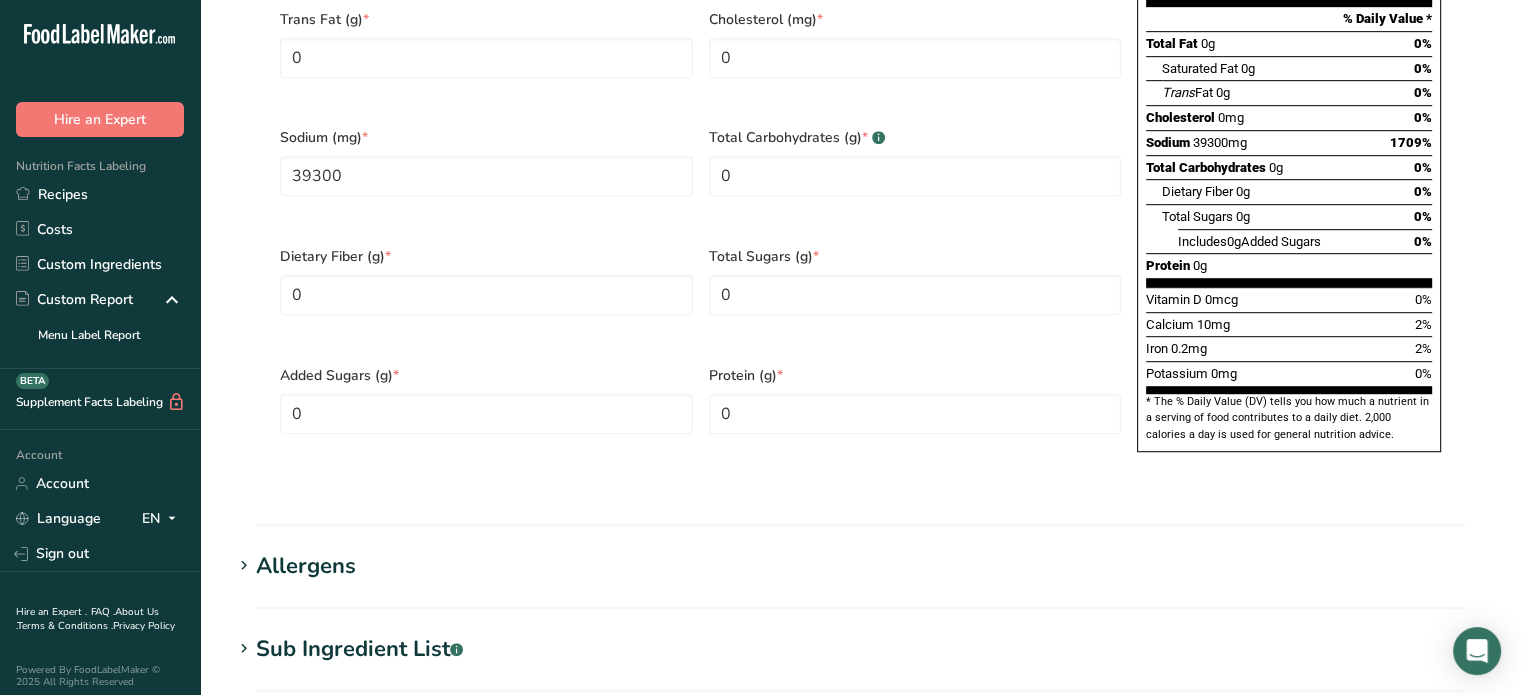 click on "Allergens" at bounding box center (306, 566) 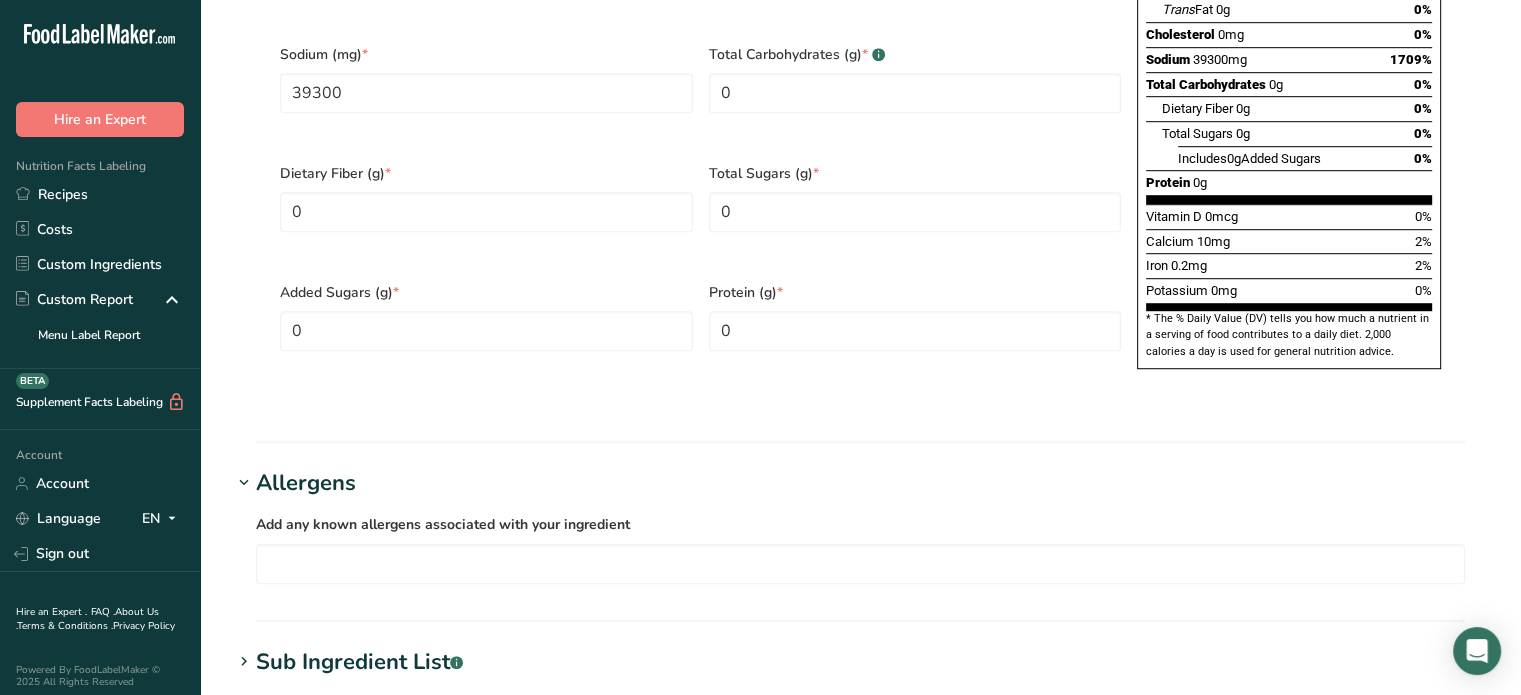 scroll, scrollTop: 1400, scrollLeft: 0, axis: vertical 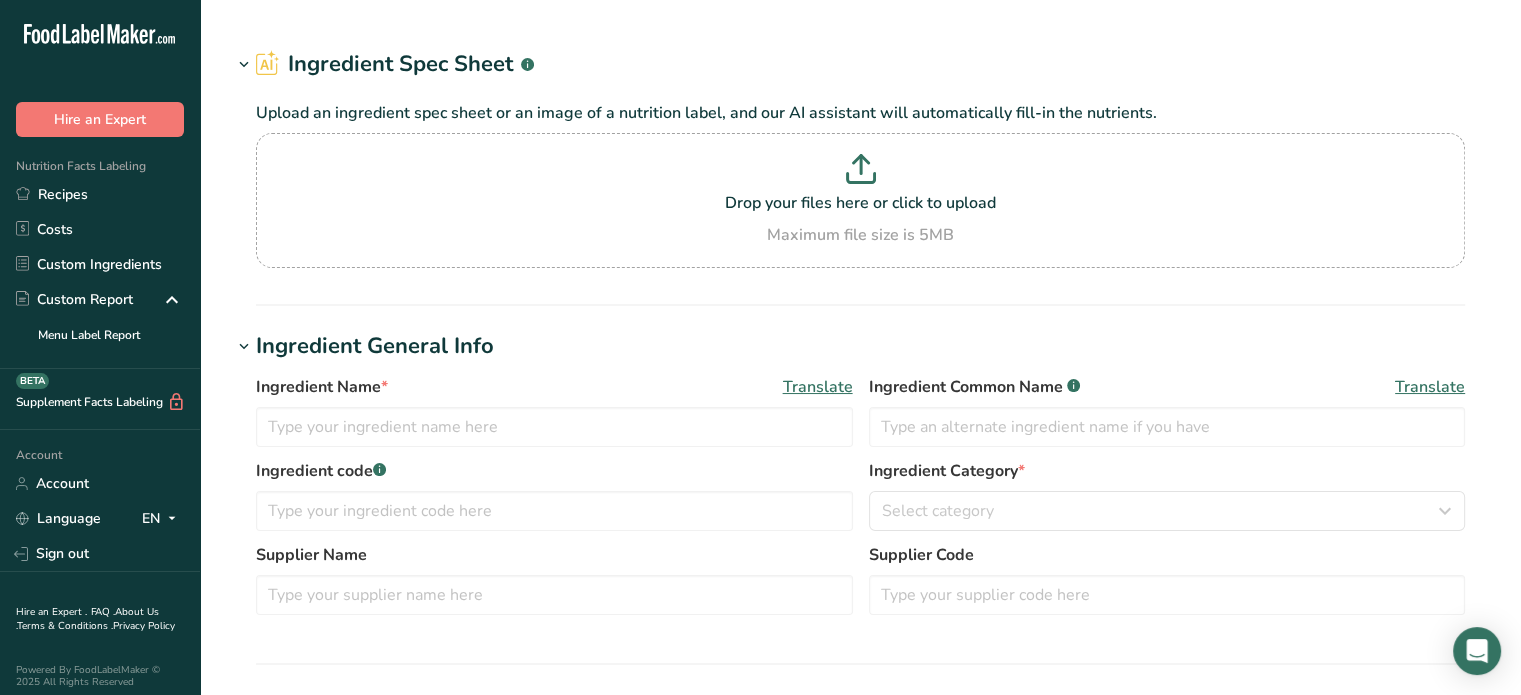 type on "DOM EFG SUGAR 50 #1140678 - EX. FINE GRAN SUGAR" 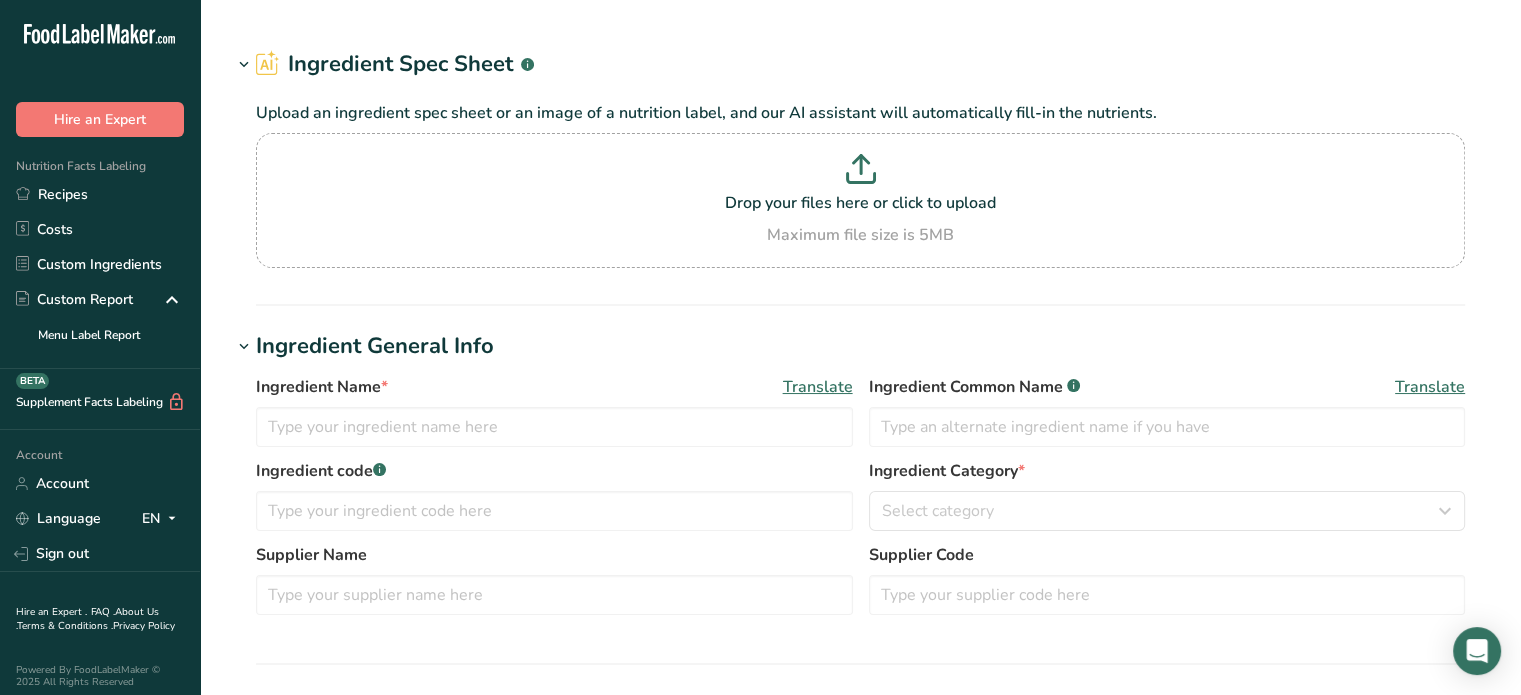 type on "Sugar" 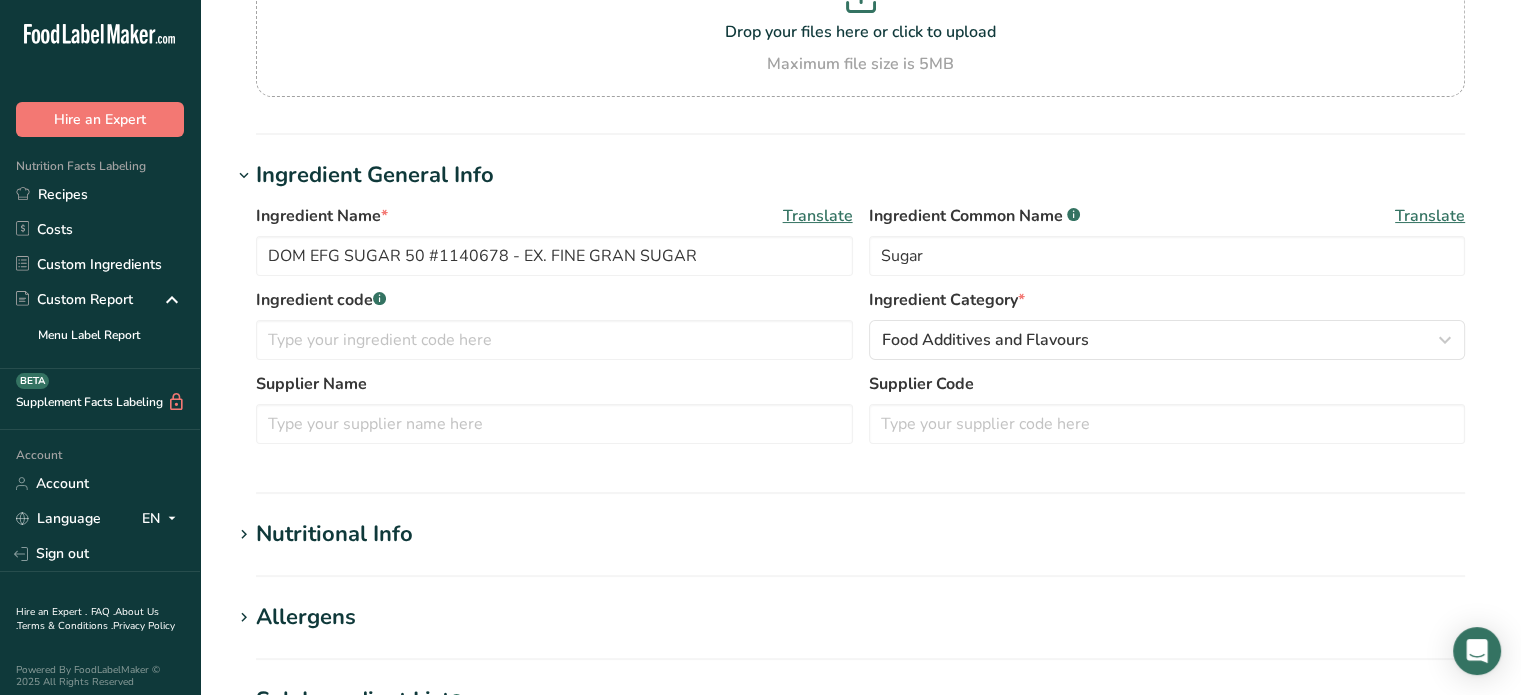 scroll, scrollTop: 445, scrollLeft: 0, axis: vertical 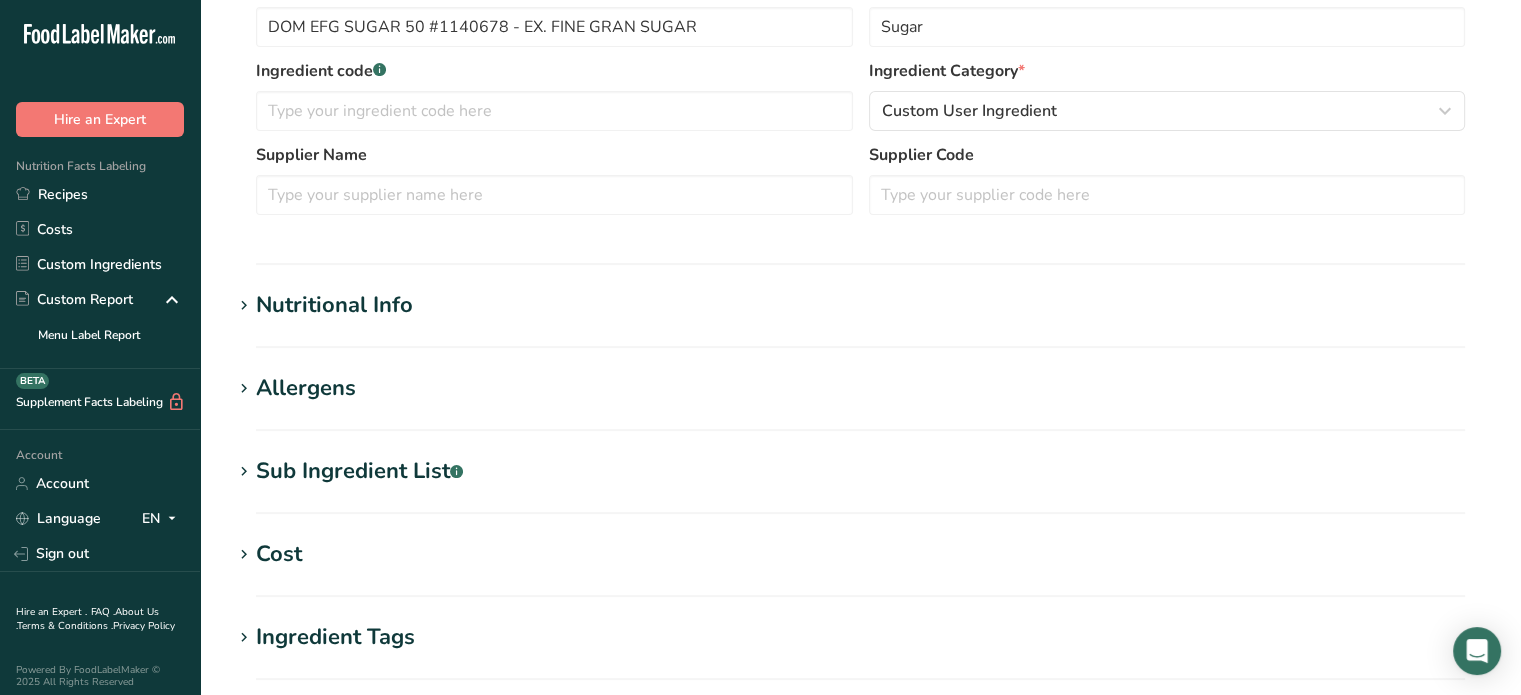 click on "Nutritional Info" at bounding box center [334, 305] 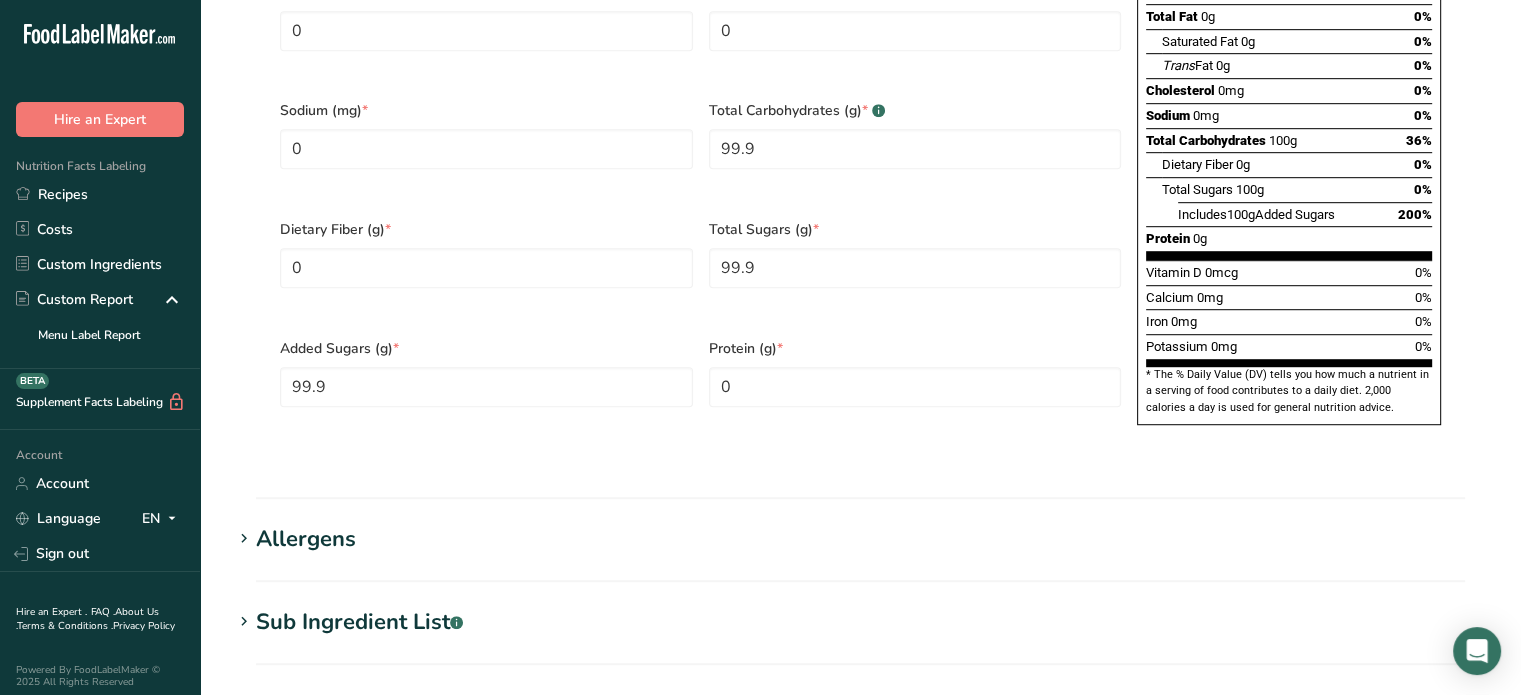 scroll, scrollTop: 1245, scrollLeft: 0, axis: vertical 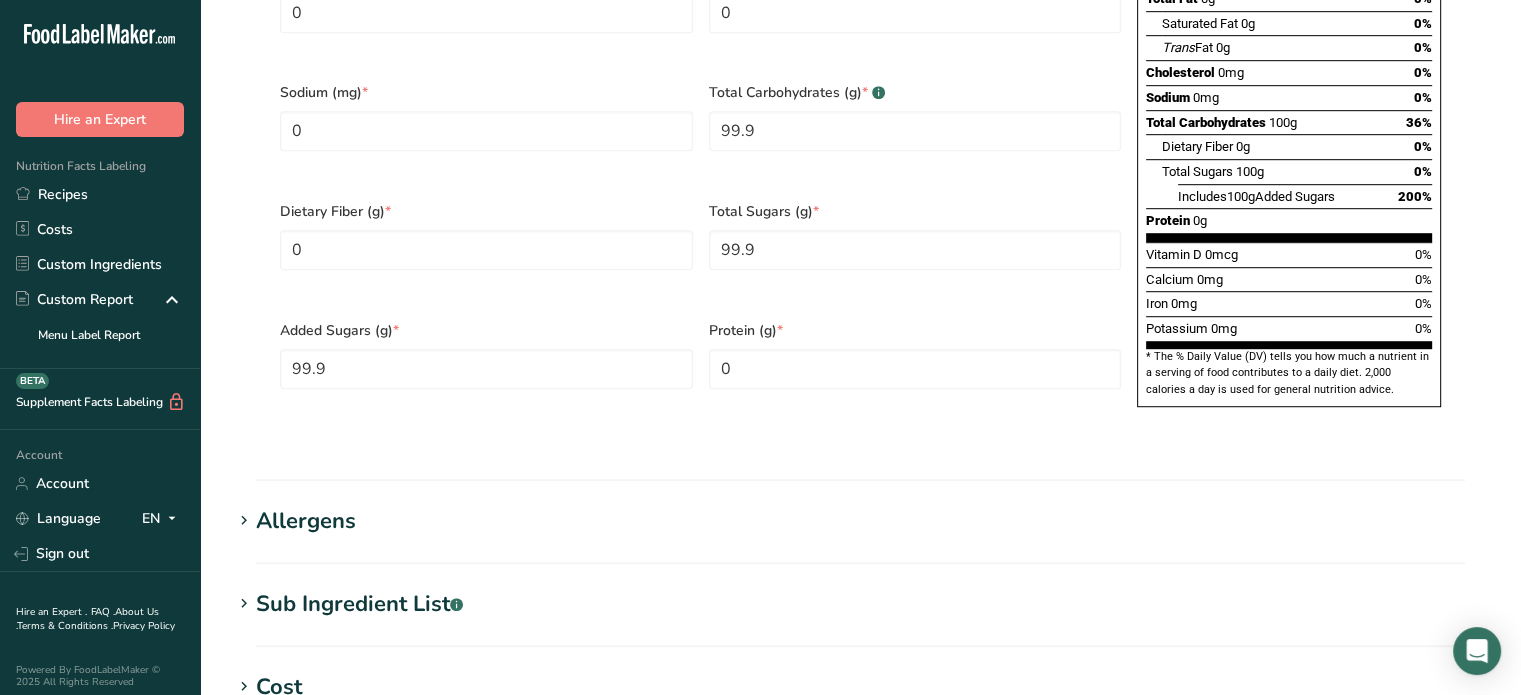 click on "Allergens" at bounding box center (860, 521) 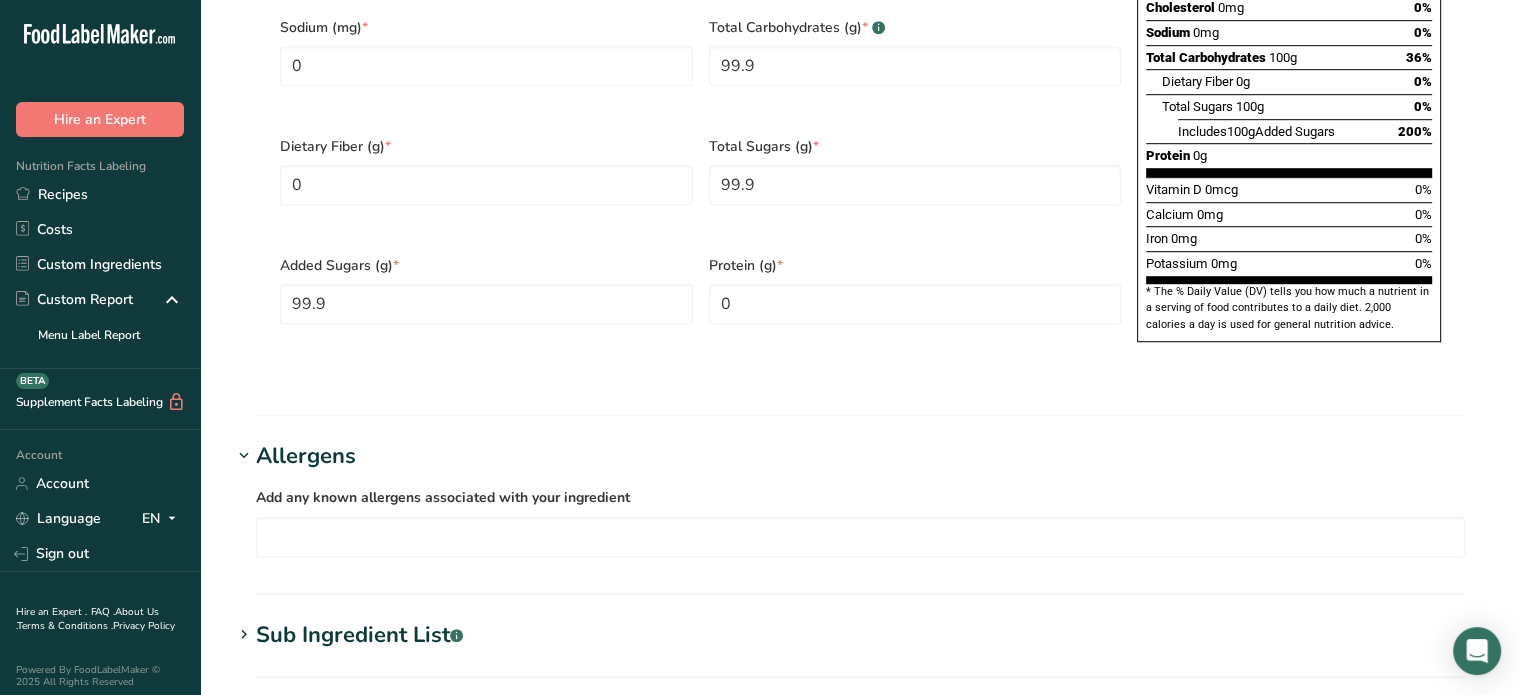scroll, scrollTop: 1345, scrollLeft: 0, axis: vertical 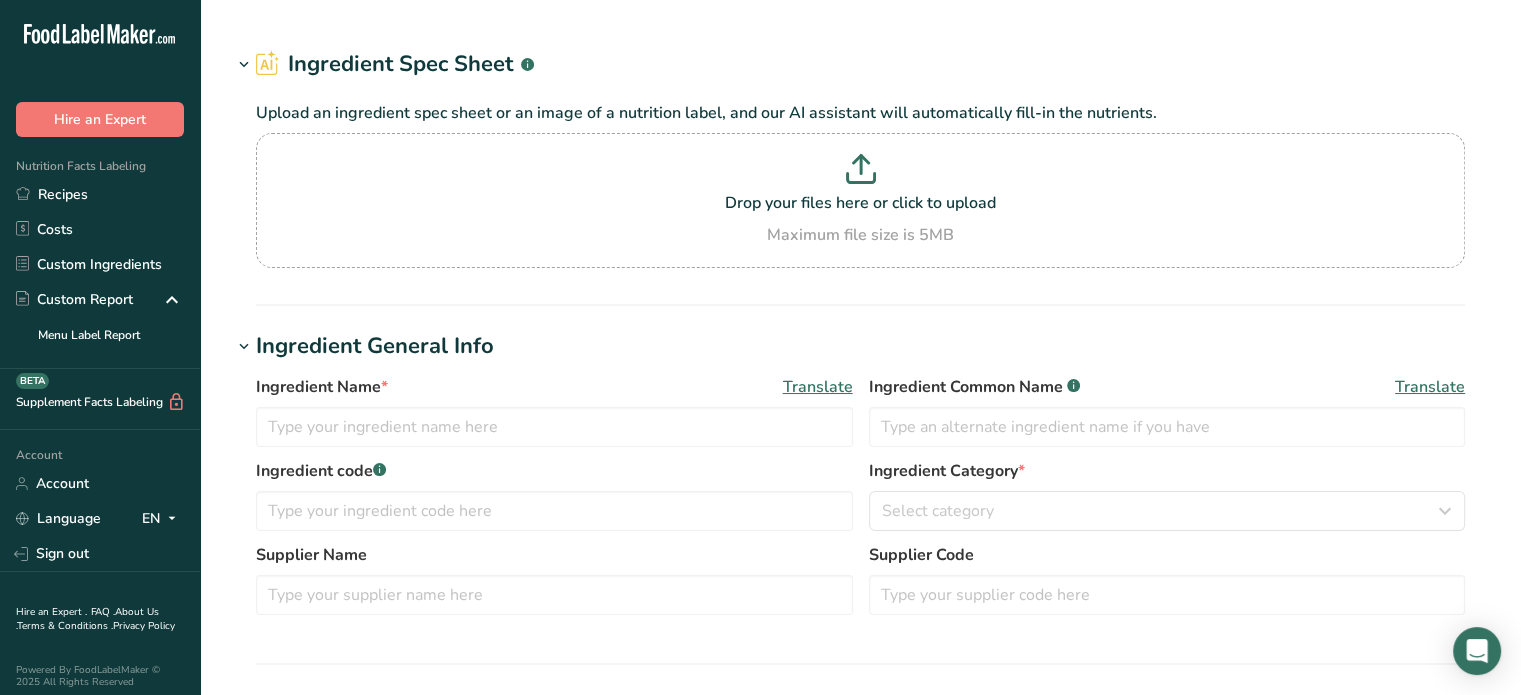 type on "[BRAND] [PRODUCT] [NUMBER] - [PRODUCT] [NUMBER]" 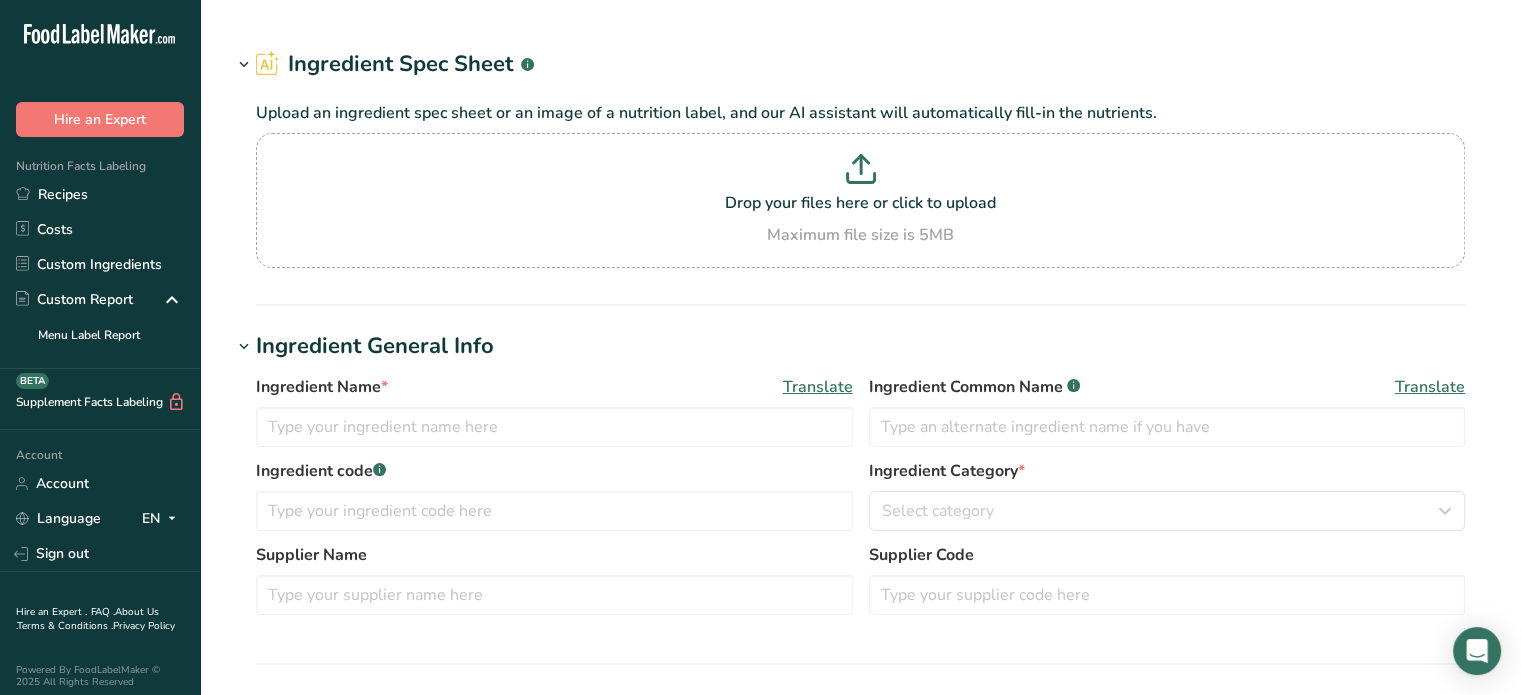 type on "Yeast Extract" 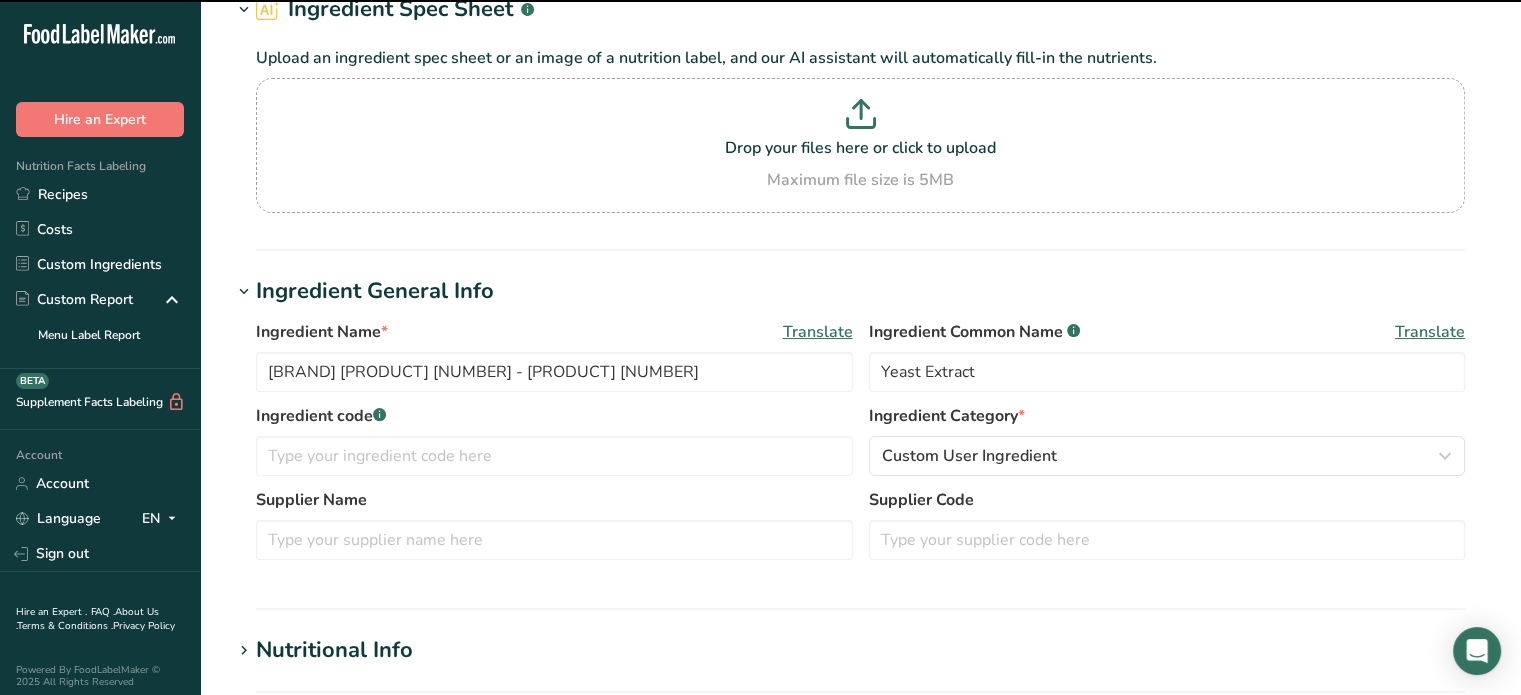 scroll, scrollTop: 300, scrollLeft: 0, axis: vertical 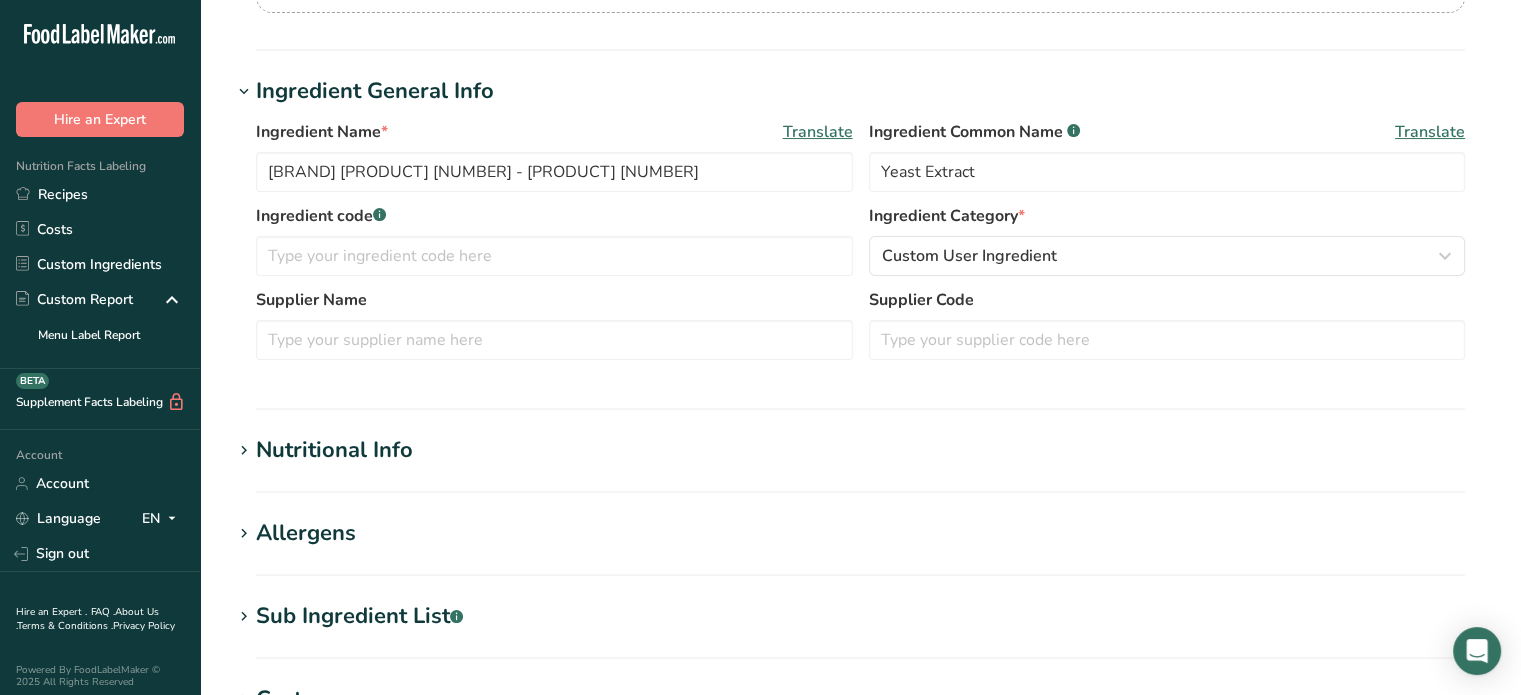 click on "Nutritional Info" at bounding box center (334, 450) 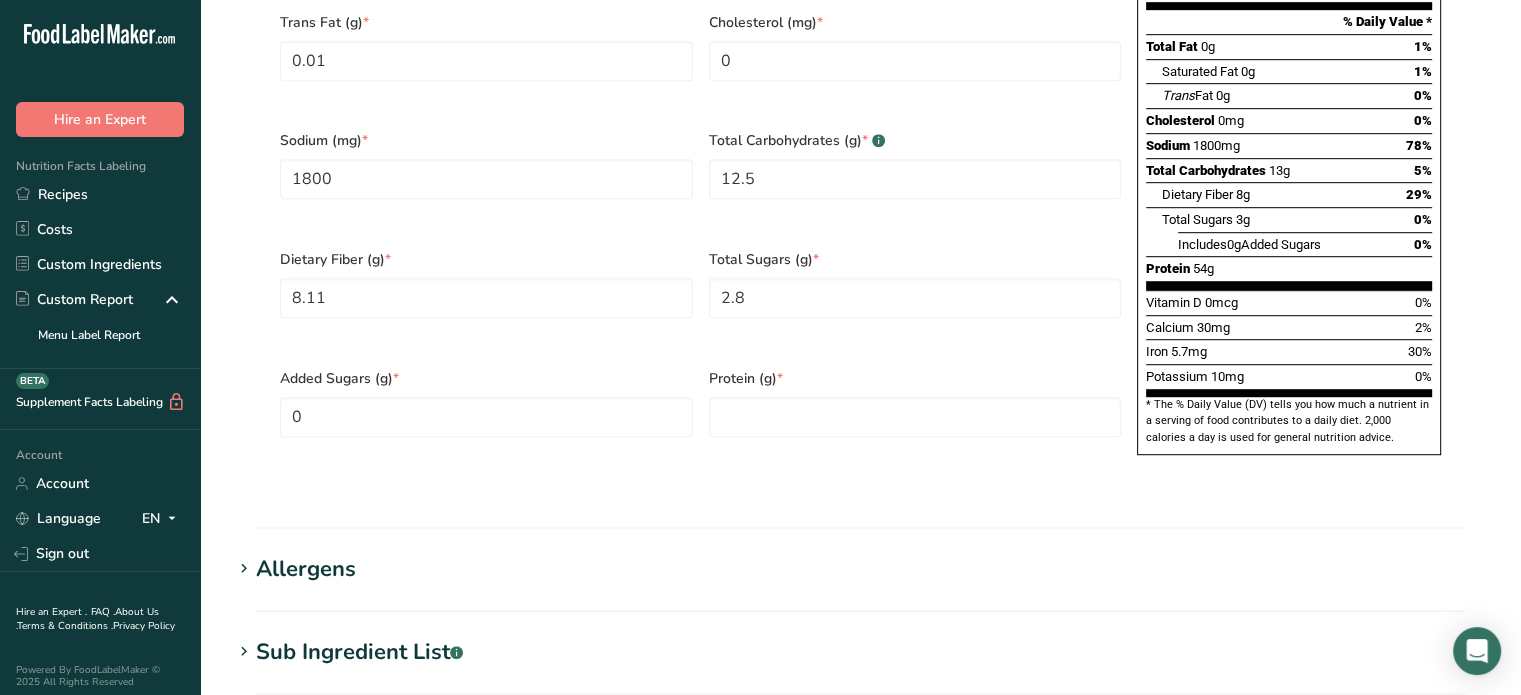 scroll, scrollTop: 1200, scrollLeft: 0, axis: vertical 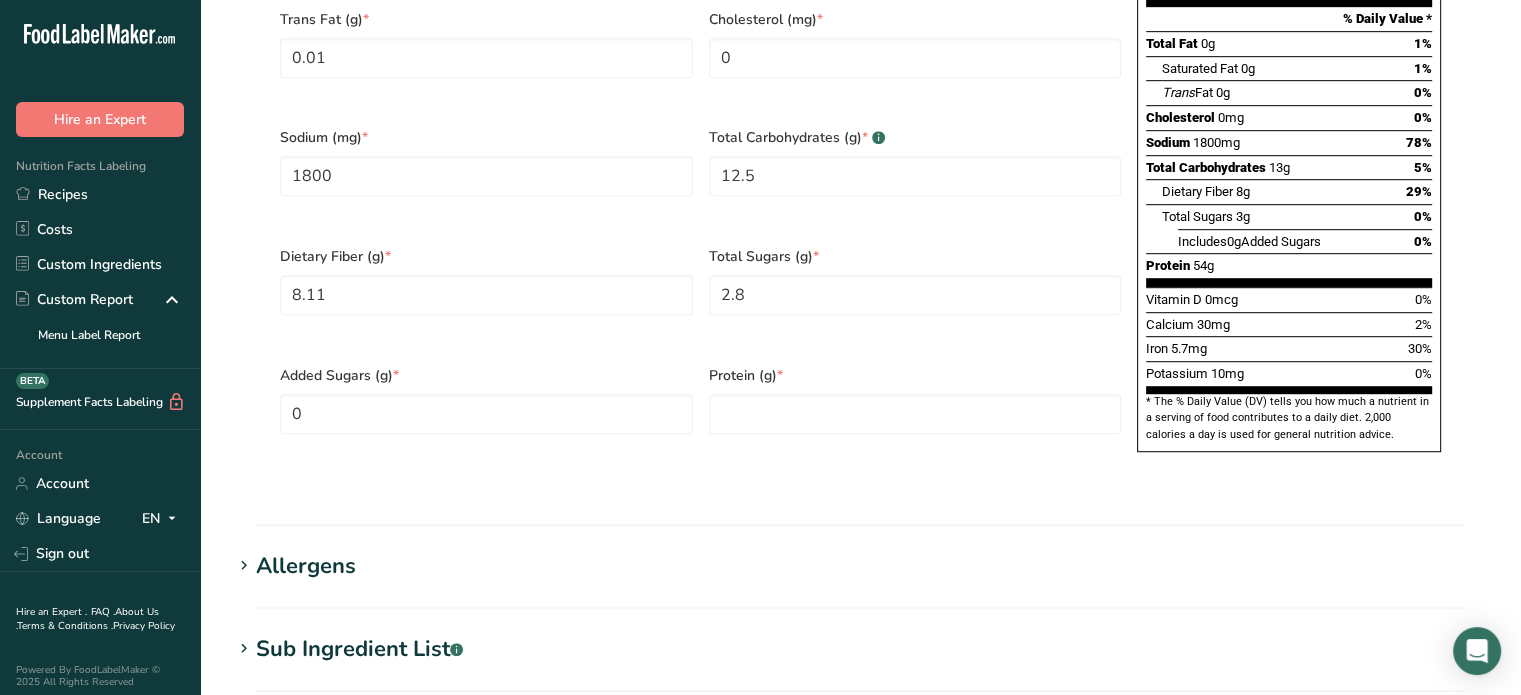 click on "Allergens" at bounding box center [306, 566] 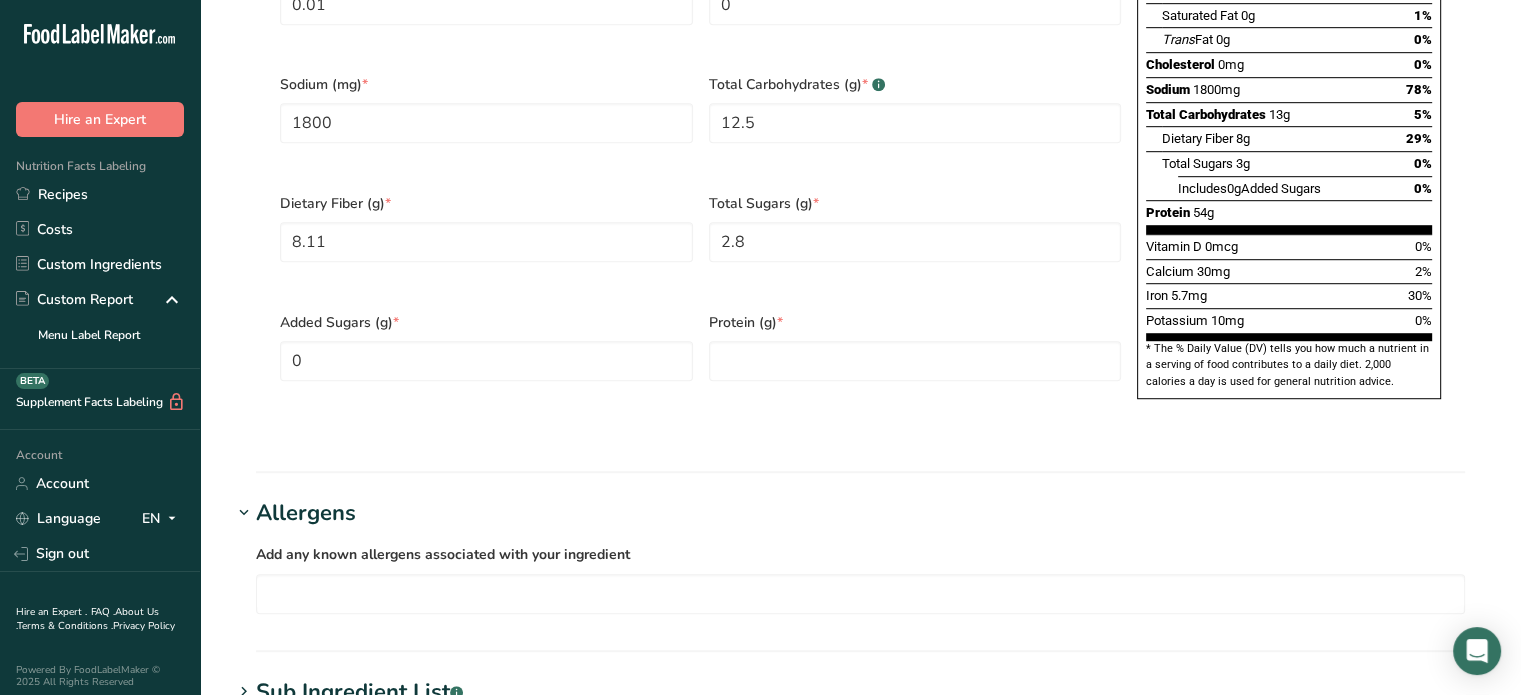 scroll, scrollTop: 1300, scrollLeft: 0, axis: vertical 